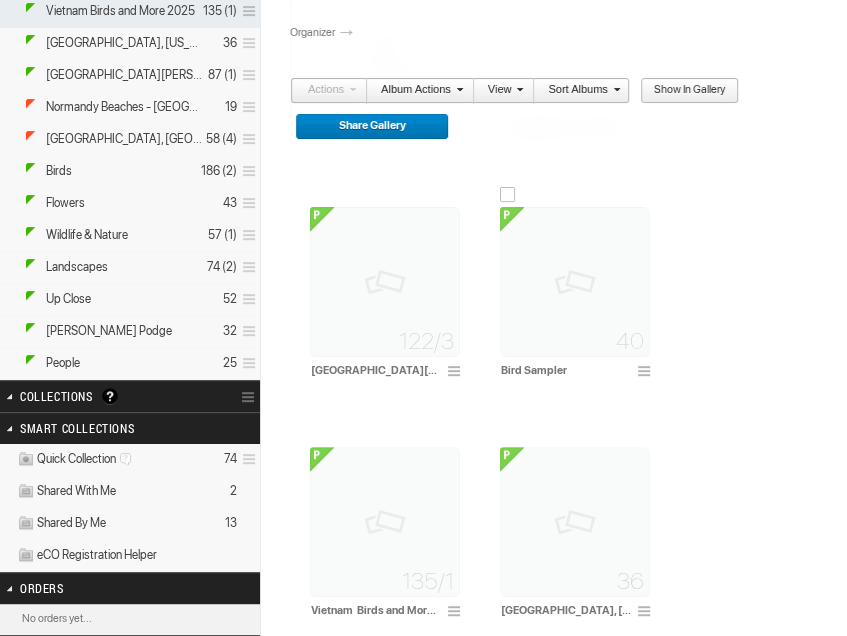 scroll, scrollTop: 300, scrollLeft: 0, axis: vertical 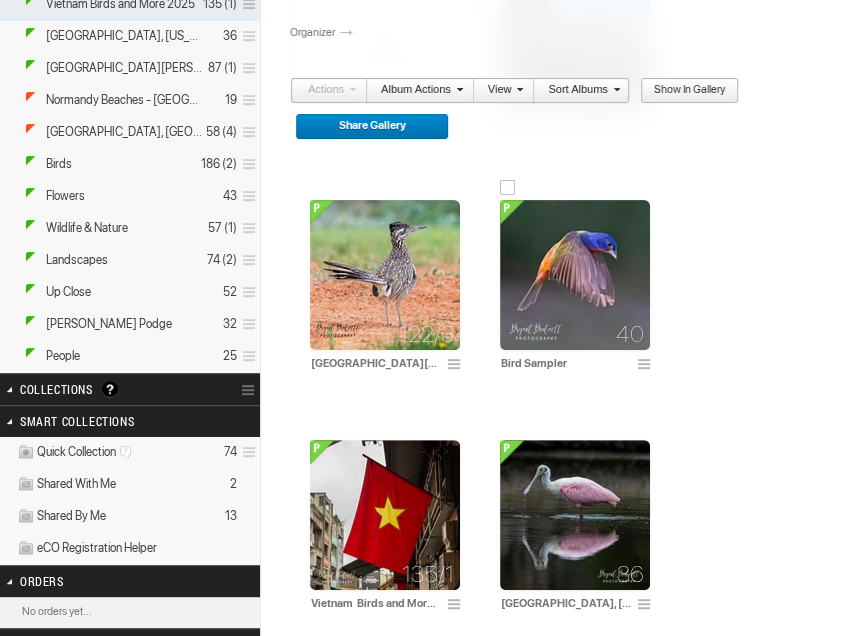click at bounding box center [575, 275] 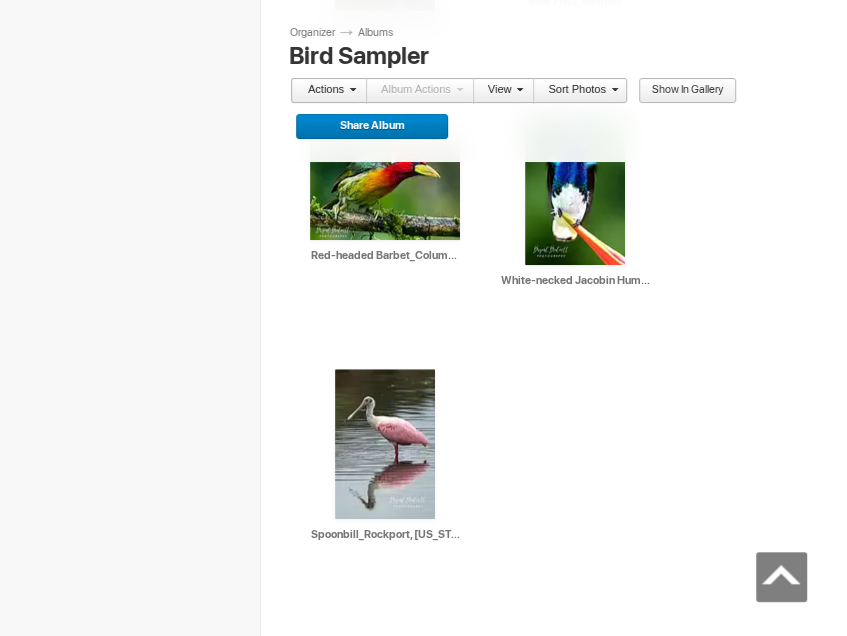 scroll, scrollTop: 5047, scrollLeft: 0, axis: vertical 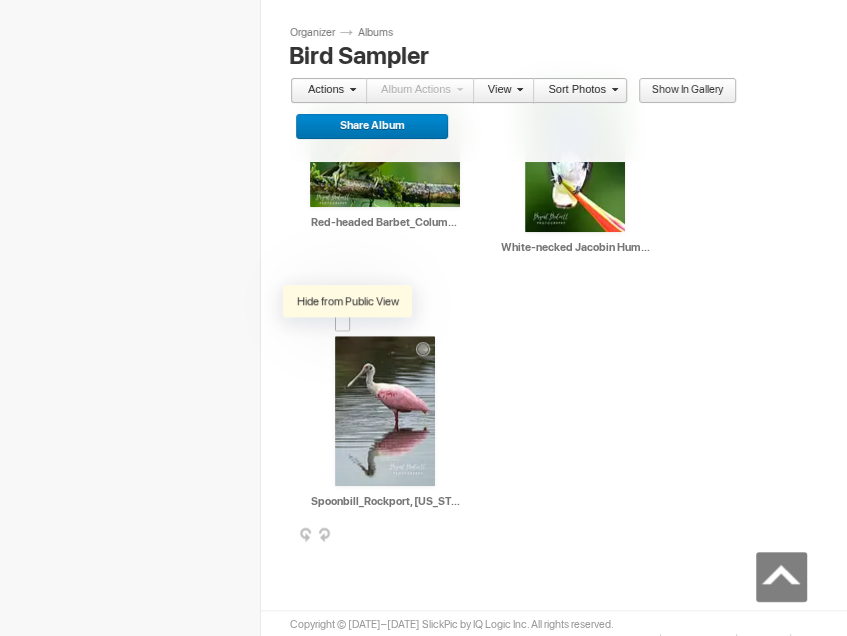 click at bounding box center [349, 350] 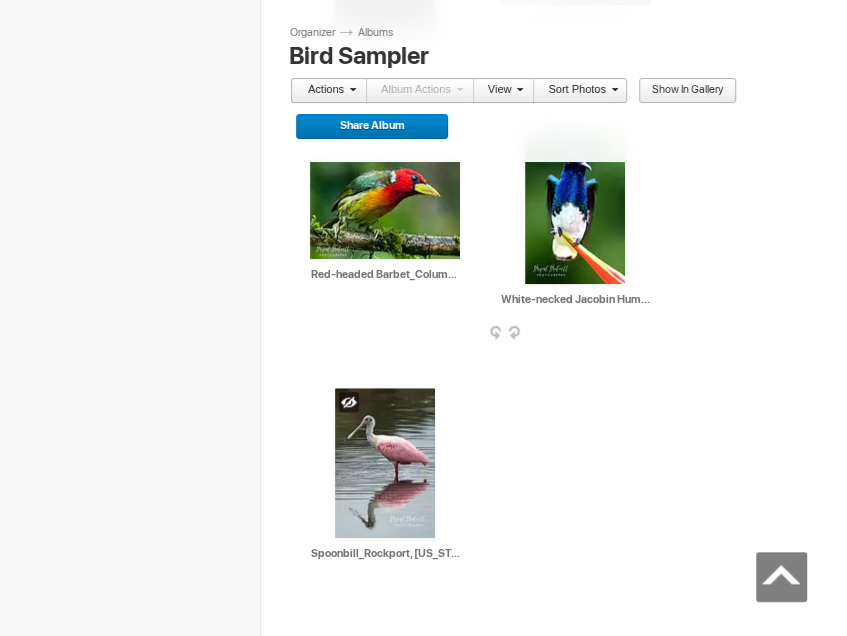 scroll, scrollTop: 5047, scrollLeft: 0, axis: vertical 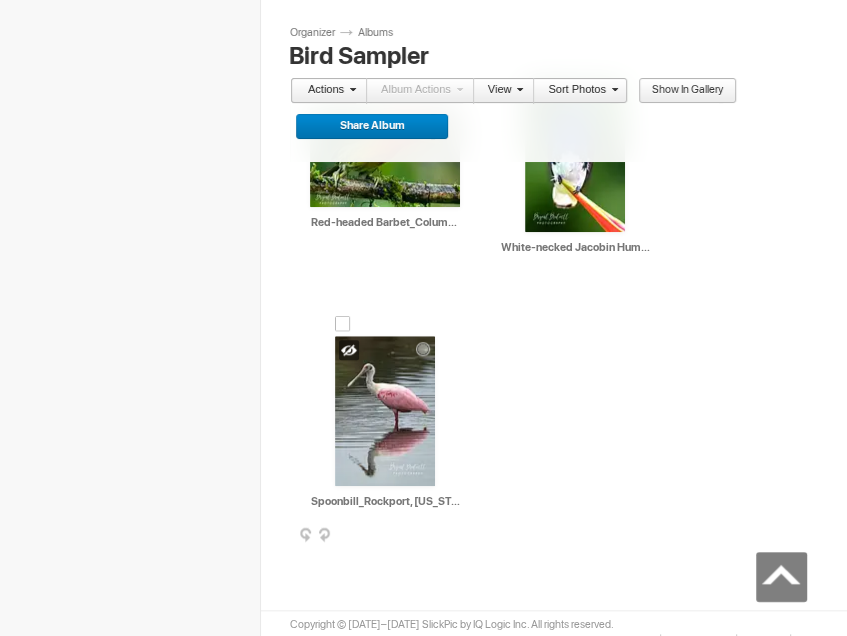 click at bounding box center [343, 324] 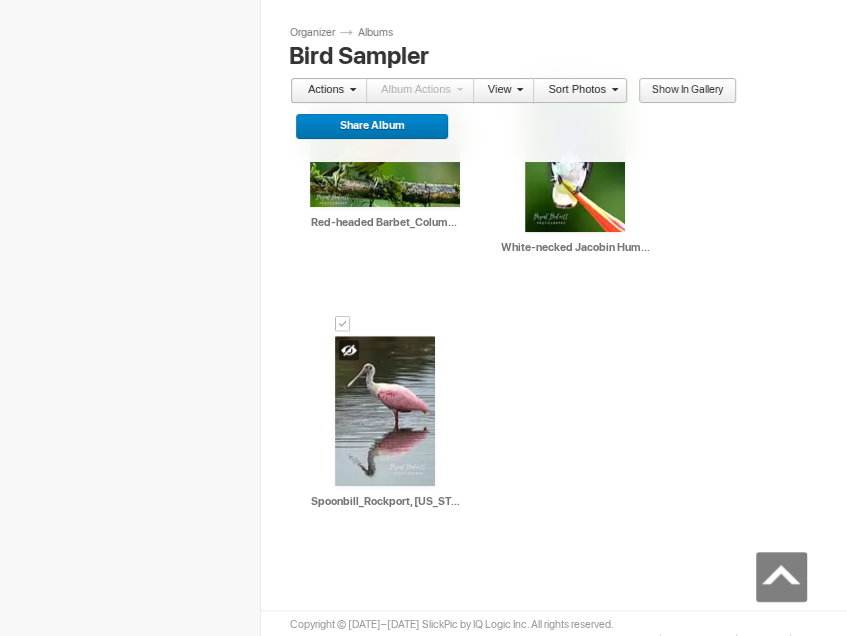 click on "Actions" at bounding box center (323, 91) 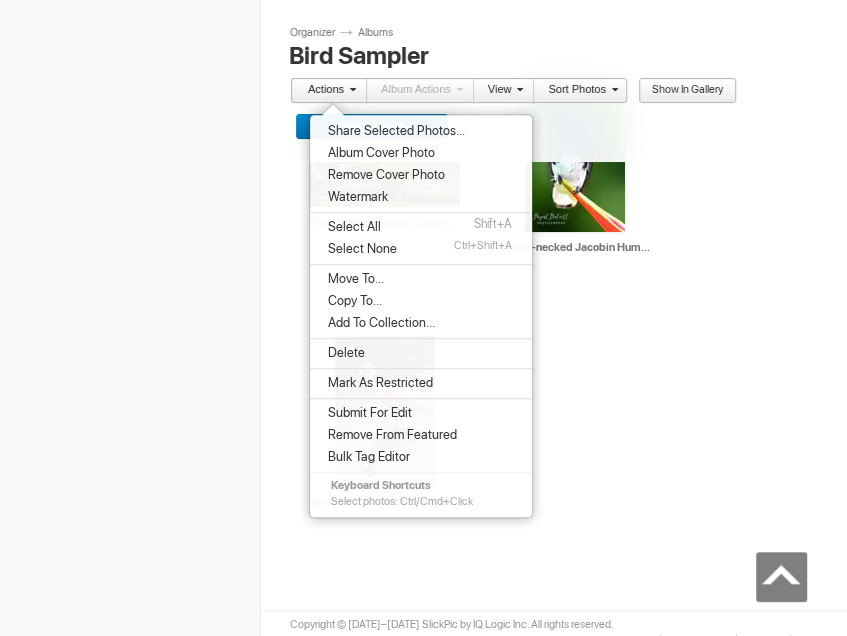 click on "Delete" at bounding box center [343, 353] 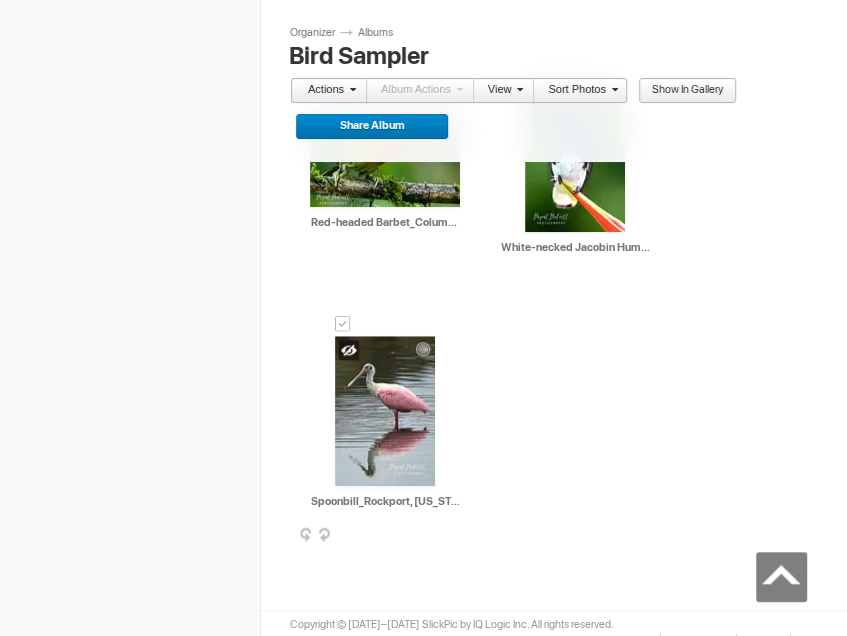 scroll, scrollTop: 5032, scrollLeft: 0, axis: vertical 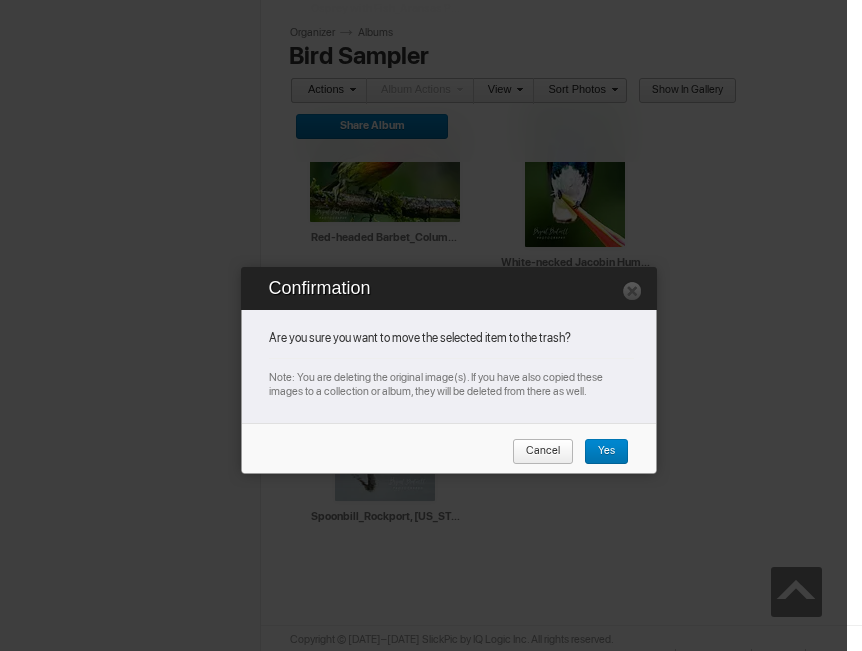 click on "Yes" at bounding box center [606, 452] 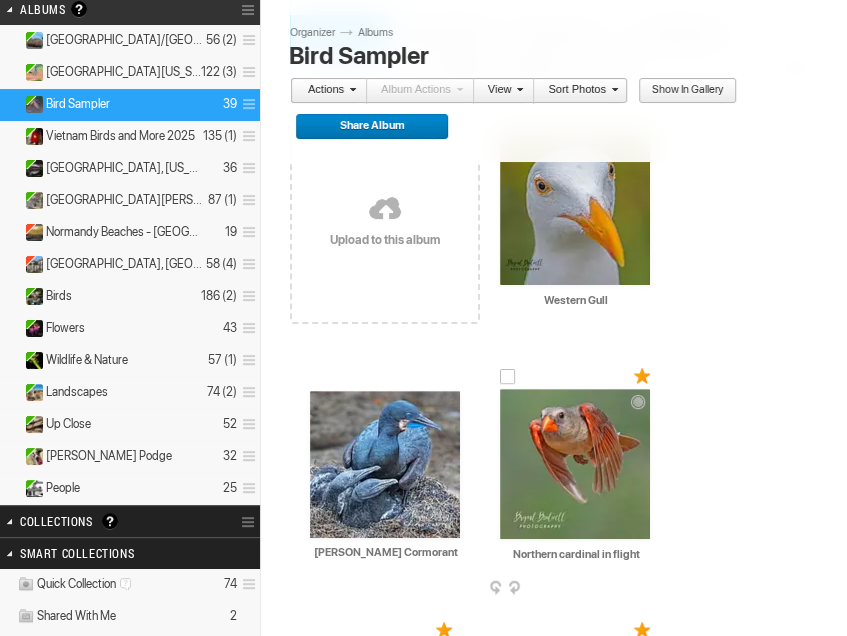 scroll, scrollTop: 0, scrollLeft: 0, axis: both 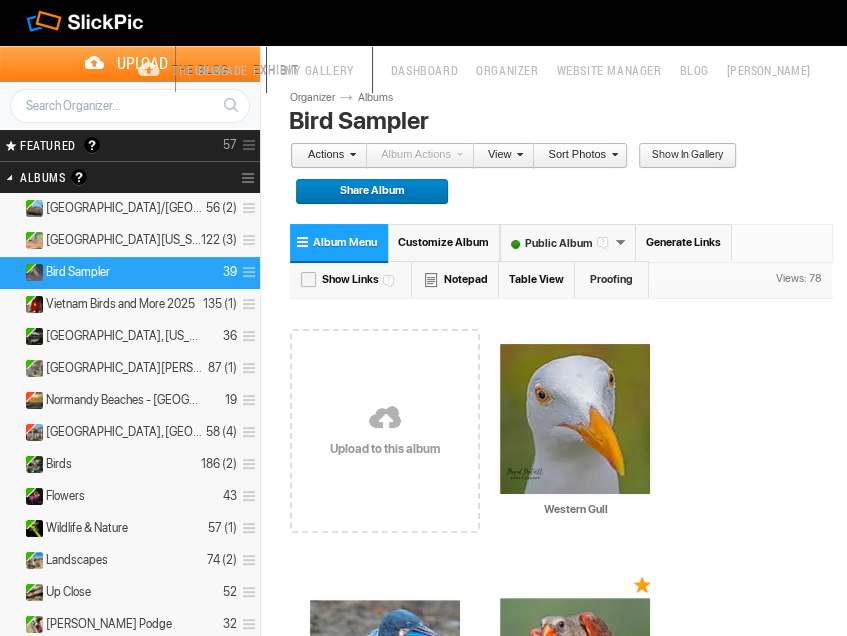 click at bounding box center (385, 419) 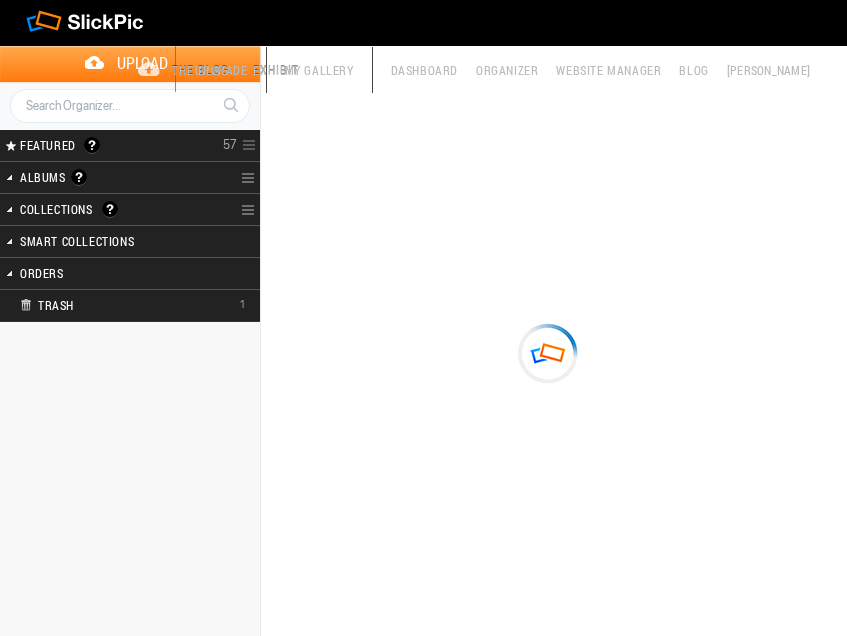 scroll, scrollTop: 0, scrollLeft: 0, axis: both 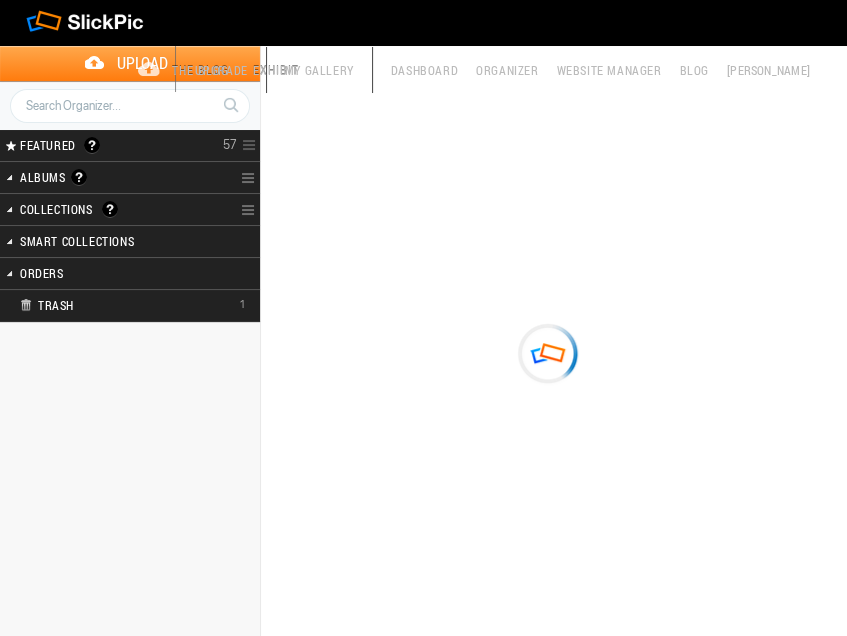 type on "Bird Sampler" 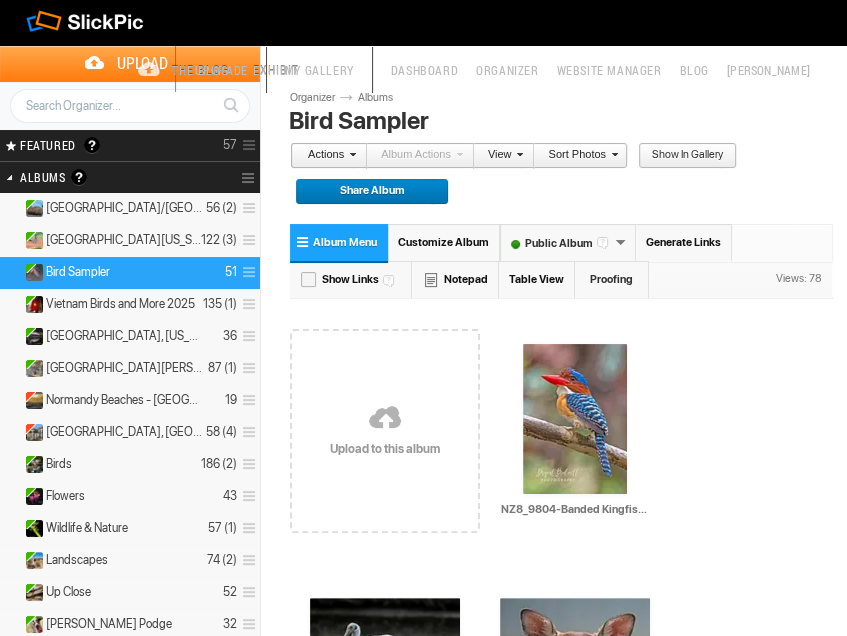drag, startPoint x: 560, startPoint y: 496, endPoint x: 414, endPoint y: 472, distance: 147.95946 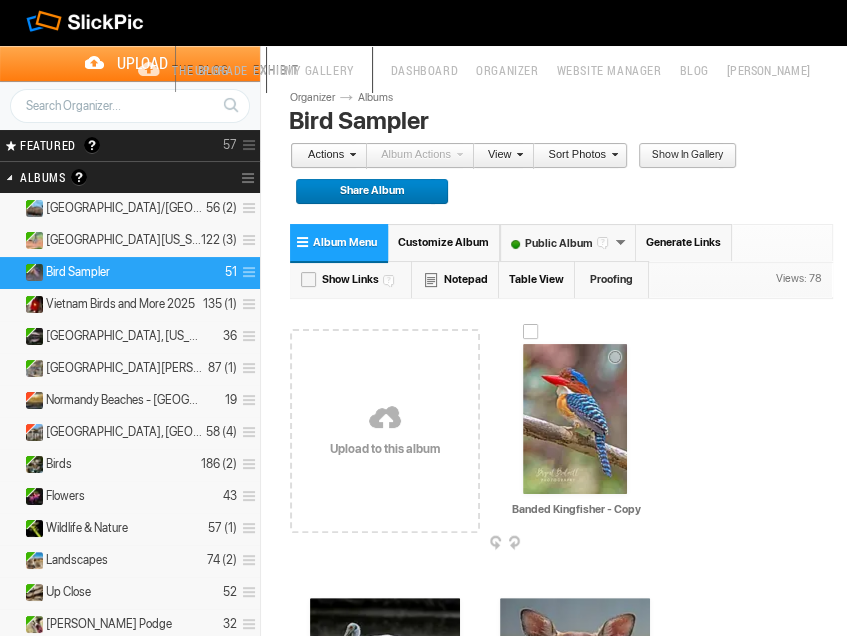 drag, startPoint x: 604, startPoint y: 499, endPoint x: 652, endPoint y: 503, distance: 48.166378 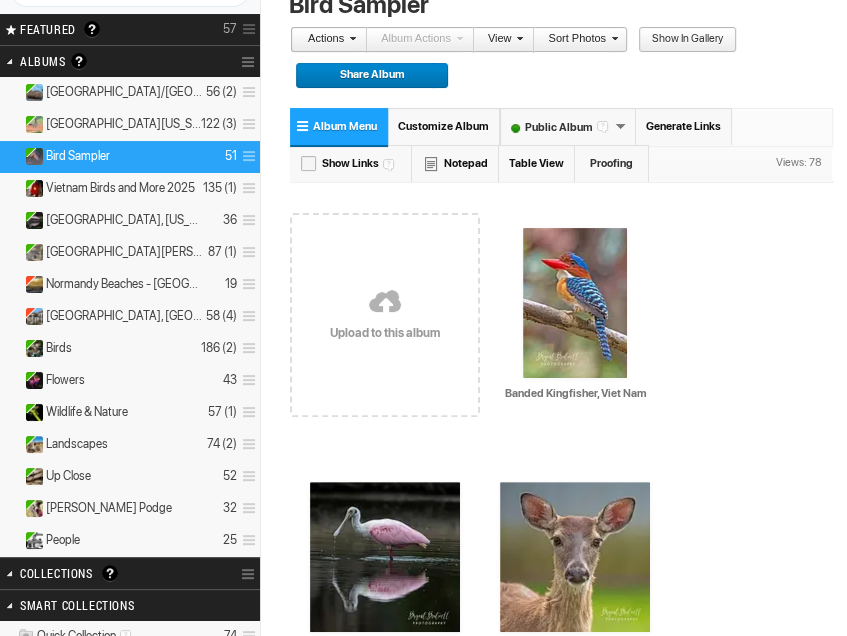 scroll, scrollTop: 200, scrollLeft: 0, axis: vertical 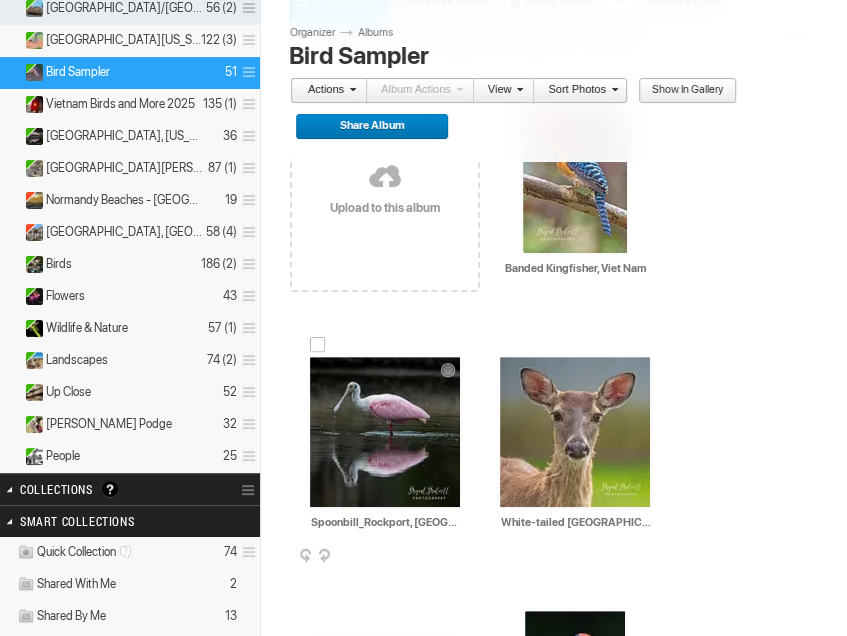 type on "Banded Kingfisher, Viet Nam" 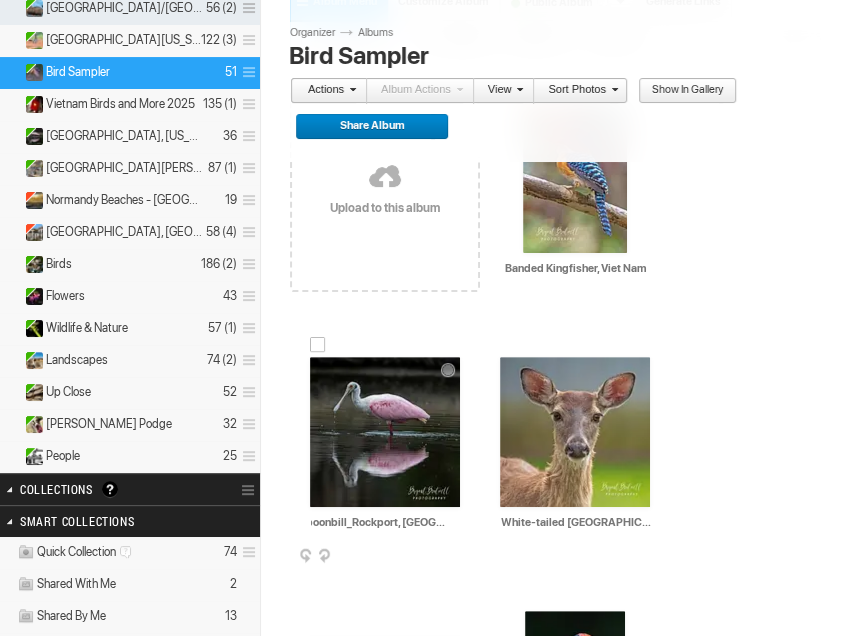 drag, startPoint x: 357, startPoint y: 513, endPoint x: 374, endPoint y: 500, distance: 21.400934 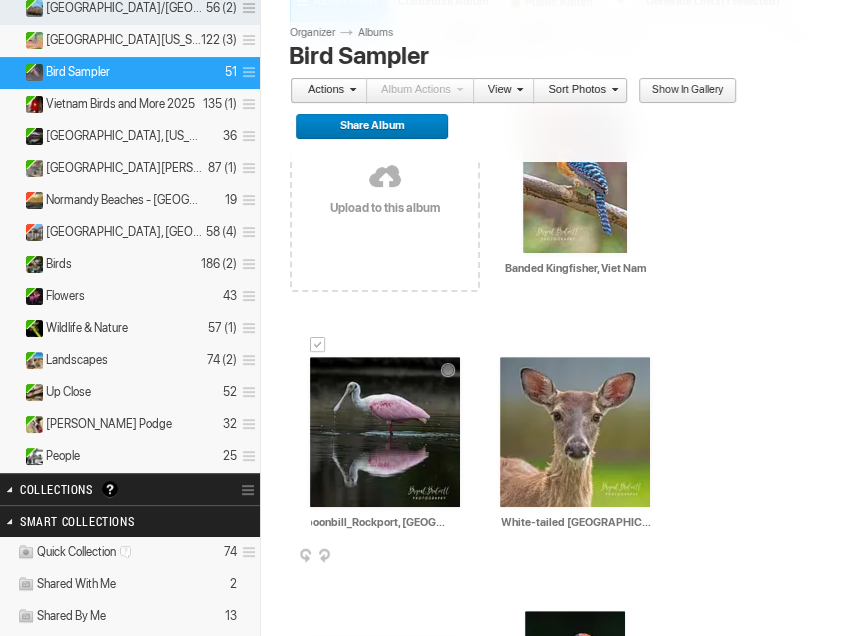 drag, startPoint x: 412, startPoint y: 511, endPoint x: 464, endPoint y: 507, distance: 52.153618 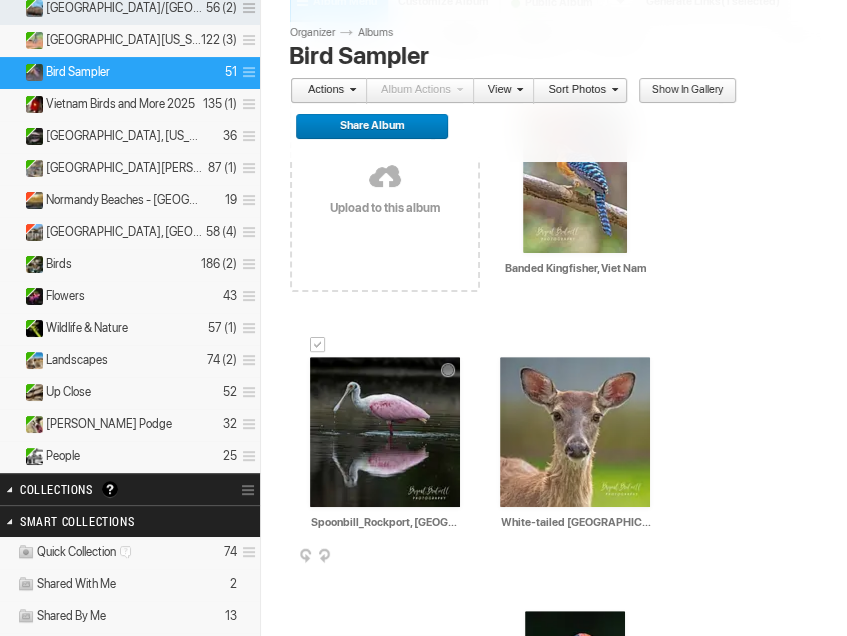 drag, startPoint x: 420, startPoint y: 539, endPoint x: 406, endPoint y: 525, distance: 19.79899 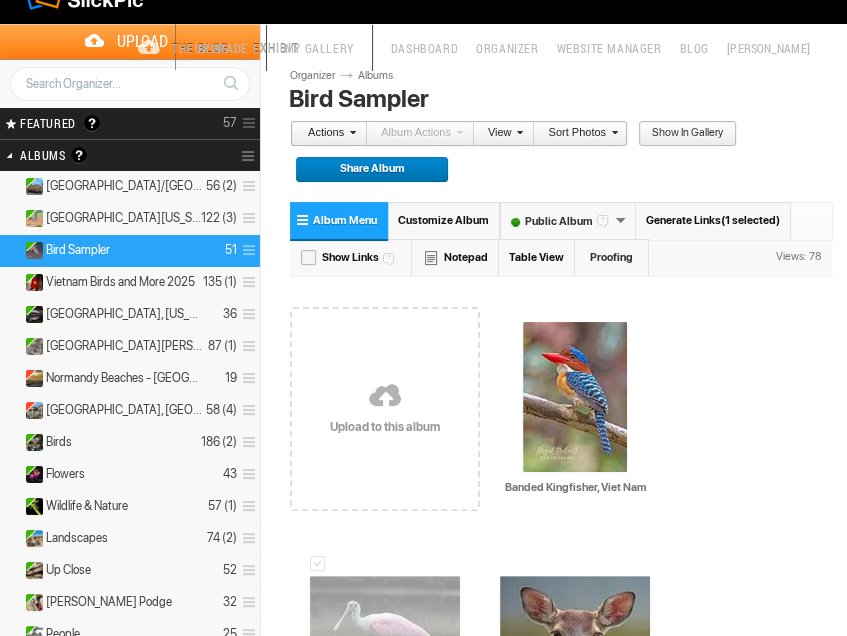 scroll, scrollTop: 0, scrollLeft: 0, axis: both 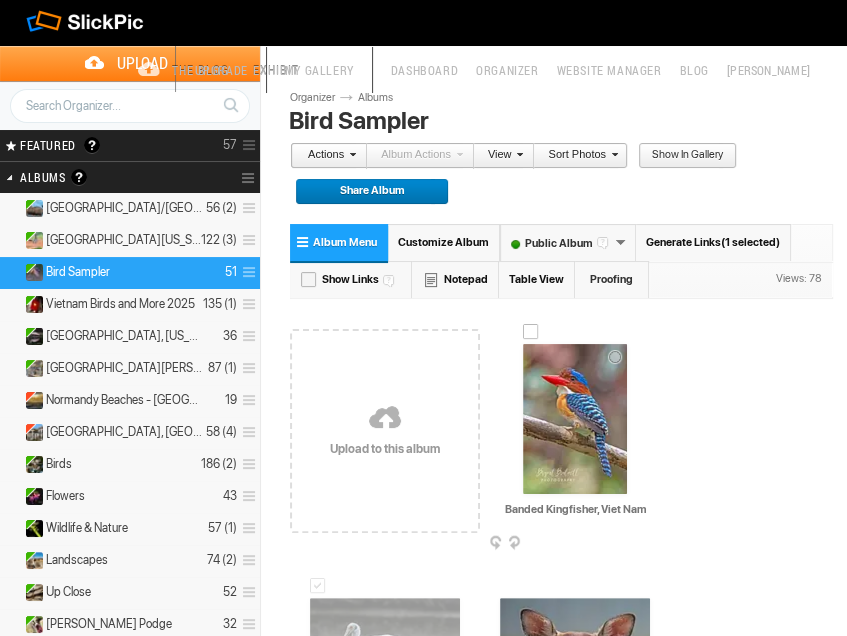 click on "Banded Kingfisher, Viet Nam" at bounding box center (576, 509) 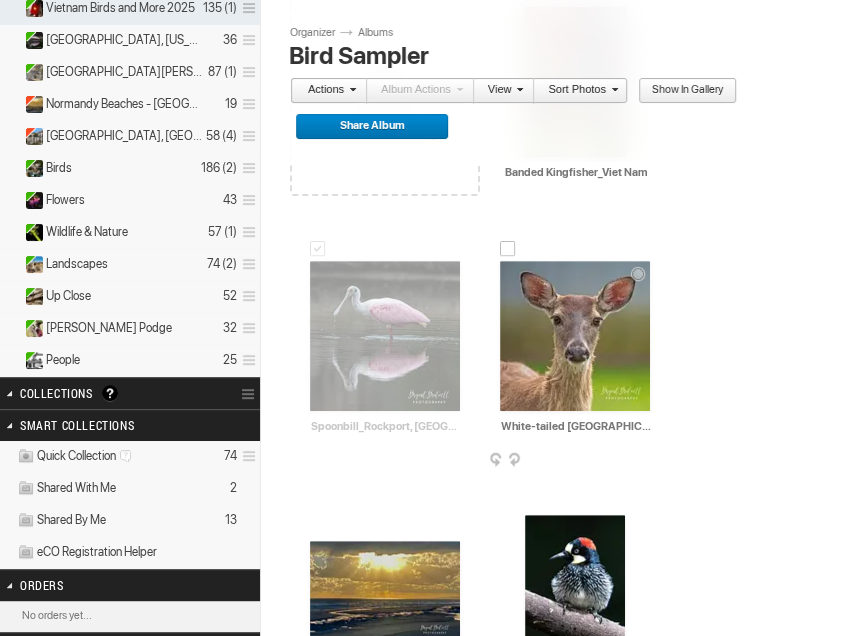 scroll, scrollTop: 300, scrollLeft: 0, axis: vertical 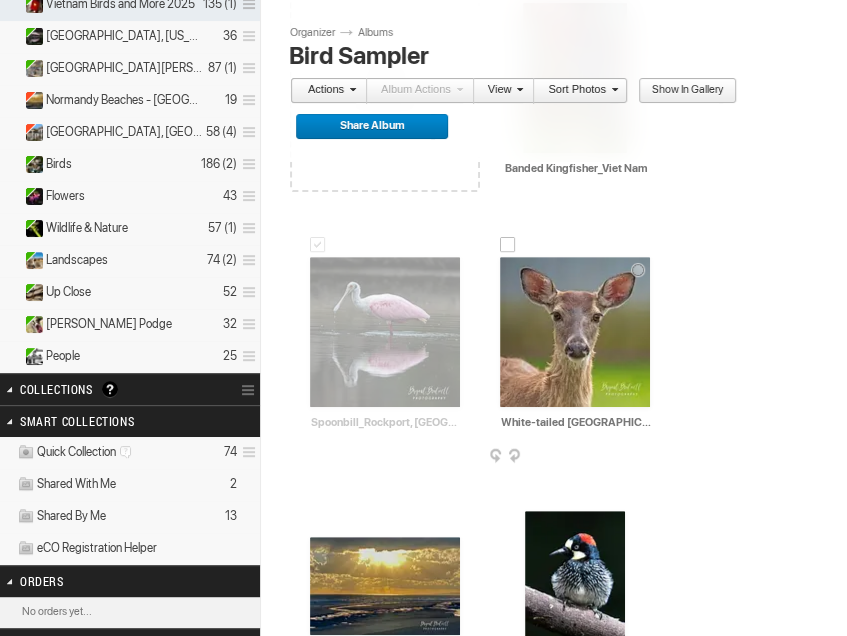 type on "Banded Kingfisher_Viet Nam" 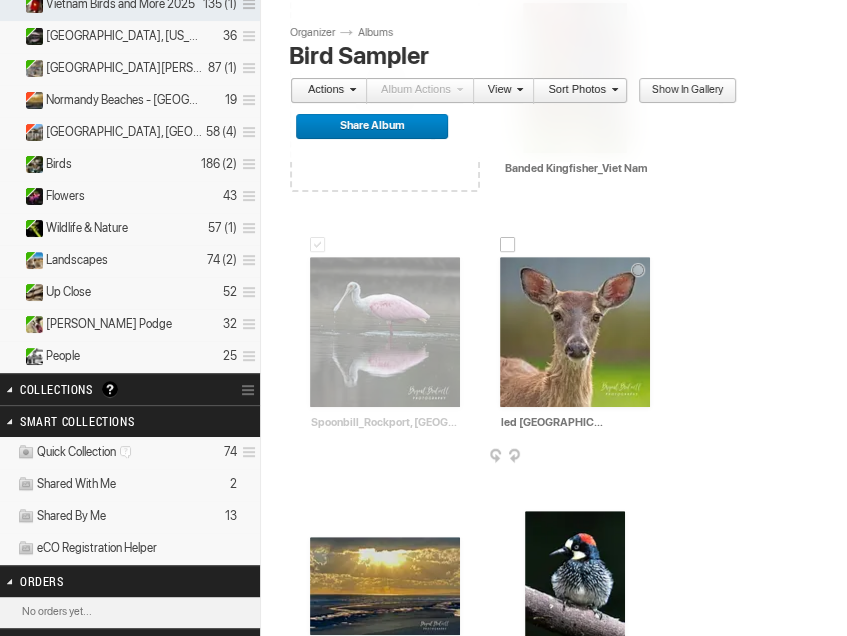 scroll, scrollTop: 0, scrollLeft: 73, axis: horizontal 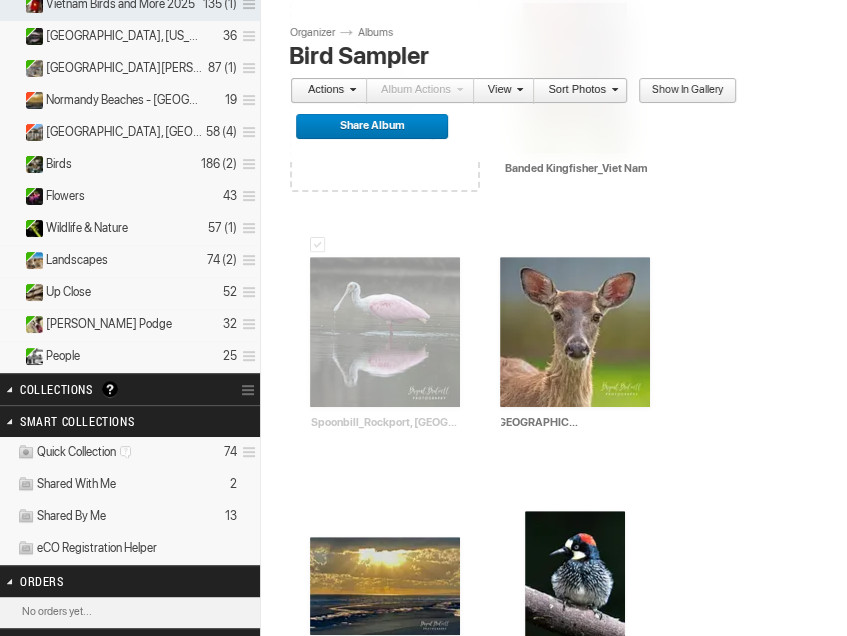 drag, startPoint x: 614, startPoint y: 413, endPoint x: 678, endPoint y: 413, distance: 64 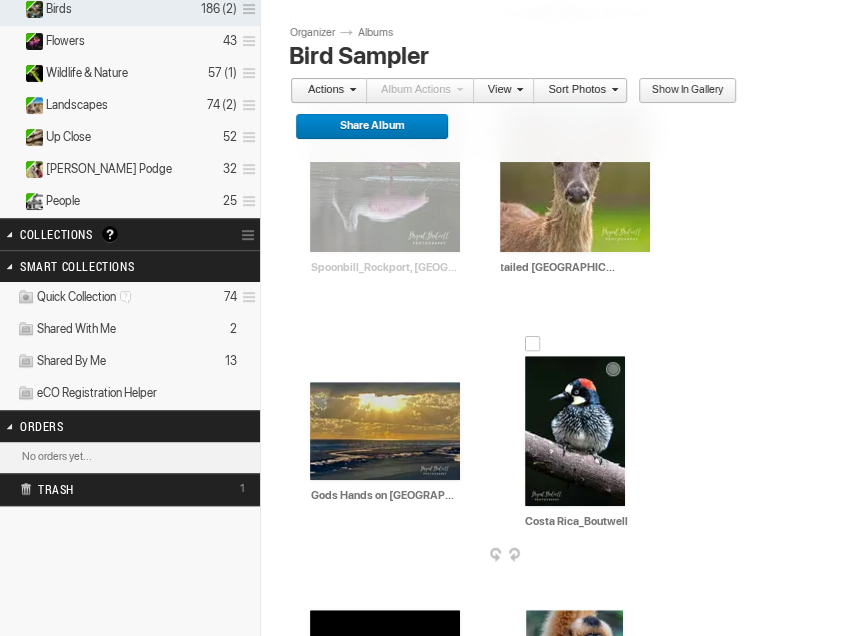 scroll, scrollTop: 500, scrollLeft: 0, axis: vertical 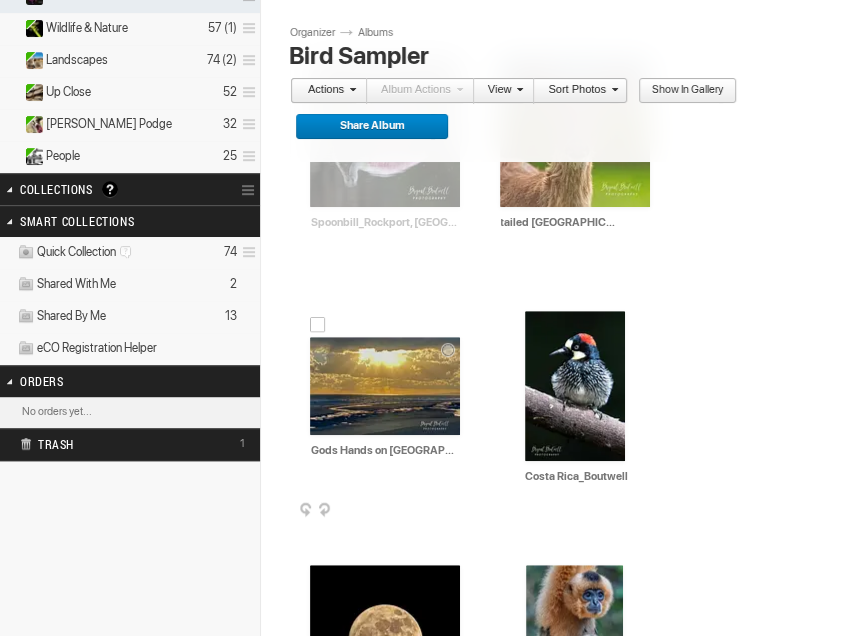 type on "White-tailed [GEOGRAPHIC_DATA], [GEOGRAPHIC_DATA]" 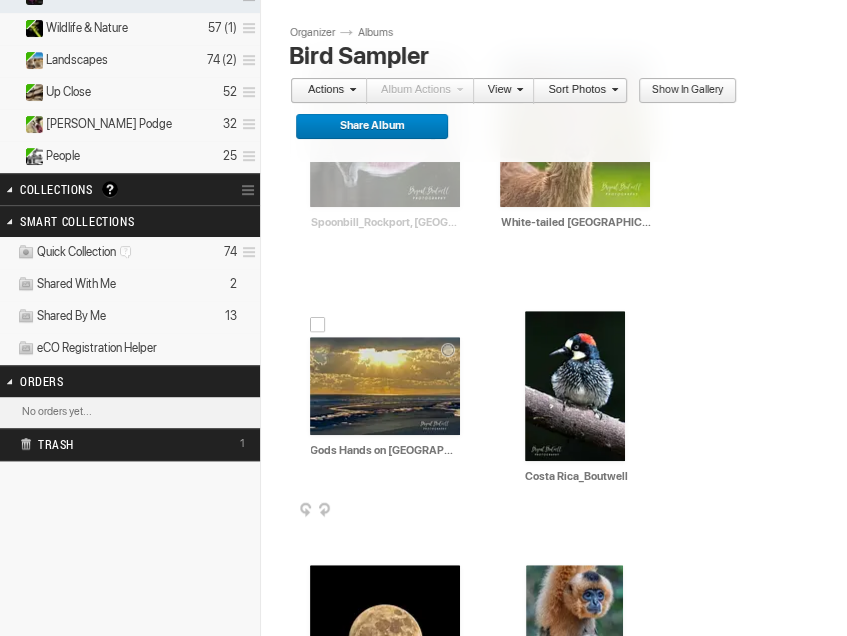 scroll, scrollTop: 0, scrollLeft: 27, axis: horizontal 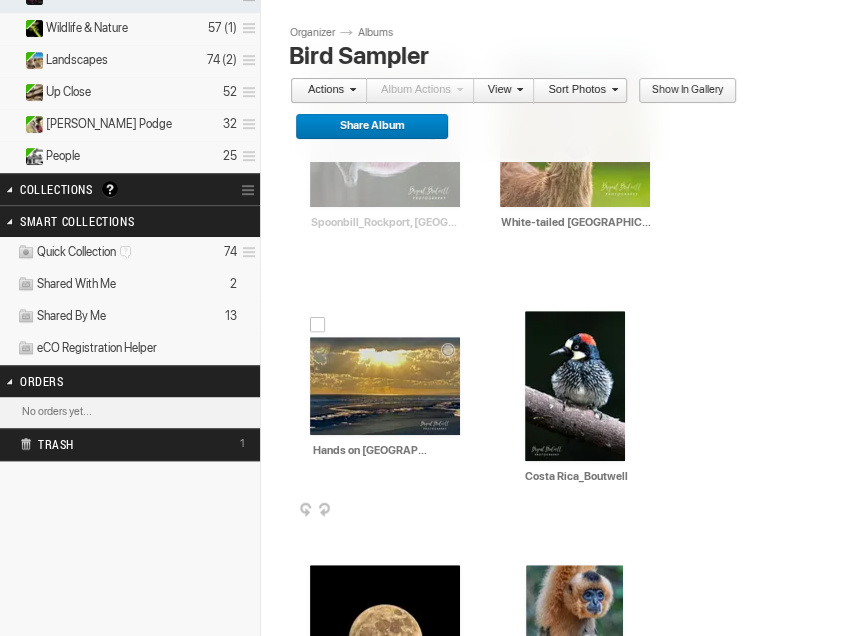 drag, startPoint x: 433, startPoint y: 436, endPoint x: 505, endPoint y: 460, distance: 75.89466 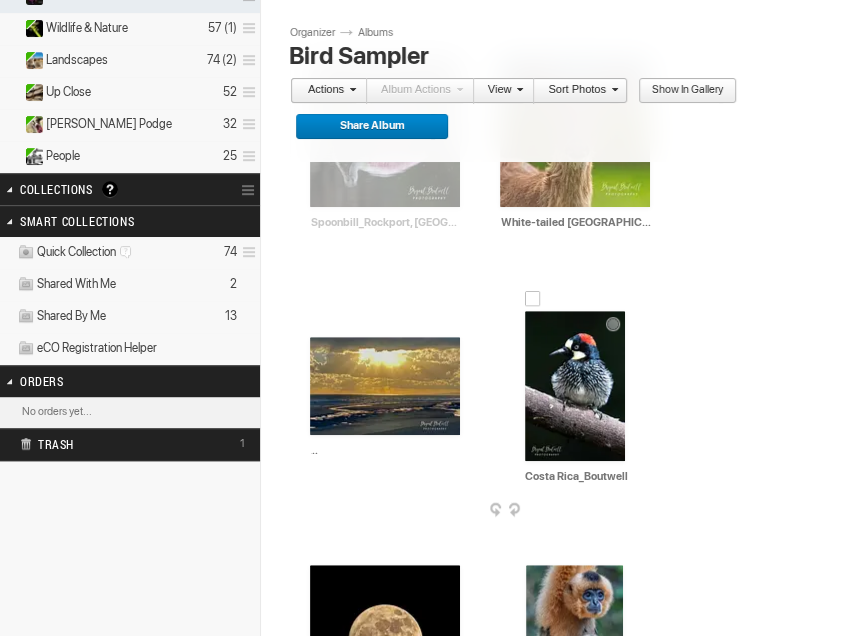 scroll, scrollTop: 0, scrollLeft: 142, axis: horizontal 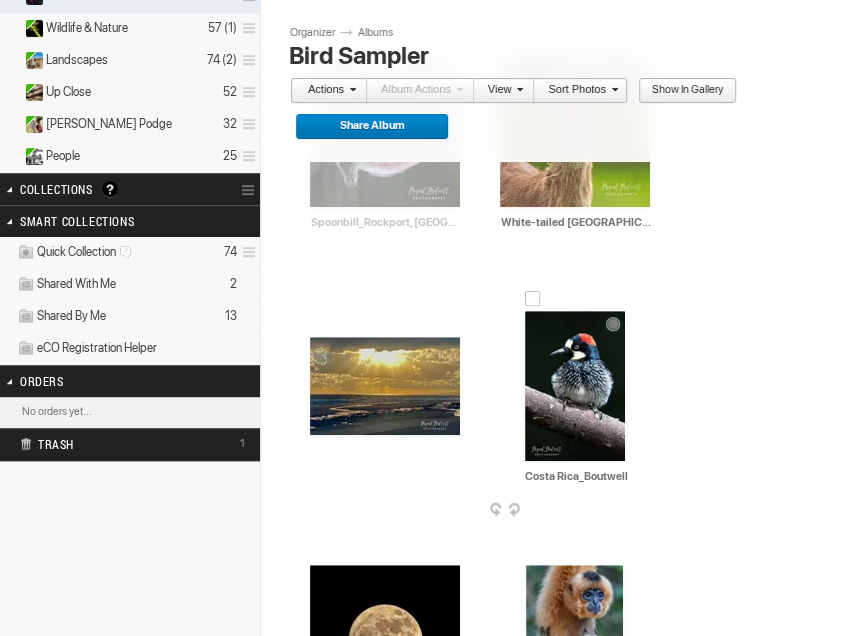 type on "Gods Hands on [GEOGRAPHIC_DATA] _Normandy Beaches, [GEOGRAPHIC_DATA]" 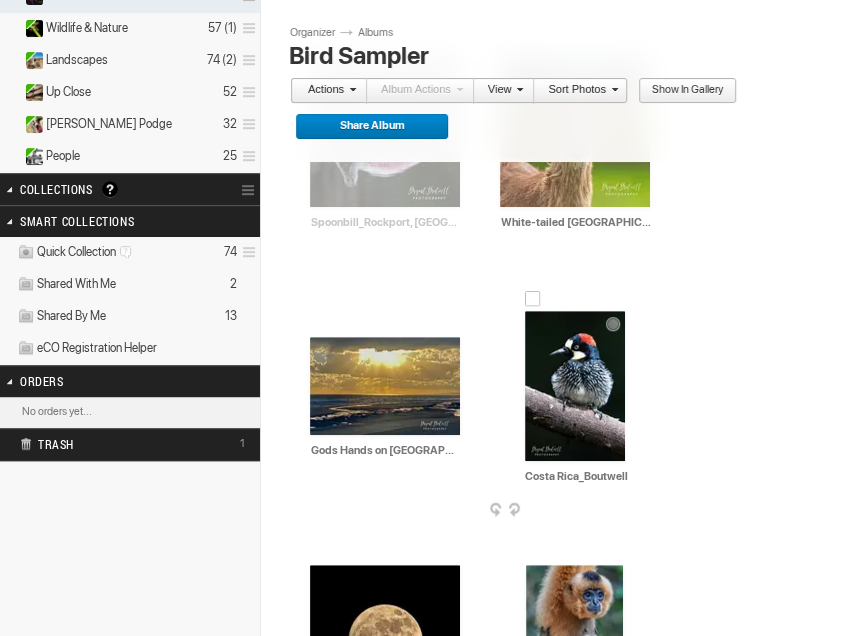 drag, startPoint x: 522, startPoint y: 465, endPoint x: 644, endPoint y: 466, distance: 122.0041 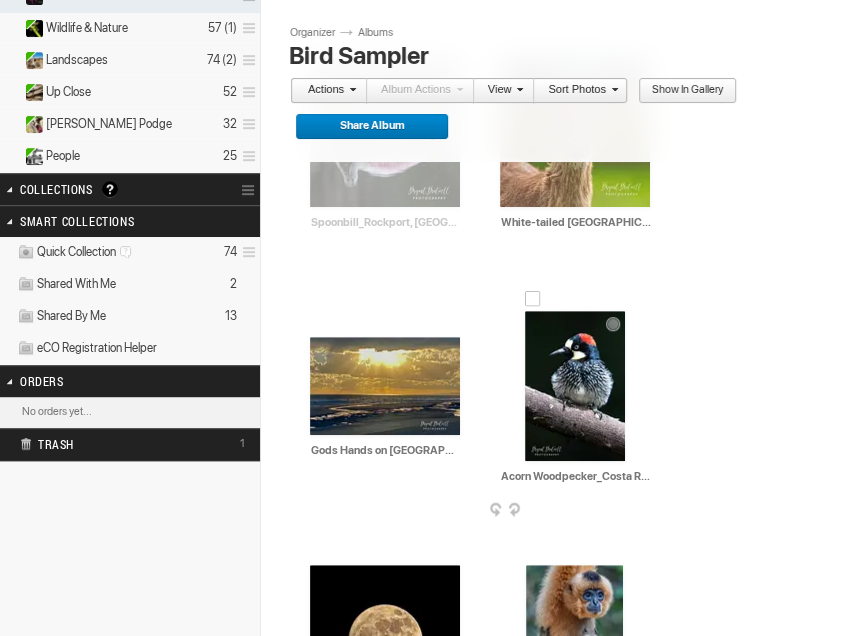 scroll, scrollTop: 0, scrollLeft: 3, axis: horizontal 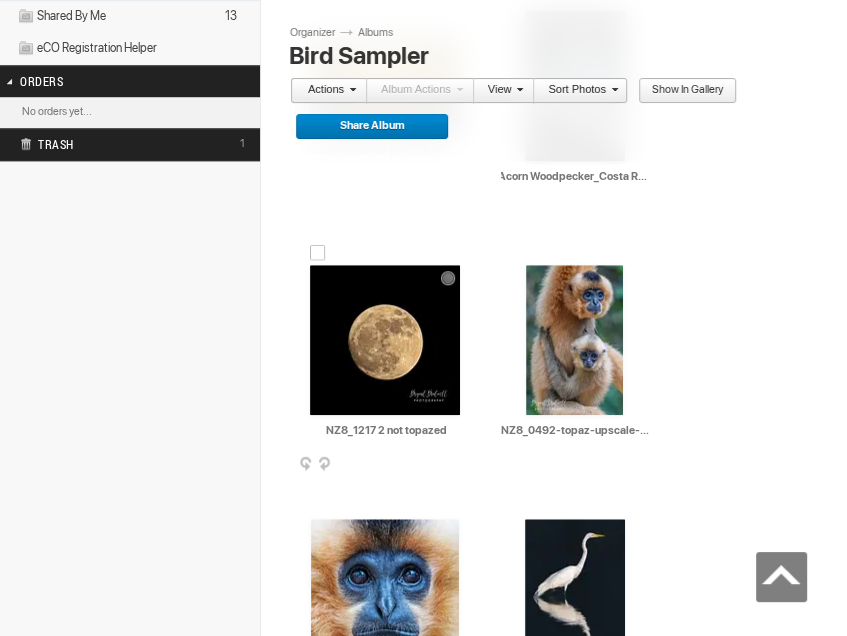 type on "Acorn Woodpecker_Costa Rica" 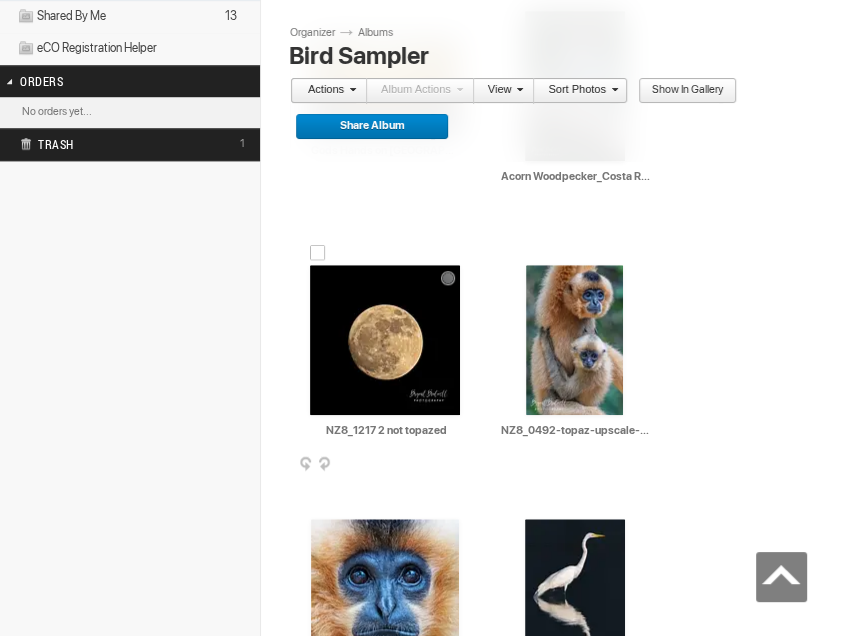 drag, startPoint x: 323, startPoint y: 419, endPoint x: 454, endPoint y: 413, distance: 131.13733 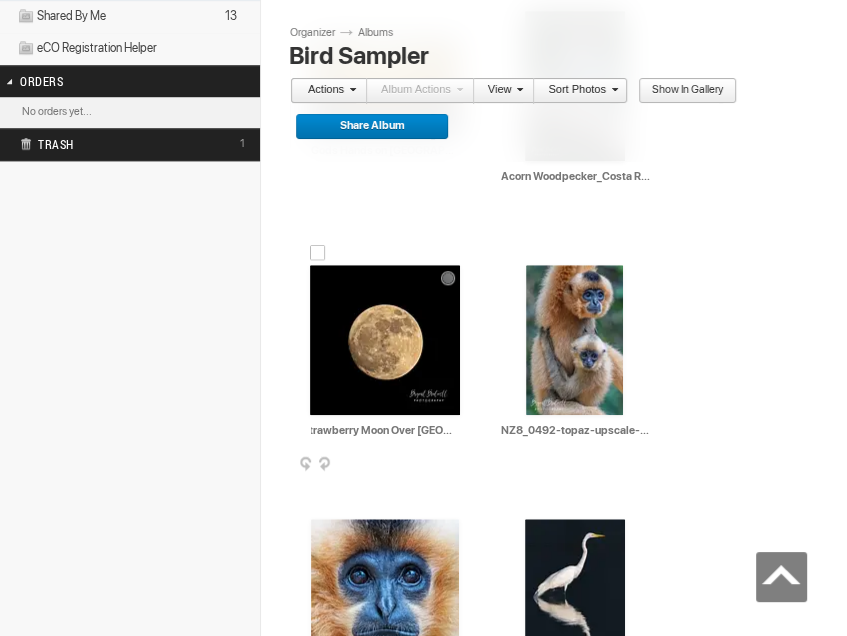 scroll, scrollTop: 0, scrollLeft: 16, axis: horizontal 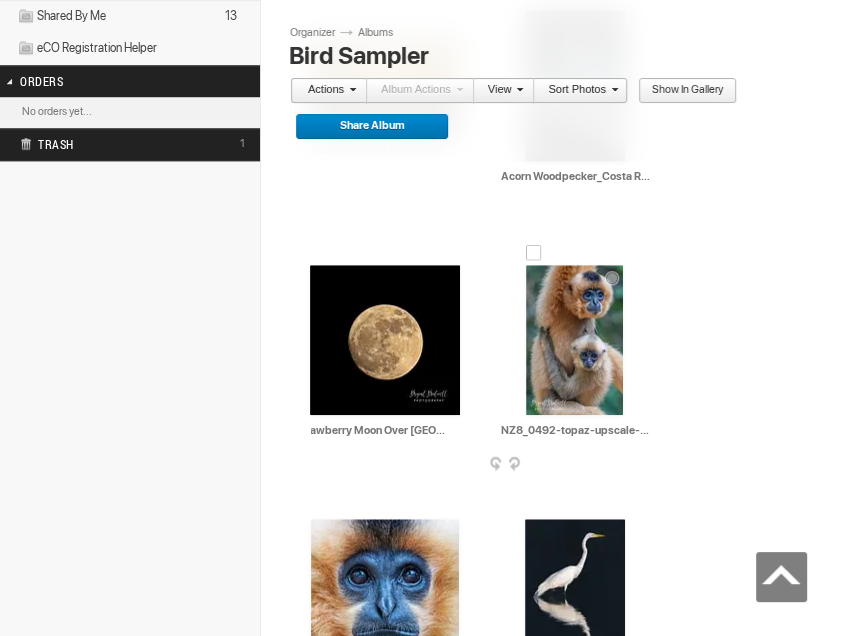 type on "Strawberry Moon Over [GEOGRAPHIC_DATA]" 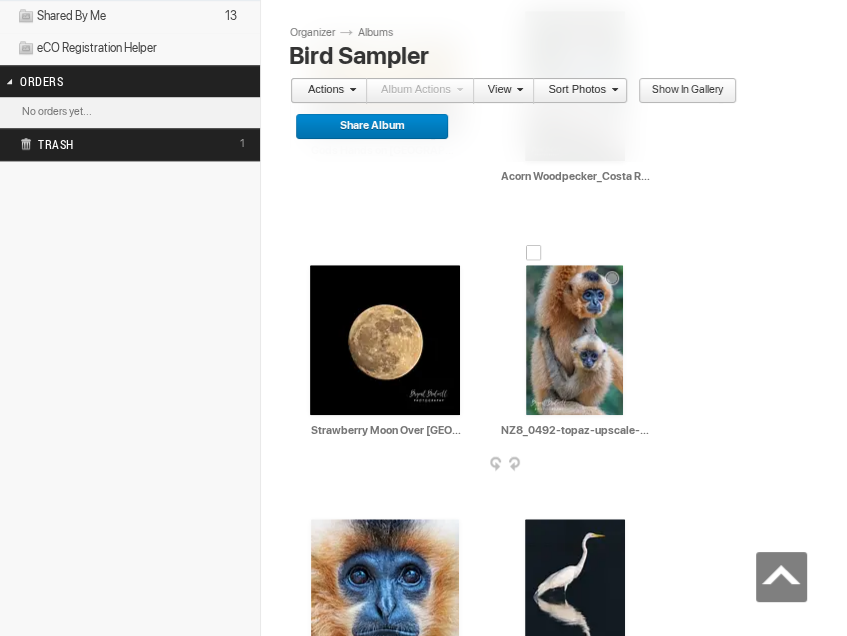 scroll, scrollTop: 0, scrollLeft: 7, axis: horizontal 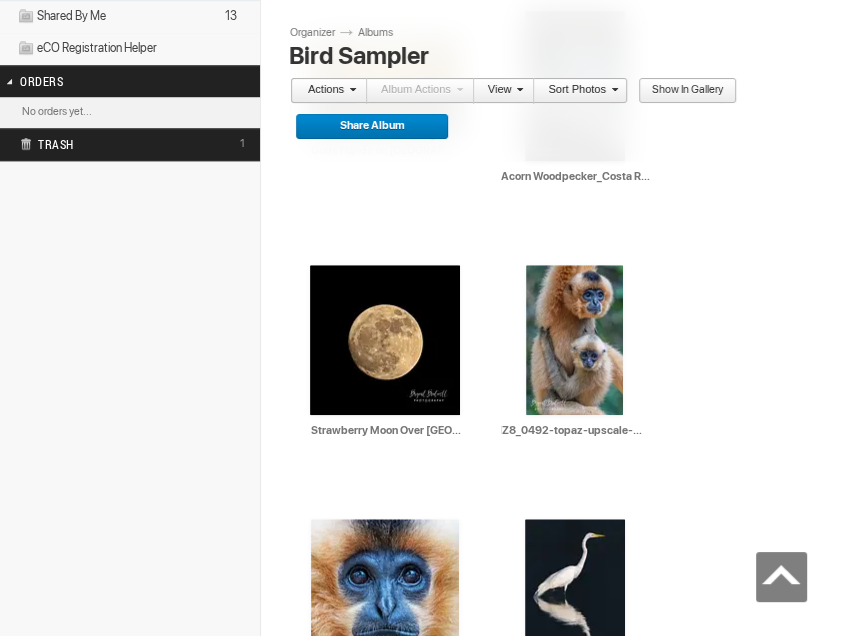 drag, startPoint x: 501, startPoint y: 417, endPoint x: 698, endPoint y: 427, distance: 197.25365 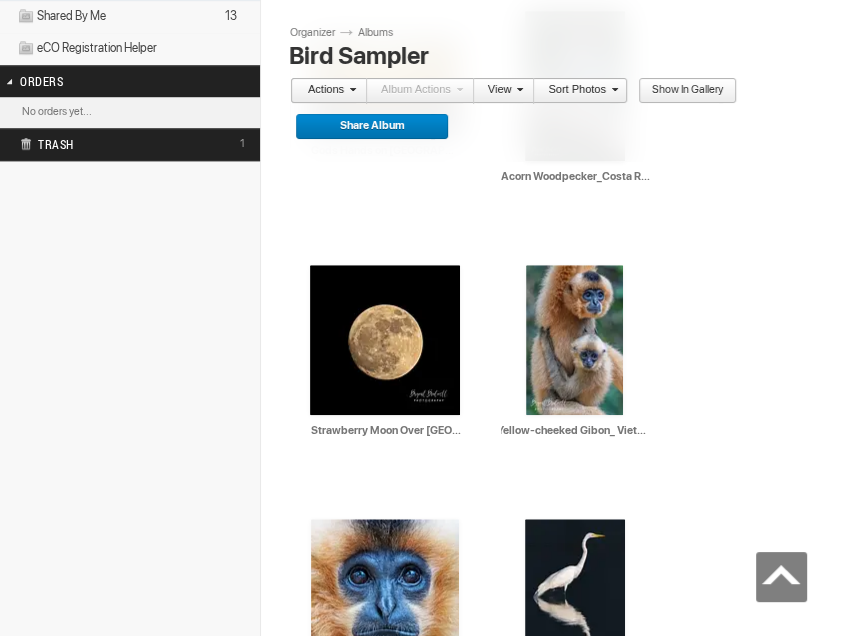 scroll, scrollTop: 0, scrollLeft: 14, axis: horizontal 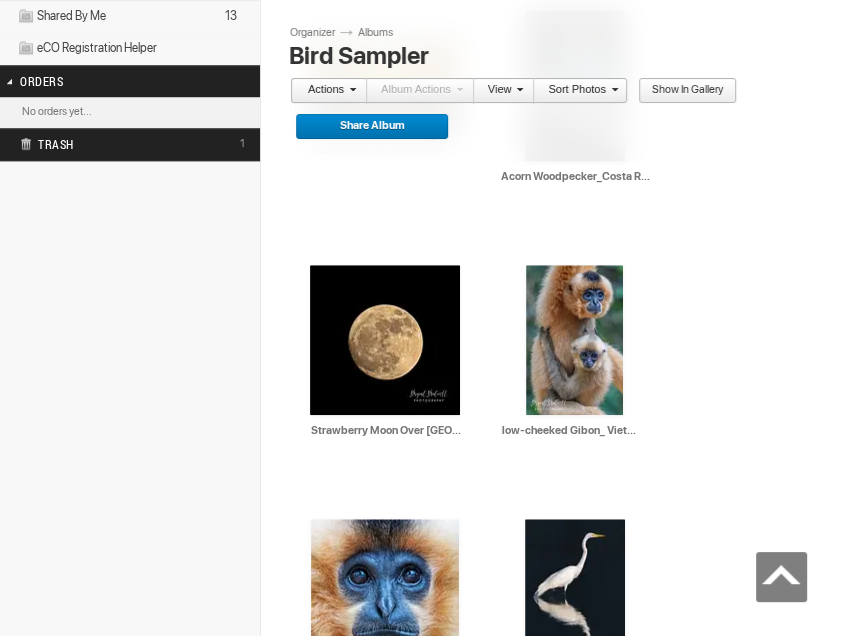 type on "Yellow-cheeked Gibon_ Viet Nam" 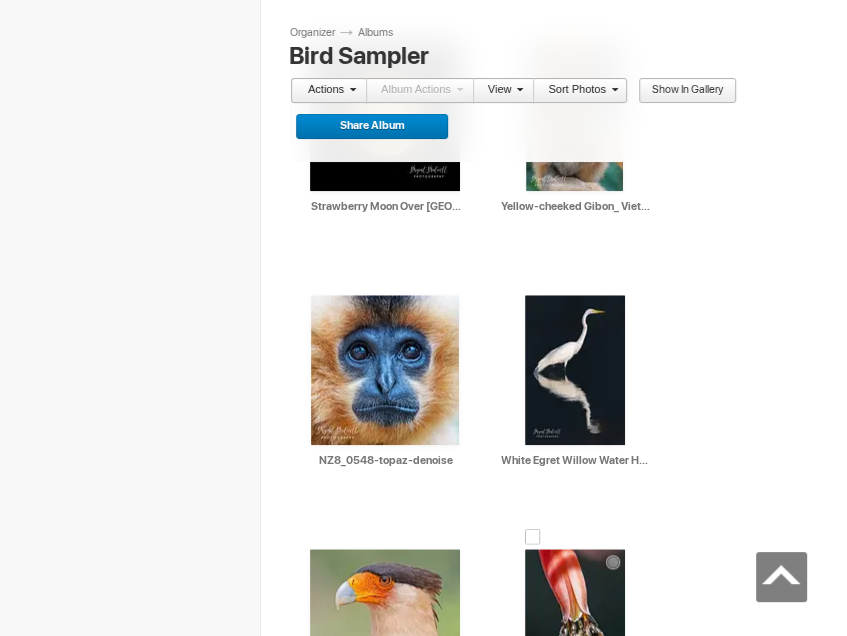 scroll, scrollTop: 1100, scrollLeft: 0, axis: vertical 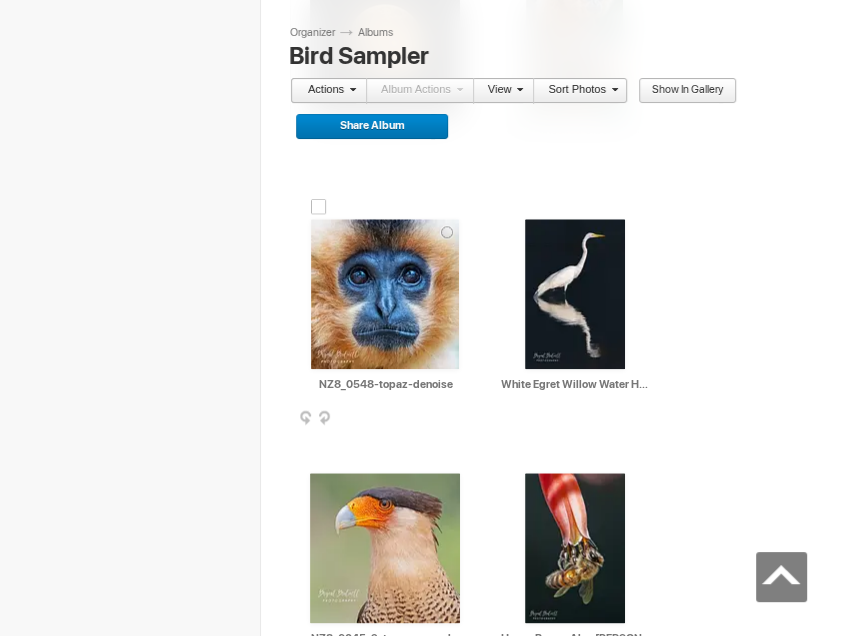 click on "NZ8_0548-topaz-denoise" at bounding box center (386, 384) 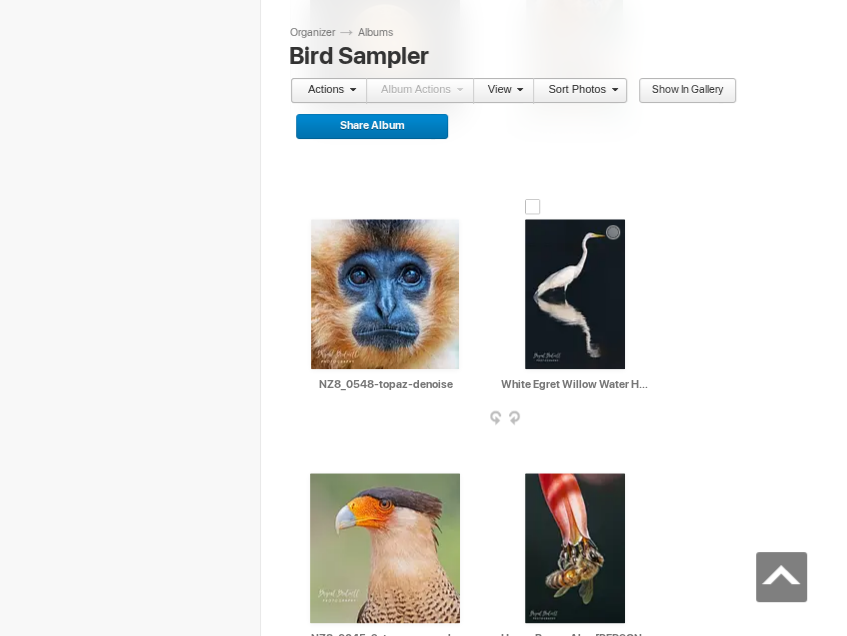 drag, startPoint x: 314, startPoint y: 373, endPoint x: 577, endPoint y: 407, distance: 265.1886 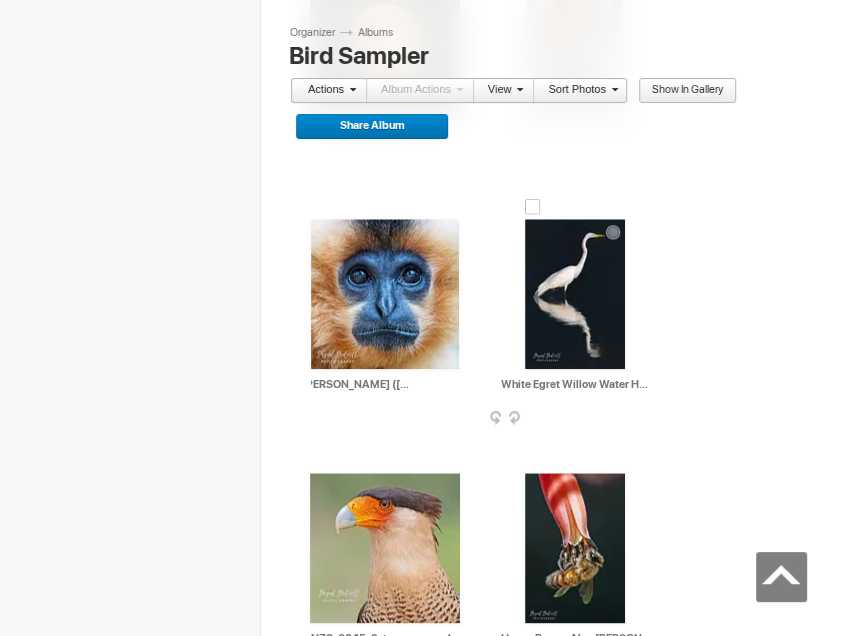 scroll, scrollTop: 0, scrollLeft: 56, axis: horizontal 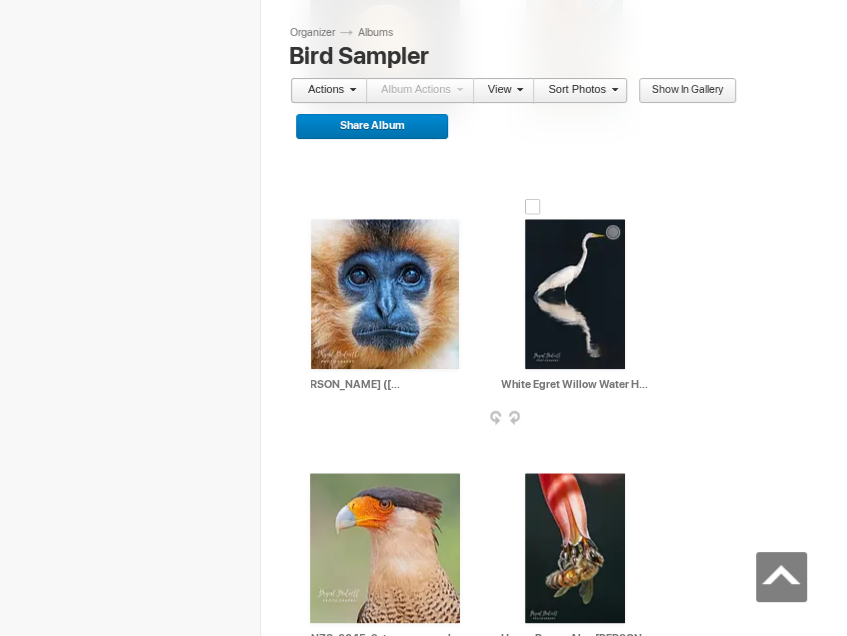 type on "Yellow-[PERSON_NAME] ([DEMOGRAPHIC_DATA])_Viet Nam" 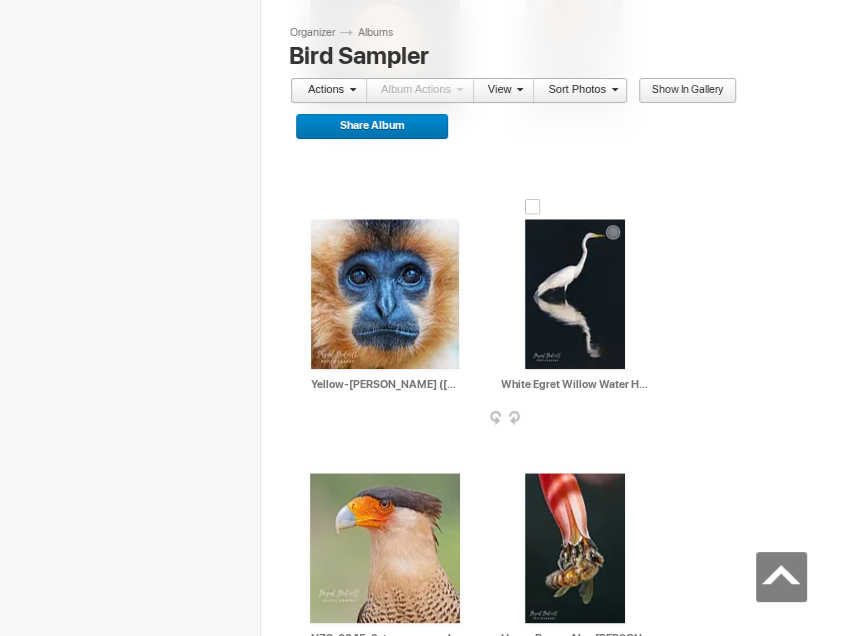 click on "White Egret Willow Water Hole 2_12-27-24" at bounding box center [576, 384] 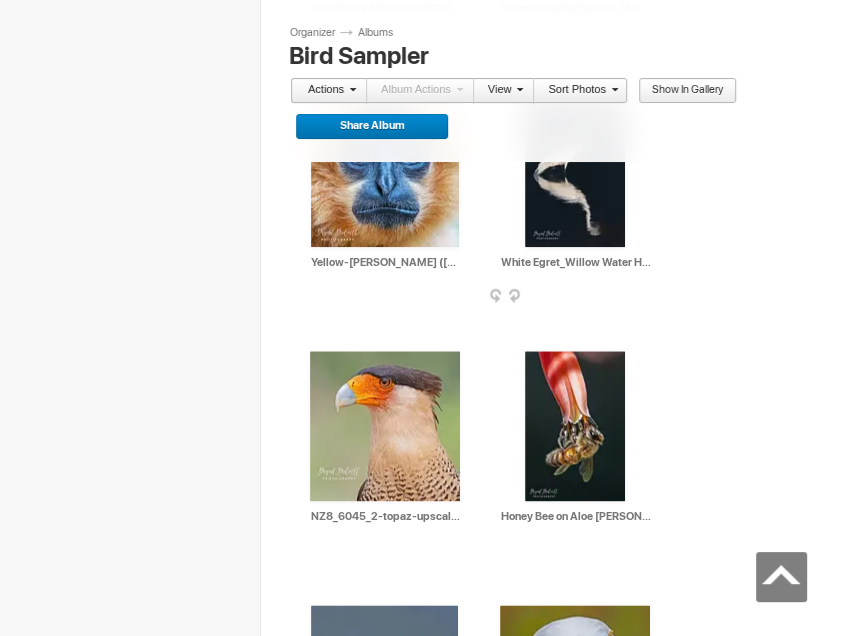 scroll, scrollTop: 1300, scrollLeft: 0, axis: vertical 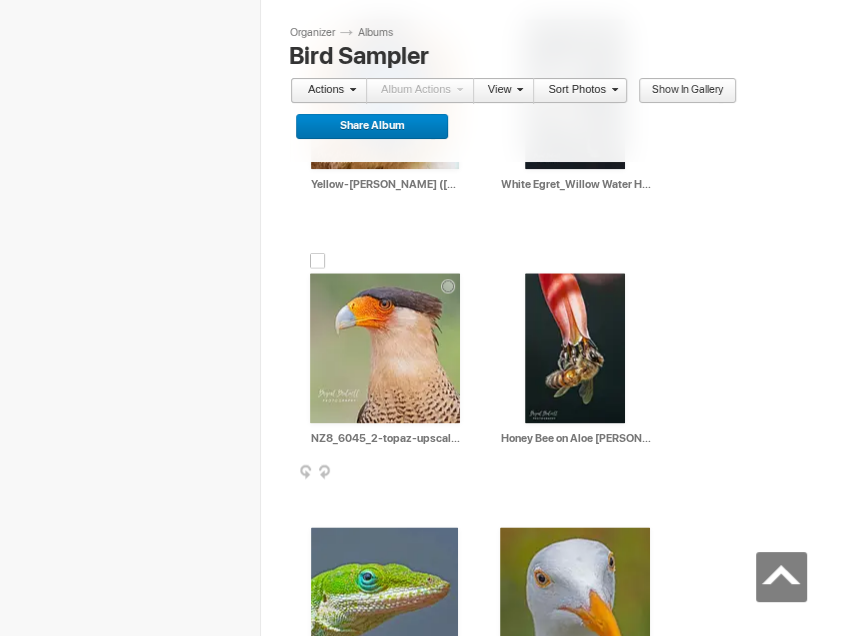 type on "White Egret_Willow Water Hole 2_12-27-24" 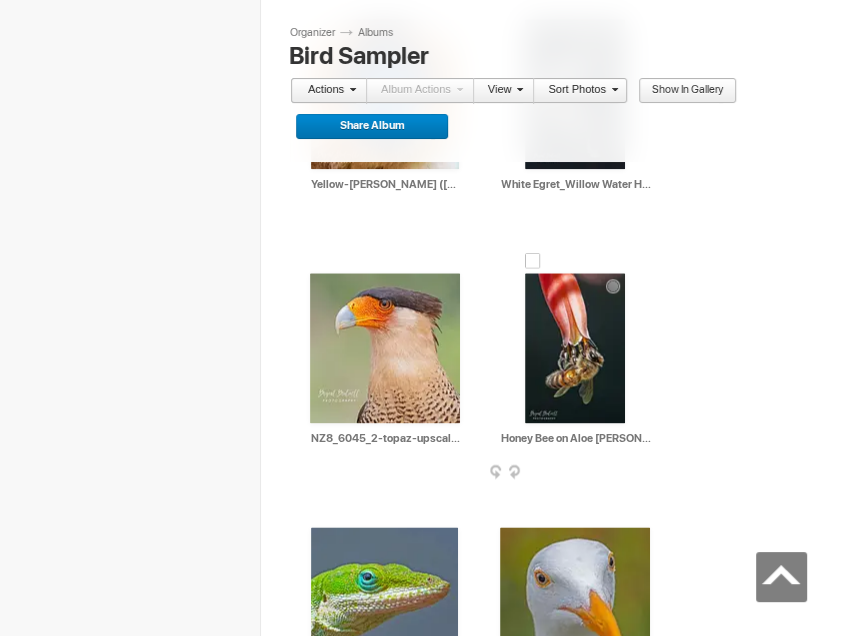 scroll, scrollTop: 0, scrollLeft: 10, axis: horizontal 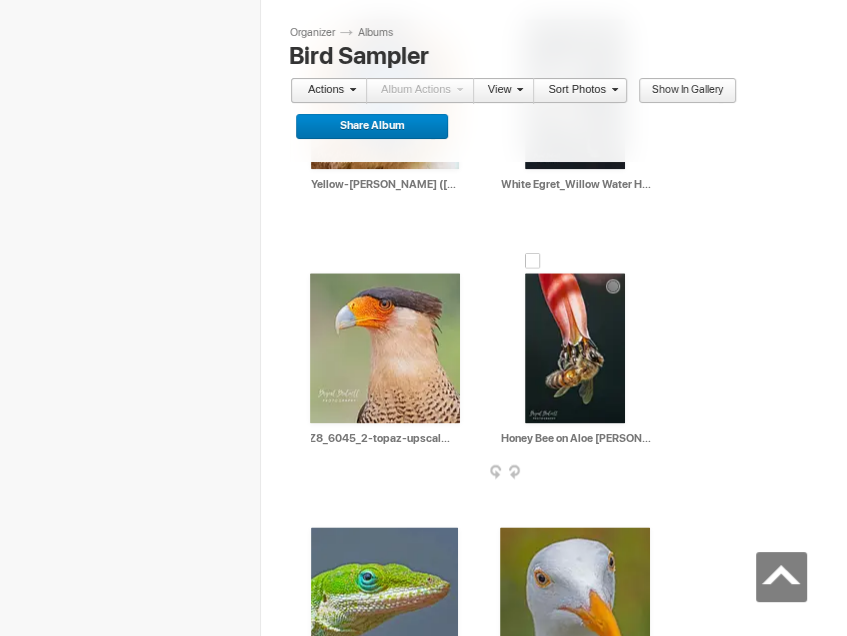 drag, startPoint x: 312, startPoint y: 429, endPoint x: 535, endPoint y: 459, distance: 225.0089 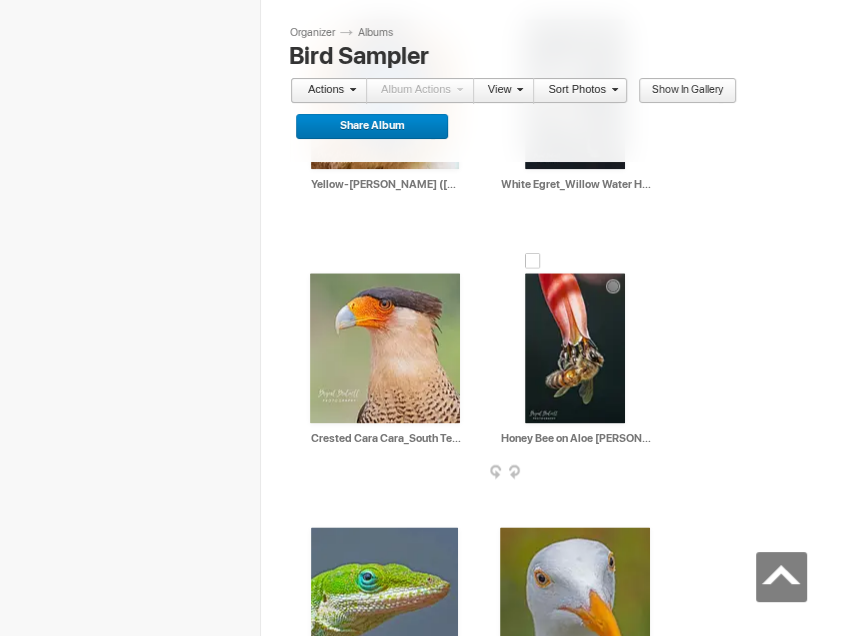 scroll, scrollTop: 0, scrollLeft: 7, axis: horizontal 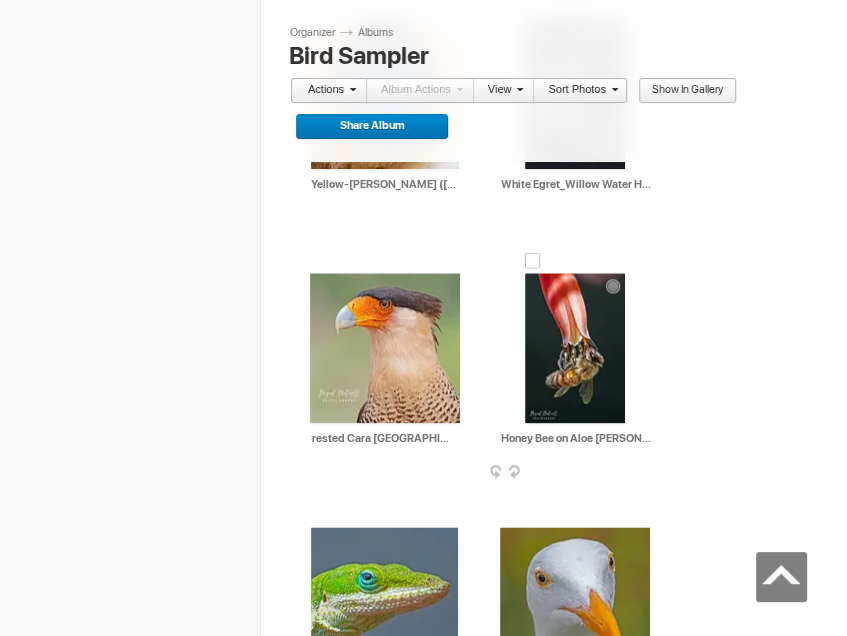 type on "Crested Cara [GEOGRAPHIC_DATA][US_STATE]" 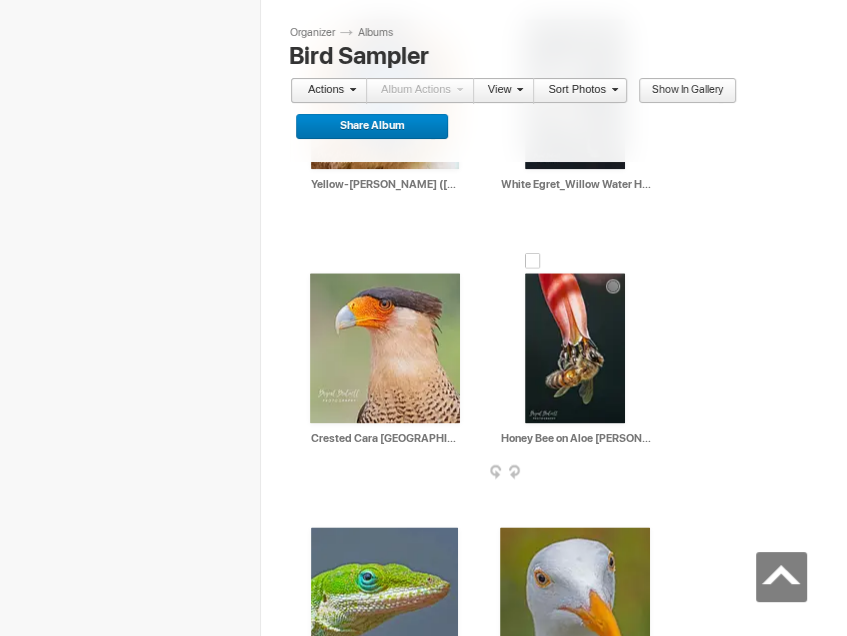 click on "Honey Bee on Aloe Vera Flower_4-12-25" at bounding box center (576, 438) 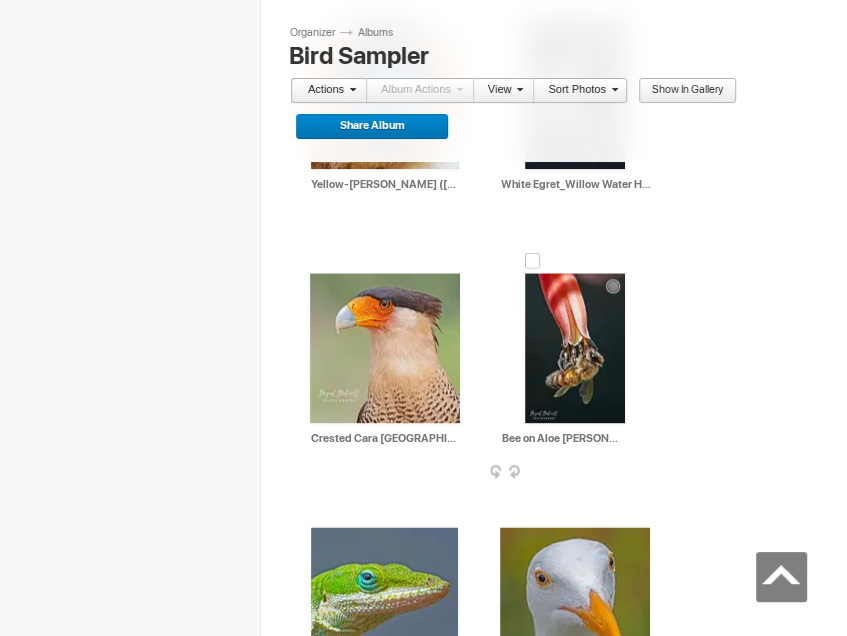 scroll, scrollTop: 0, scrollLeft: 51, axis: horizontal 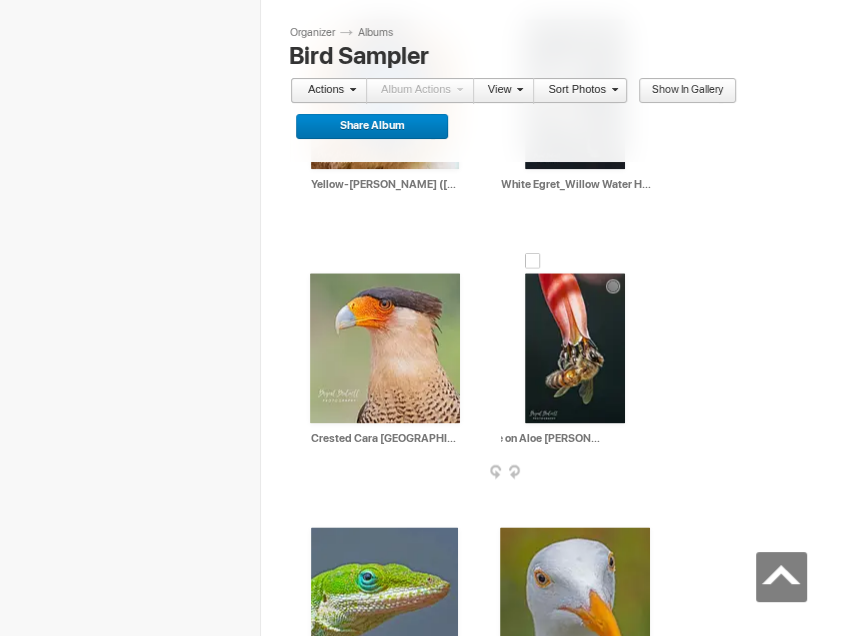 drag, startPoint x: 601, startPoint y: 427, endPoint x: 668, endPoint y: 425, distance: 67.02985 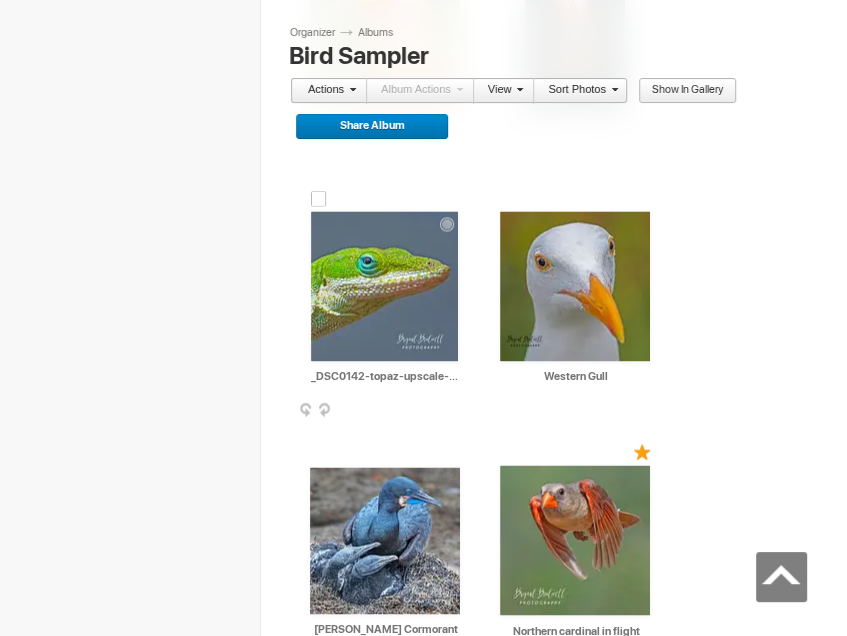 scroll, scrollTop: 1600, scrollLeft: 0, axis: vertical 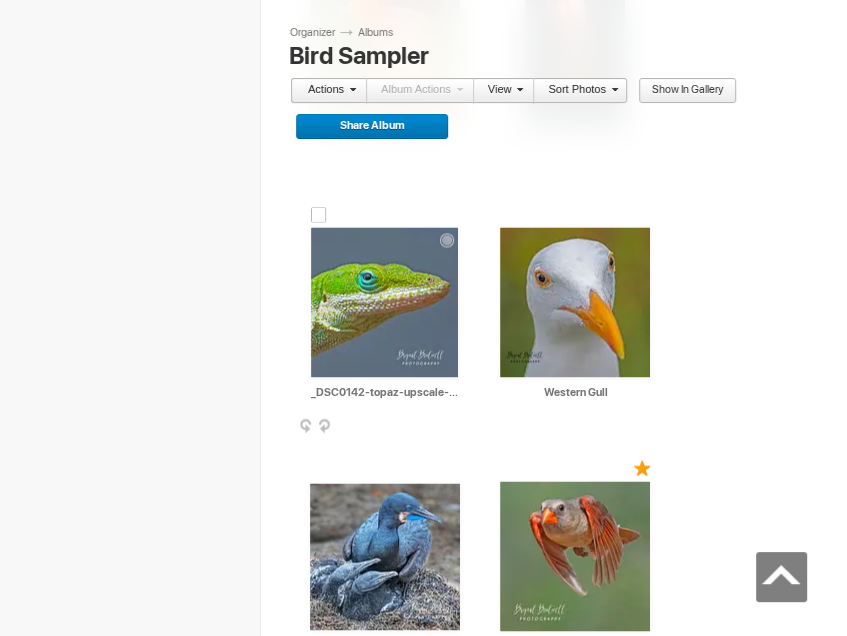 type on "Honey Bee on Aloe [PERSON_NAME] Flower" 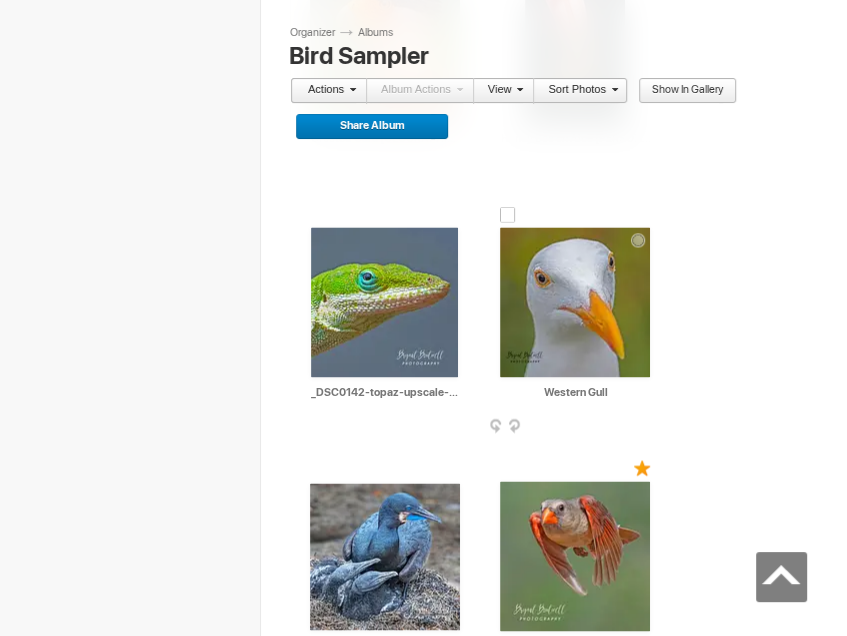 drag, startPoint x: 311, startPoint y: 381, endPoint x: 518, endPoint y: 401, distance: 207.96394 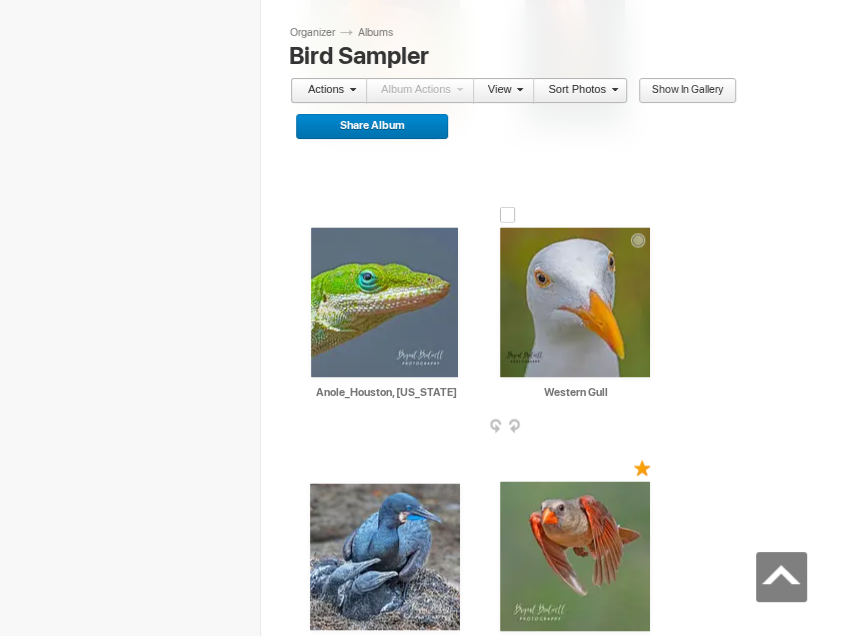 type on "Anole_Houston, [US_STATE]" 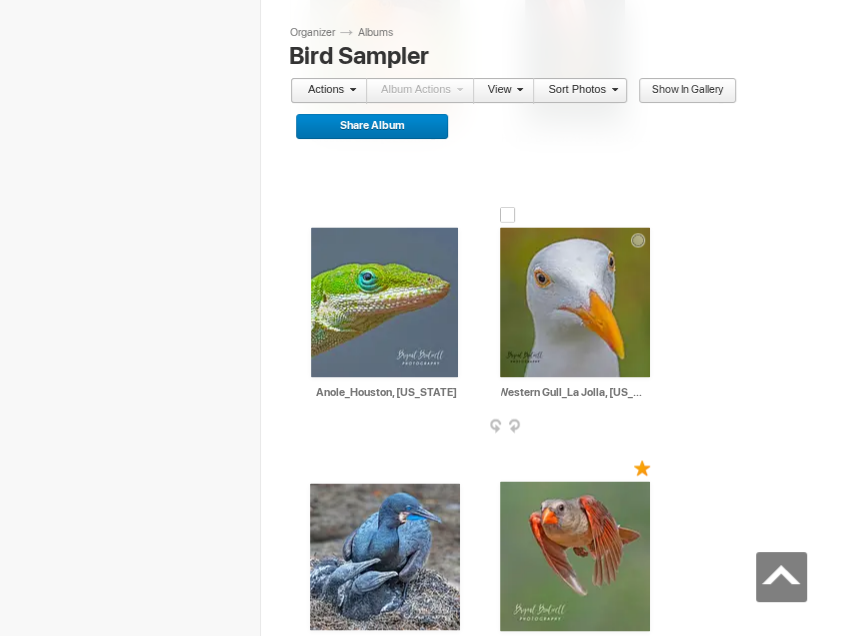 scroll, scrollTop: 0, scrollLeft: 9, axis: horizontal 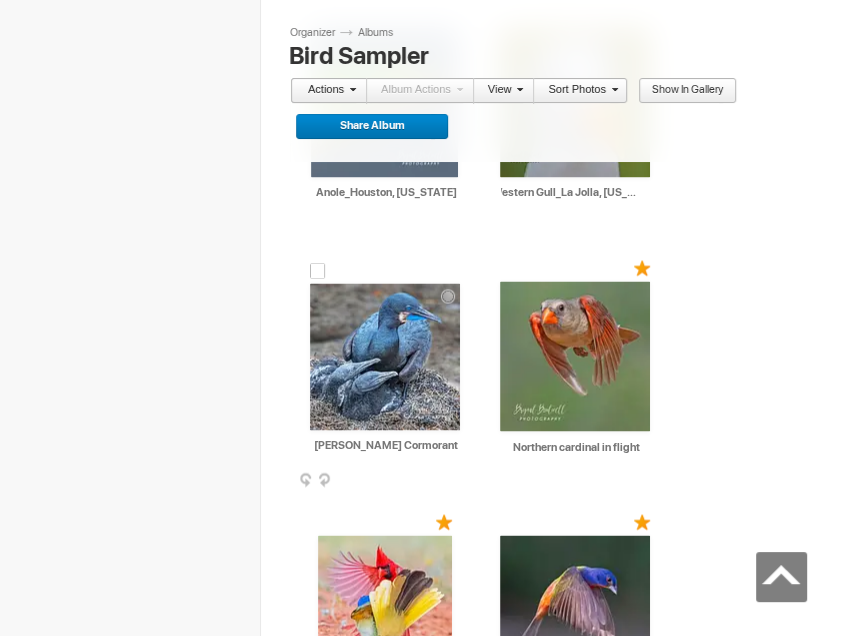 type on "Western Gull_La Jolla, [US_STATE]" 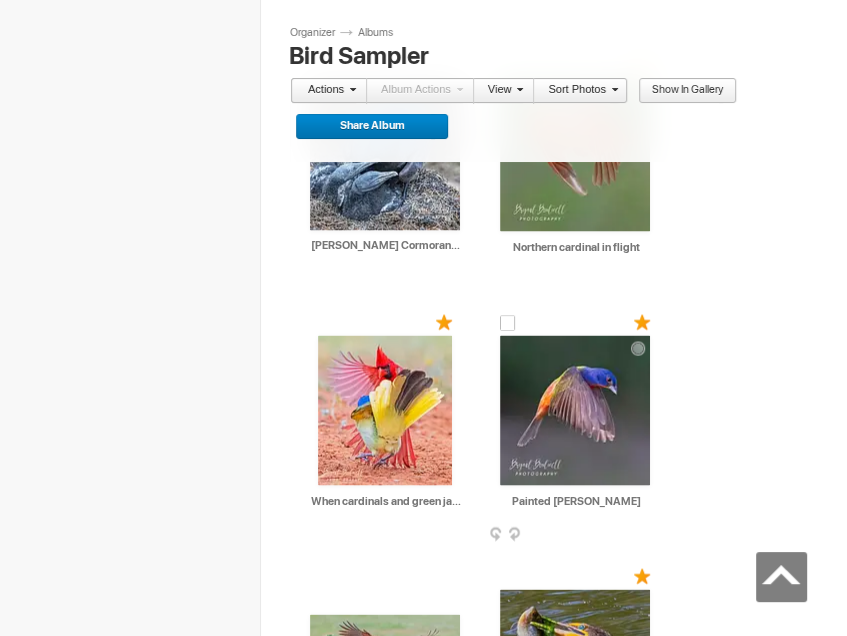 scroll, scrollTop: 1800, scrollLeft: 0, axis: vertical 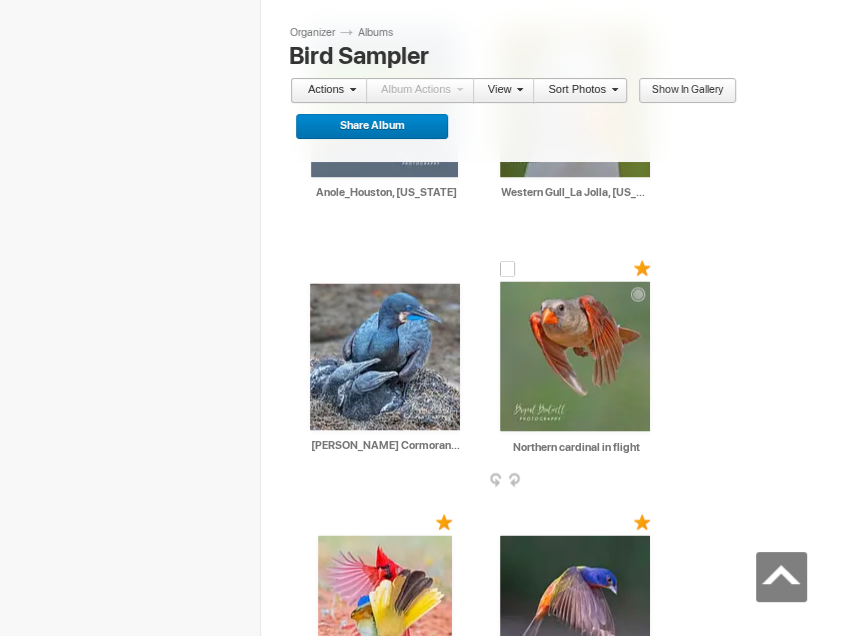 type on "[PERSON_NAME] Cormorant_La Jolla" 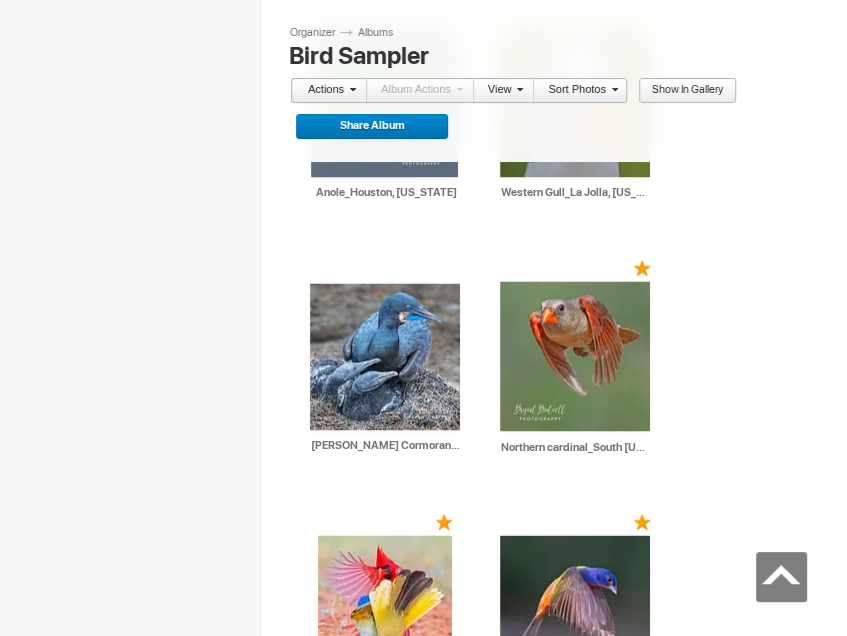 scroll, scrollTop: 0, scrollLeft: 2, axis: horizontal 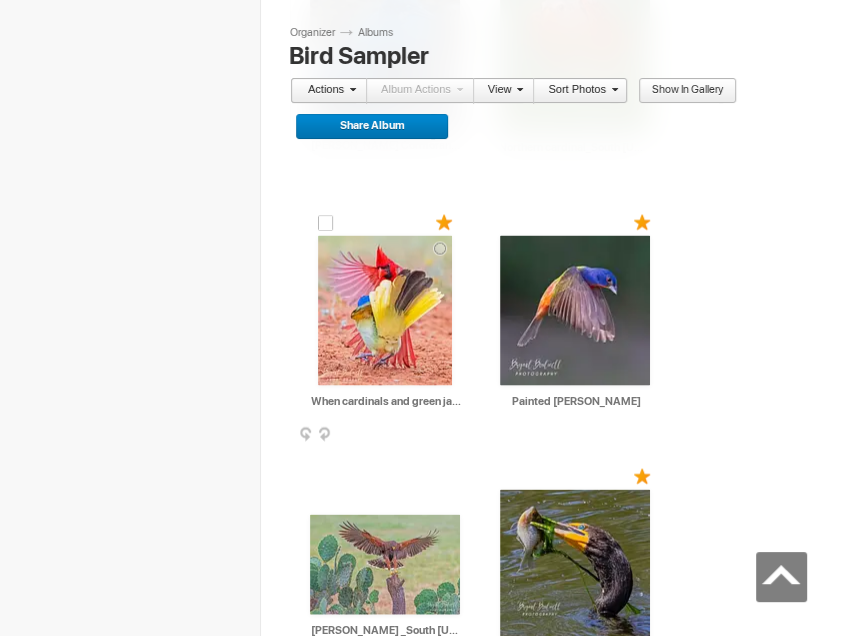 type on "Northern cardinal_South [US_STATE]" 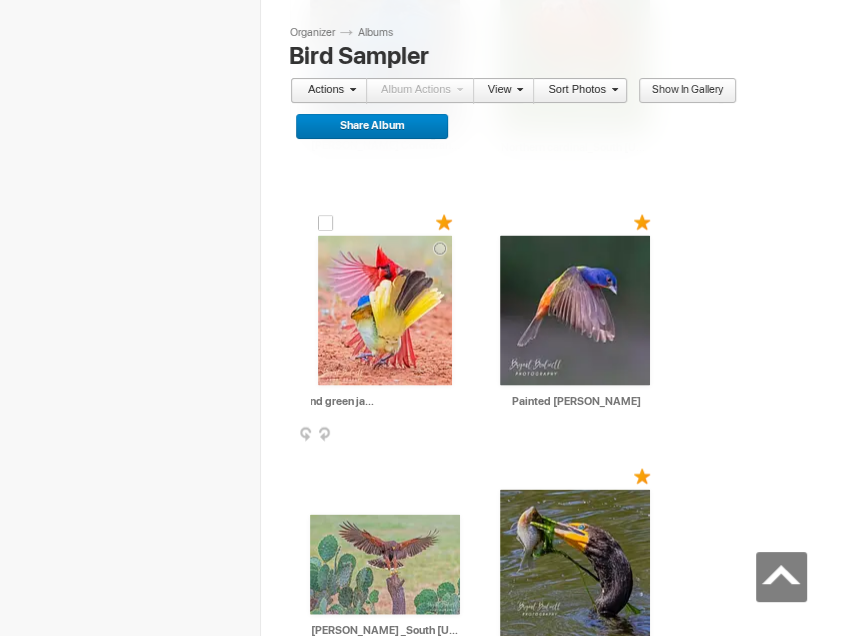 scroll, scrollTop: 0, scrollLeft: 93, axis: horizontal 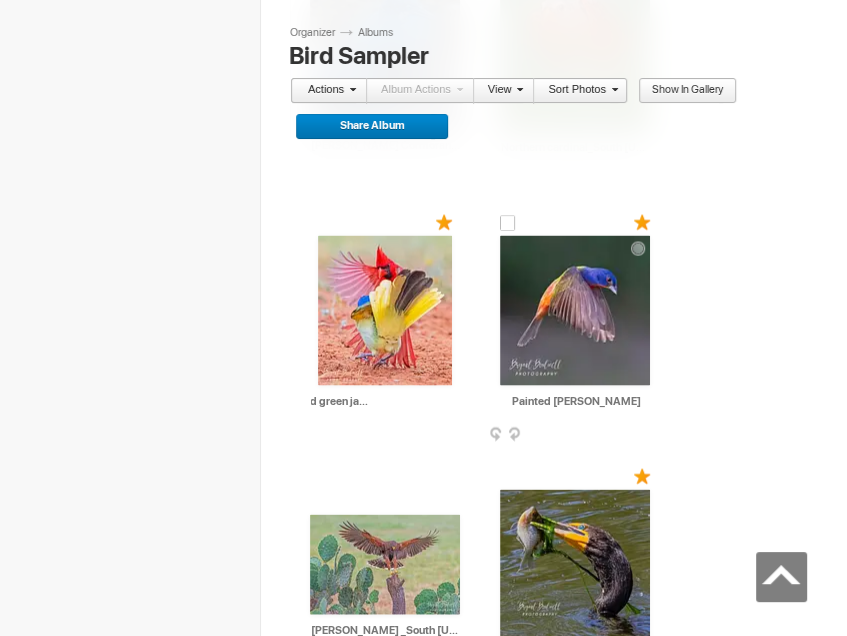 type on "When cardinals and green jays fight_South [US_STATE]" 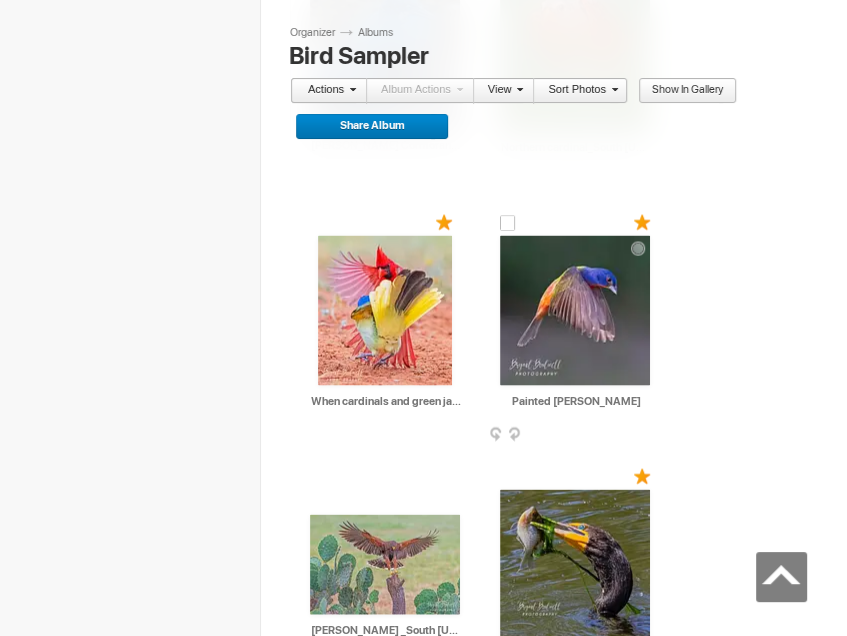 click on "Painted bunting" at bounding box center [576, 400] 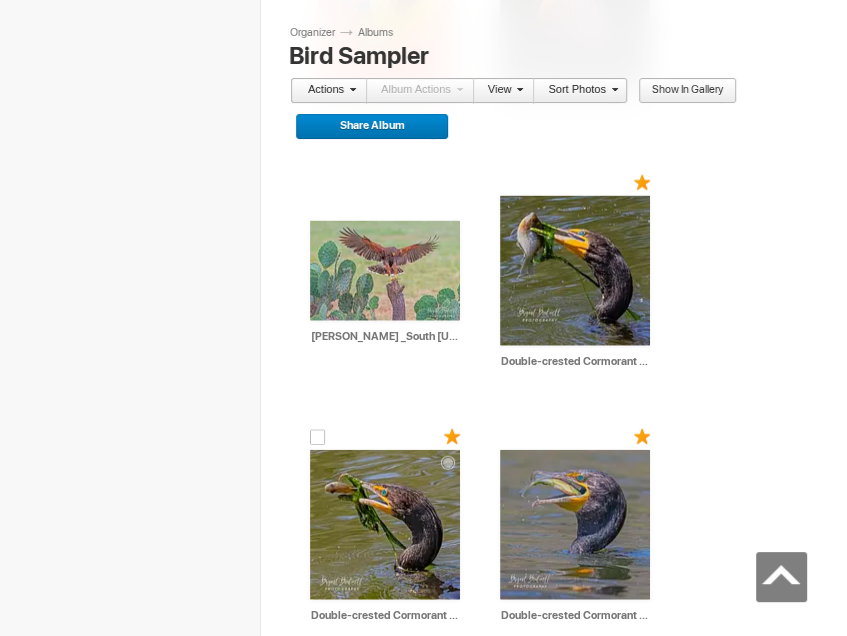 scroll, scrollTop: 2400, scrollLeft: 0, axis: vertical 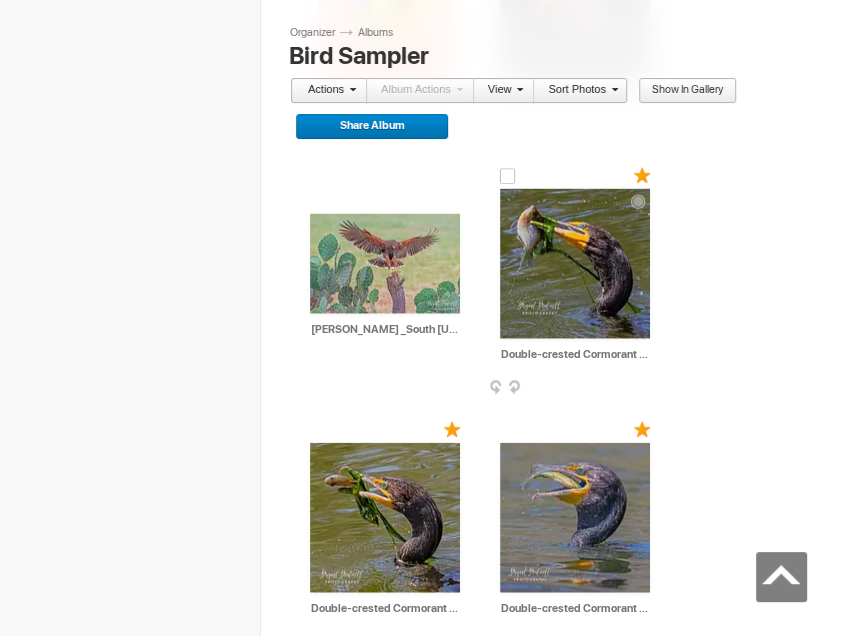 type on "Painted bunting_South [US_STATE]" 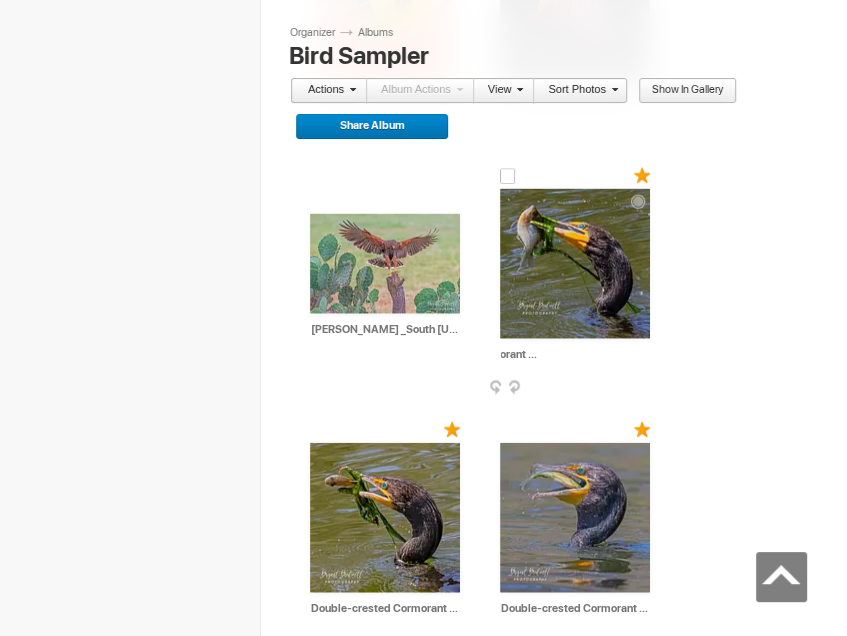 scroll, scrollTop: 0, scrollLeft: 124, axis: horizontal 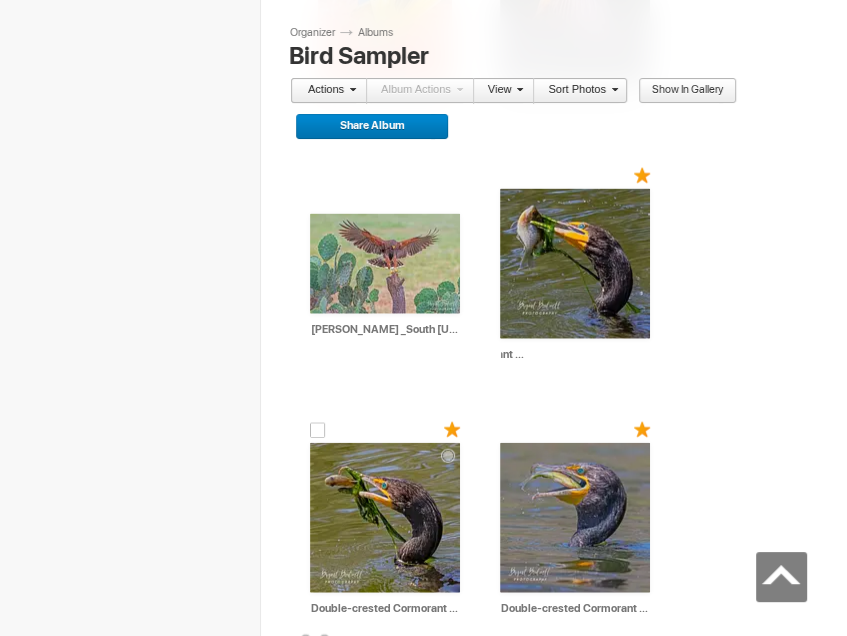 type on "Double-crested Cormorant (securing lunch)_San Diego" 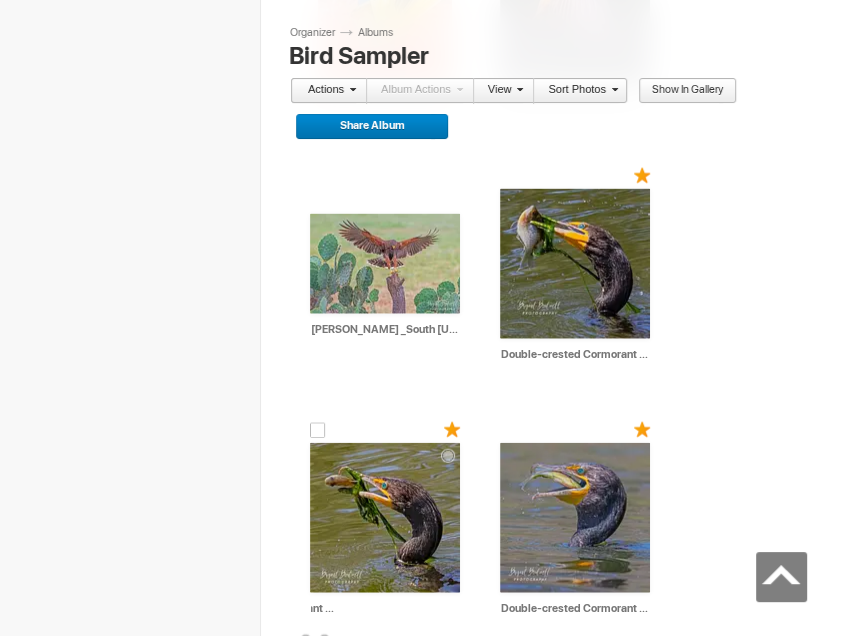 scroll, scrollTop: 0, scrollLeft: 137, axis: horizontal 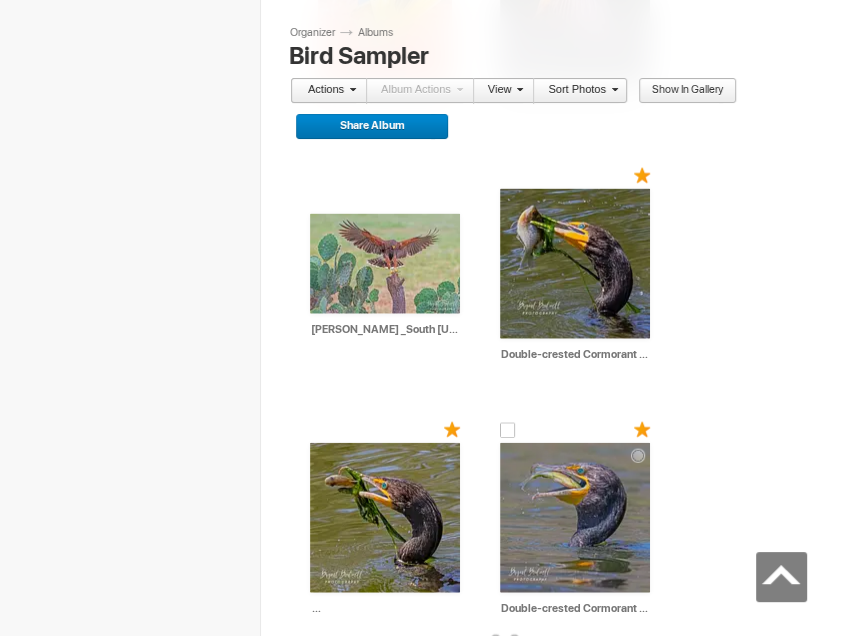 type on "Double-crested Cormorant (positioning to eat)_San Diego" 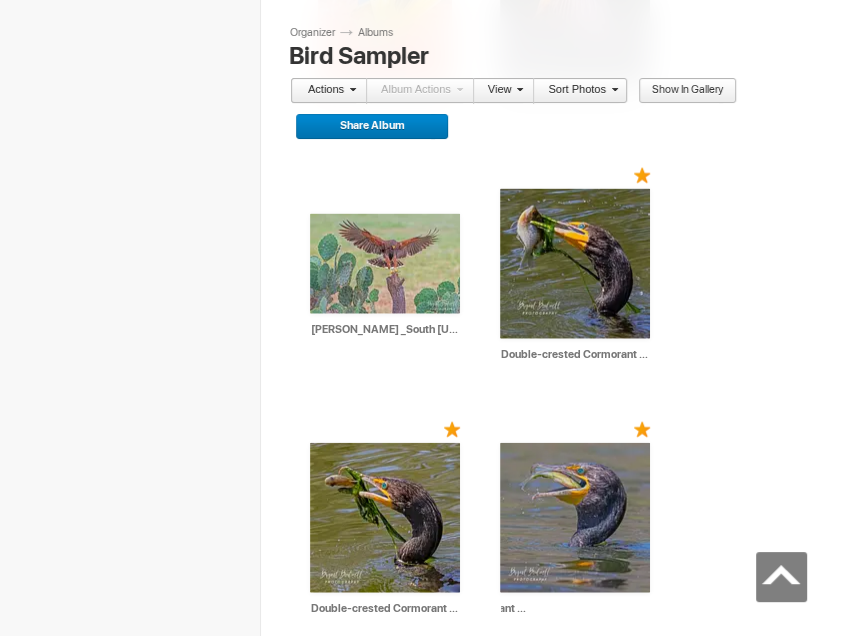 scroll, scrollTop: 0, scrollLeft: 128, axis: horizontal 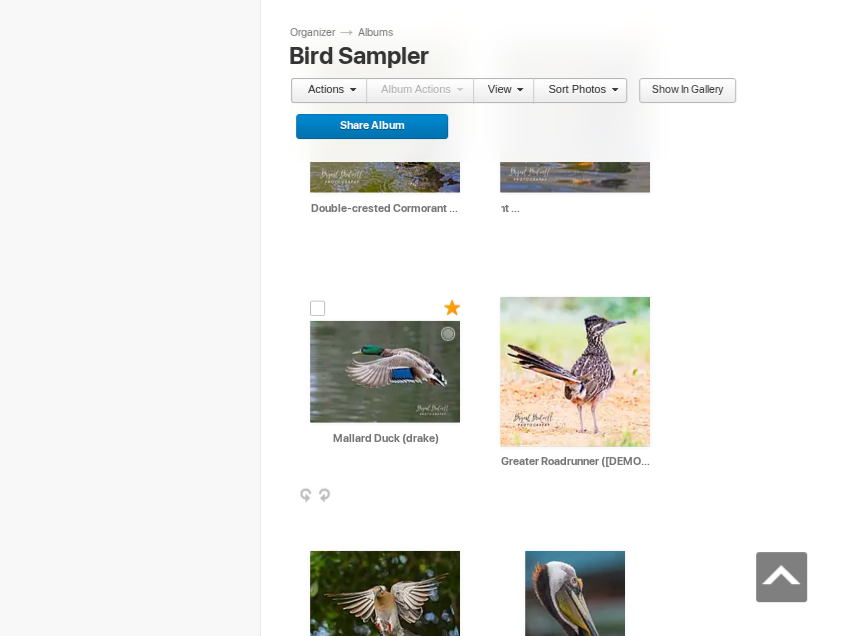 type on "Double-crested Cormorant (down the hatch)_San Diego" 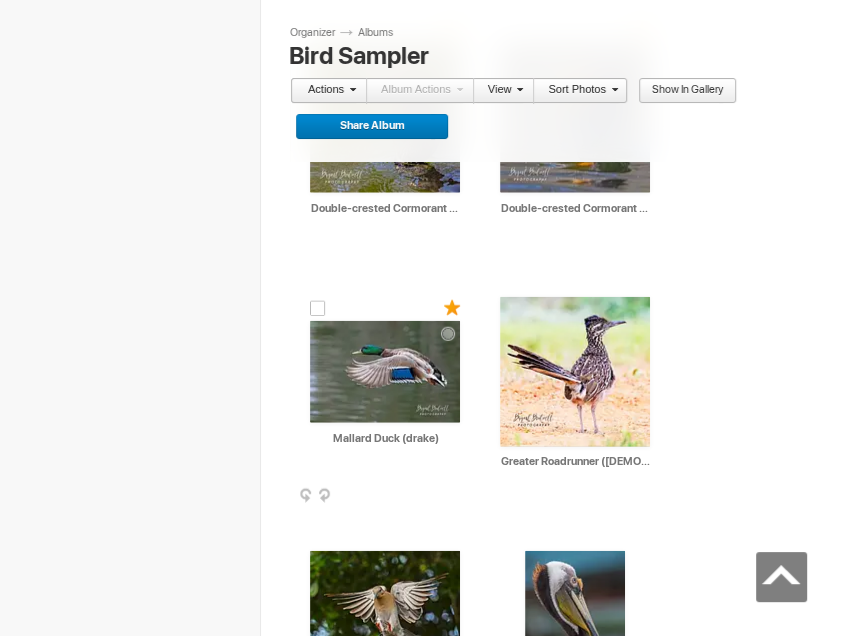 click on "Mallard Duck (drake)" at bounding box center [386, 438] 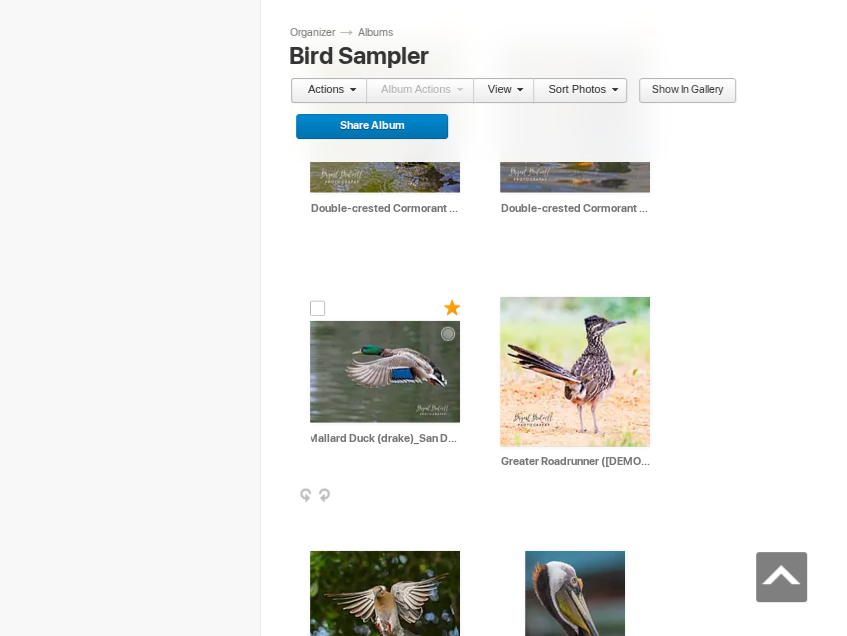 scroll, scrollTop: 0, scrollLeft: 9, axis: horizontal 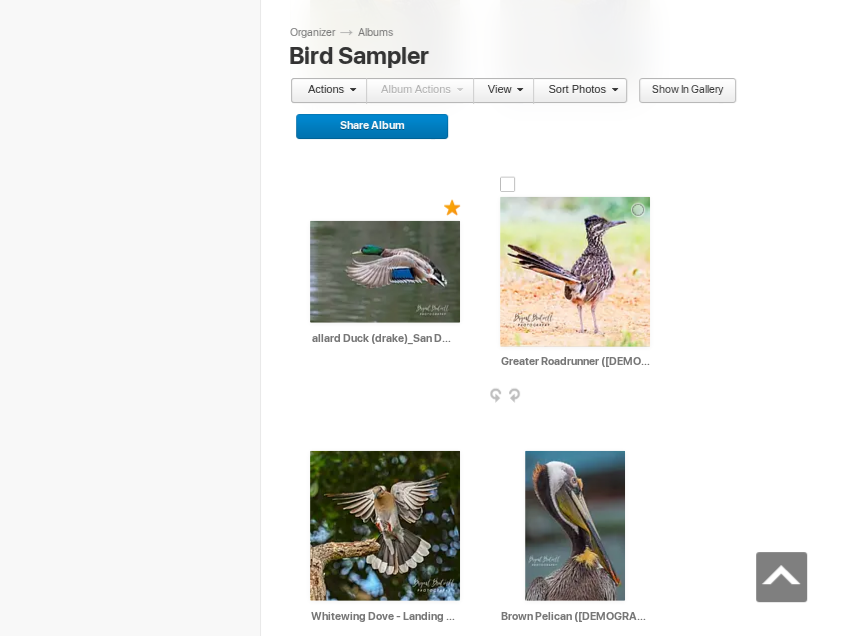 type on "Mallard Duck (drake)_San Diego" 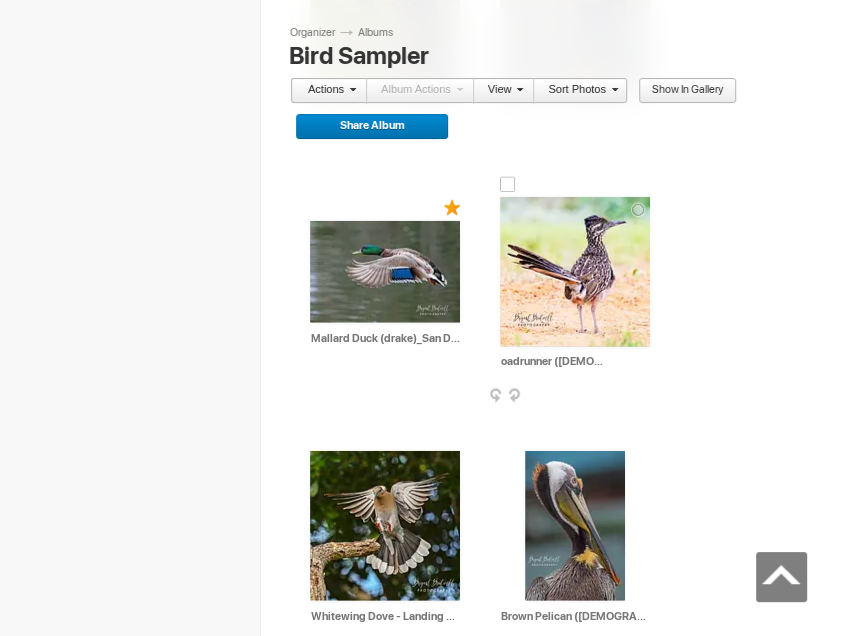 scroll, scrollTop: 0, scrollLeft: 59, axis: horizontal 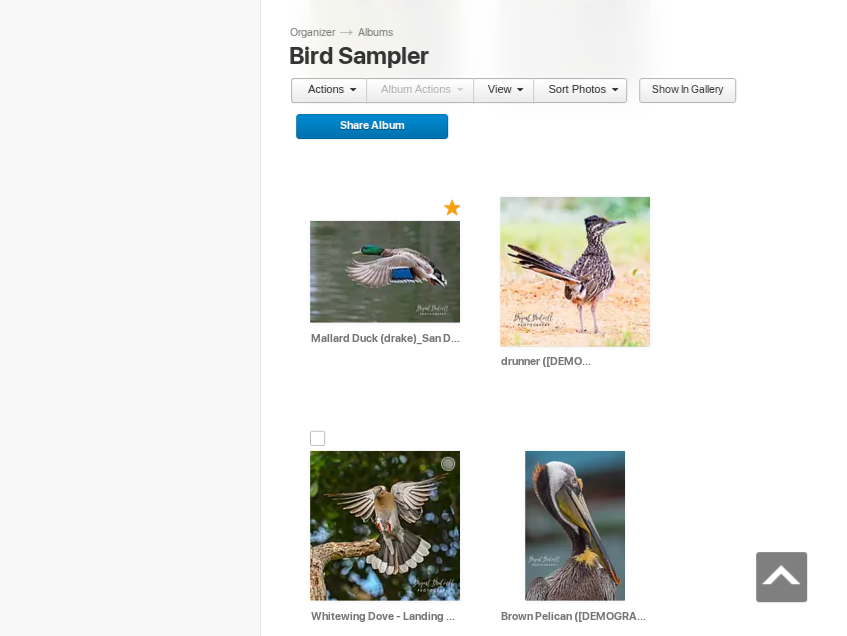 click on "AI Whitewing Dove - Landing Gear Down
HTML:
Direct:
Forum:
Photo ID:
22459630
More..." at bounding box center [385, 526] 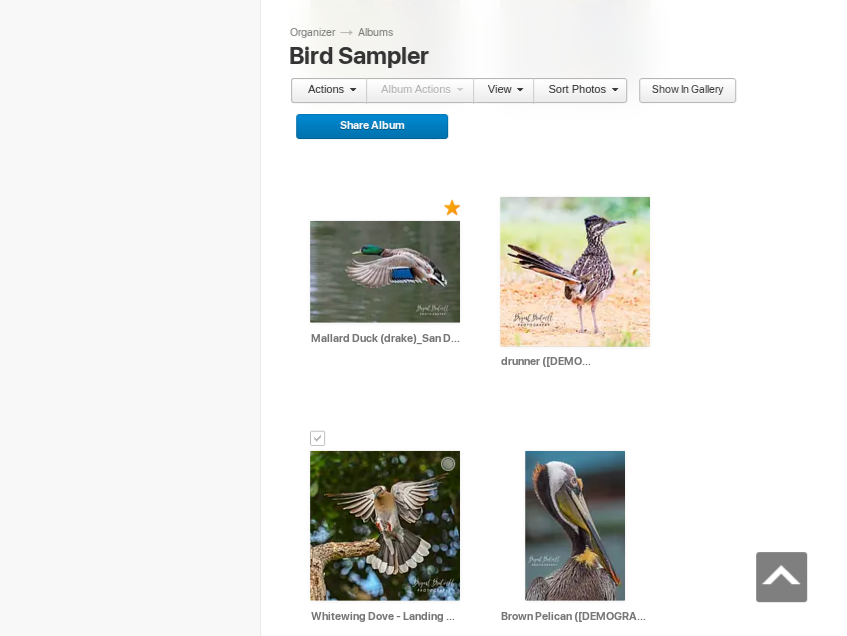type on "Greater Roadrunner ([DEMOGRAPHIC_DATA])_South [US_STATE]" 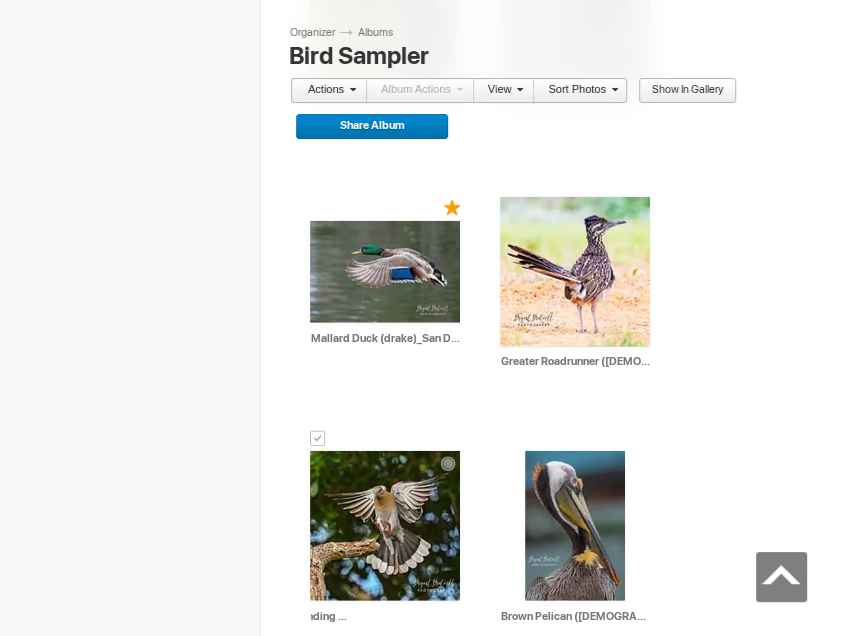 scroll, scrollTop: 0, scrollLeft: 119, axis: horizontal 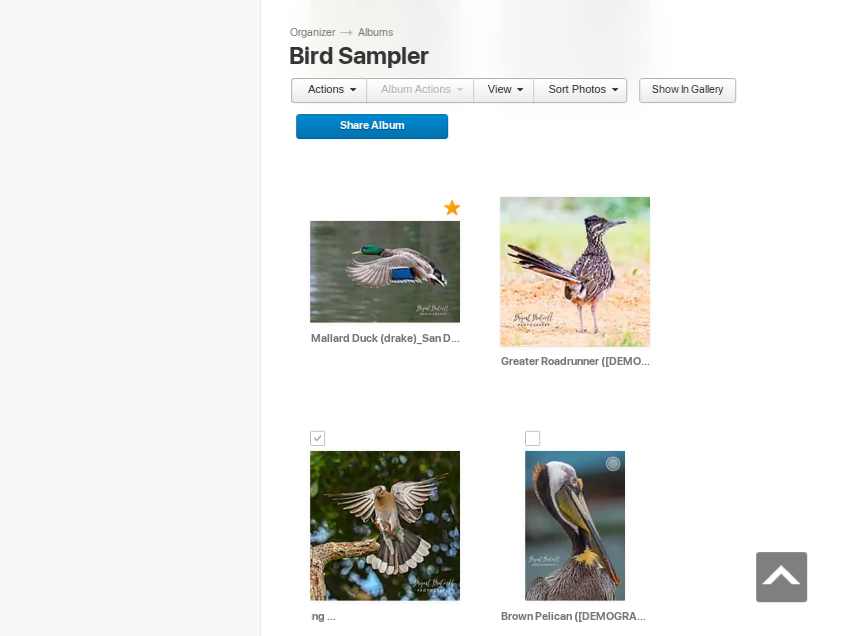 type on "Whitewing Dove - Landing Gear Down_Houston, [US_STATE]" 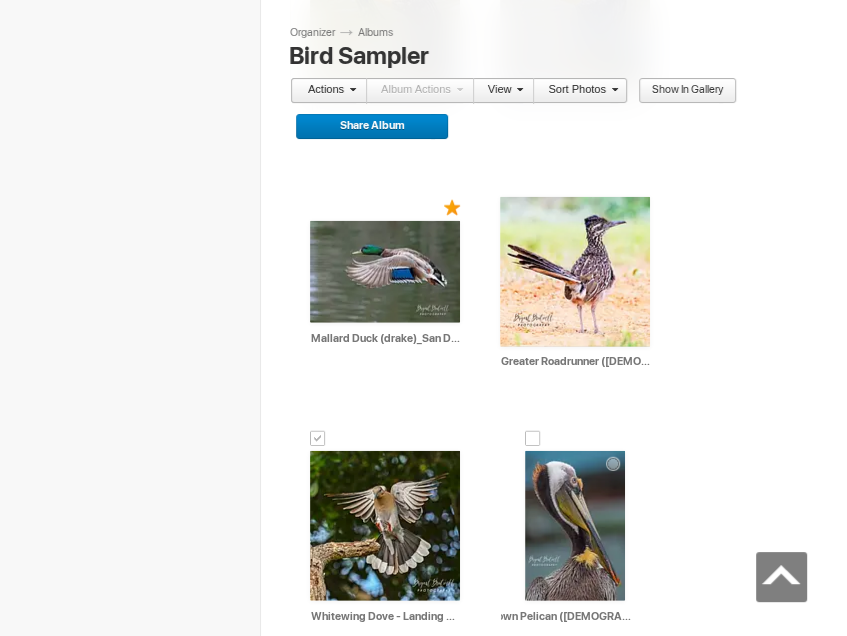 scroll, scrollTop: 0, scrollLeft: 51, axis: horizontal 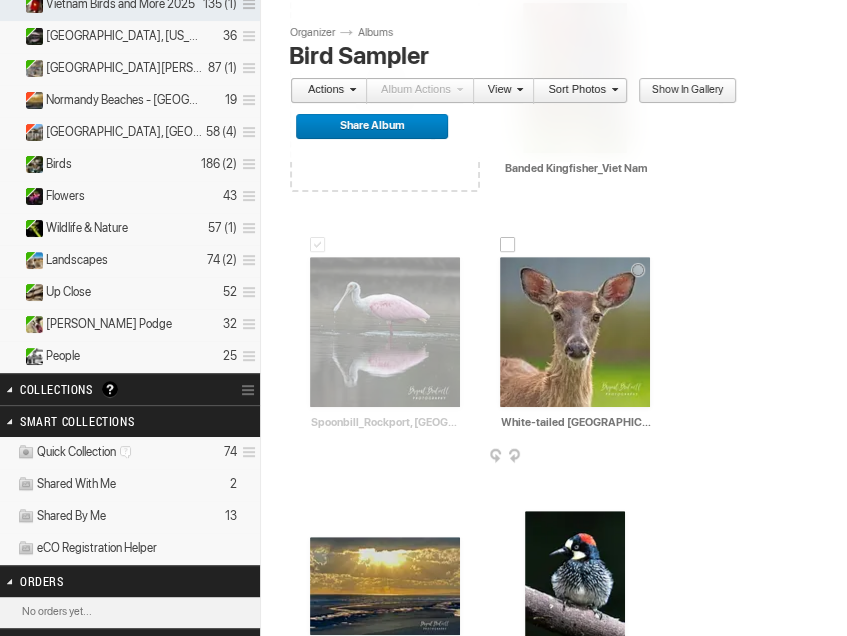 click at bounding box center [575, 332] 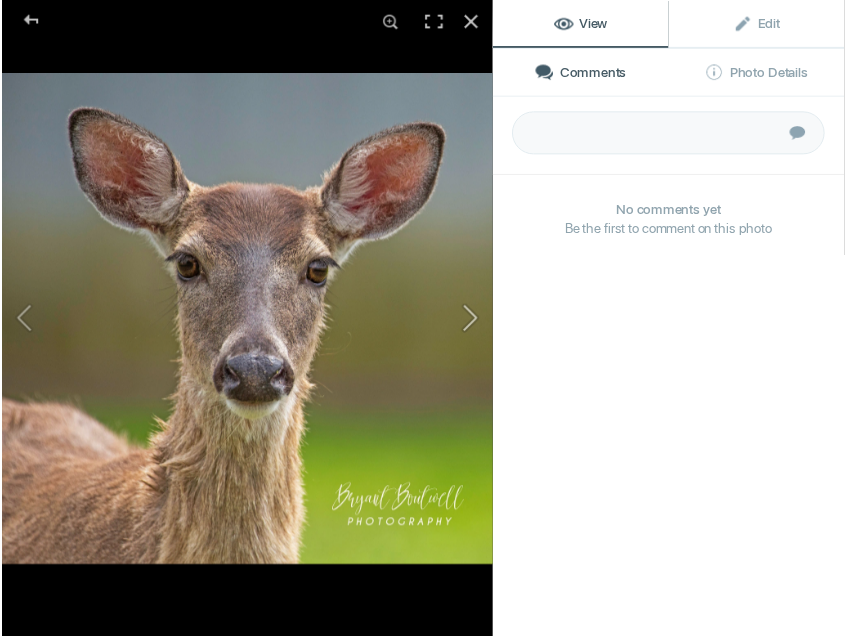 scroll, scrollTop: 0, scrollLeft: 0, axis: both 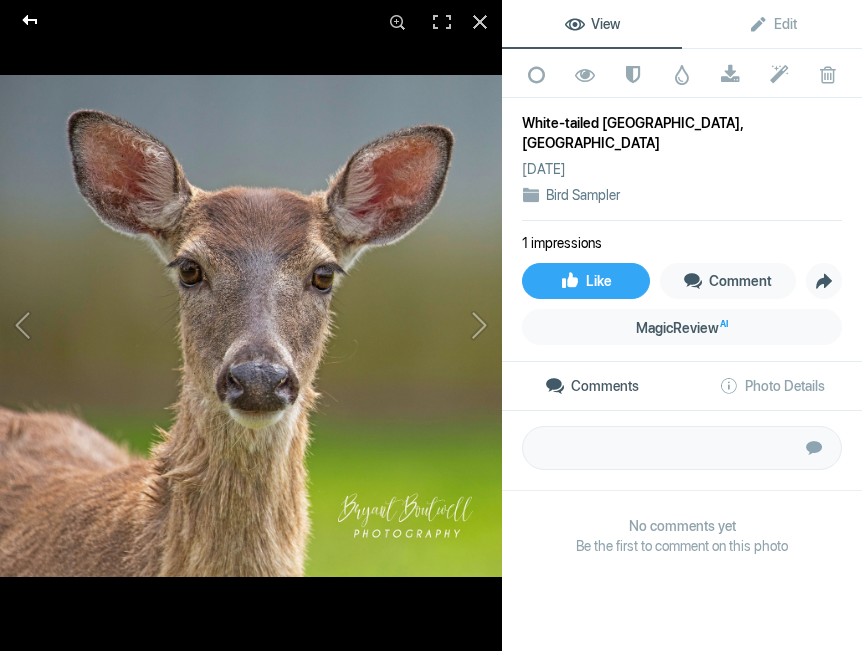 click 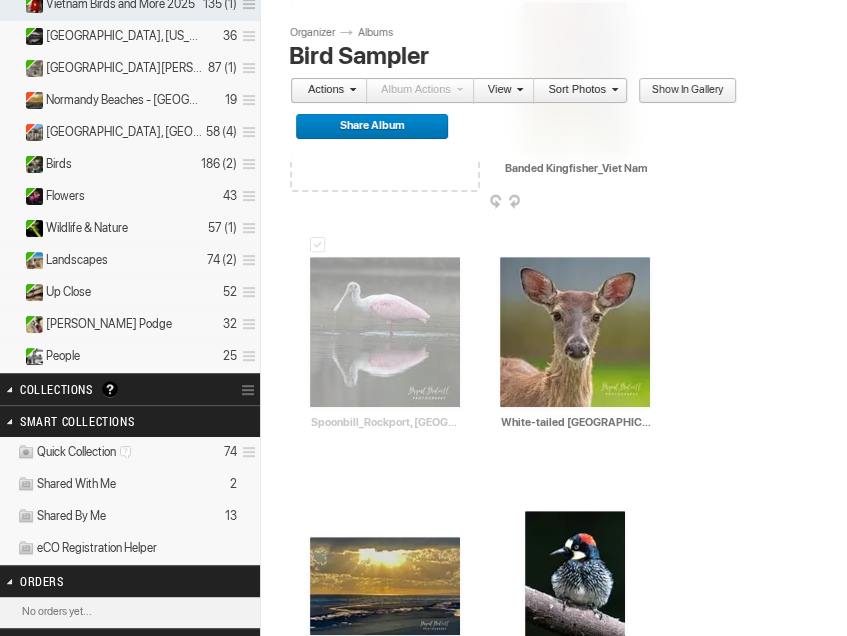 click on "AI Banded Kingfisher_Viet Nam
HTML:
Direct:
Forum:
Photo ID:
22709569
More...
Order Print Submit For Edit" at bounding box center [575, 90] 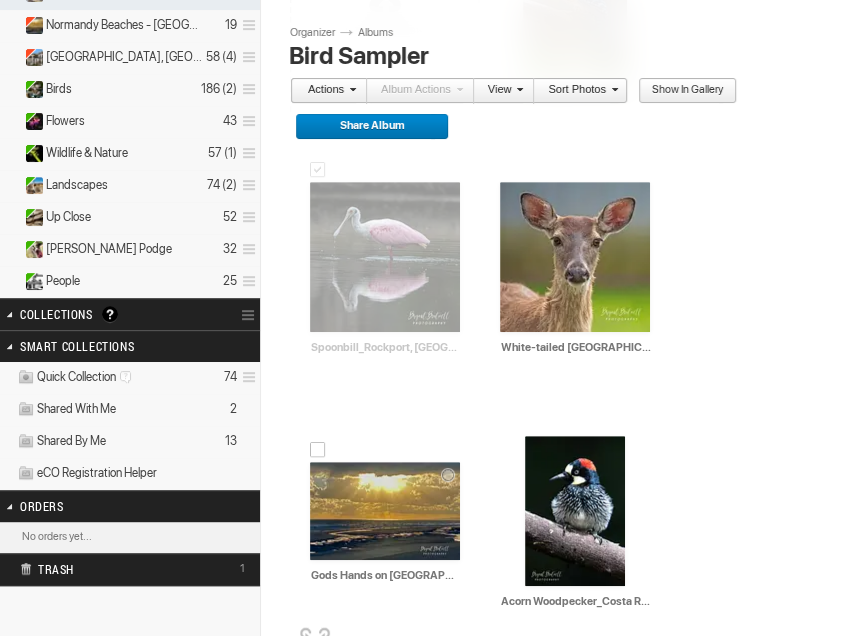 scroll, scrollTop: 300, scrollLeft: 0, axis: vertical 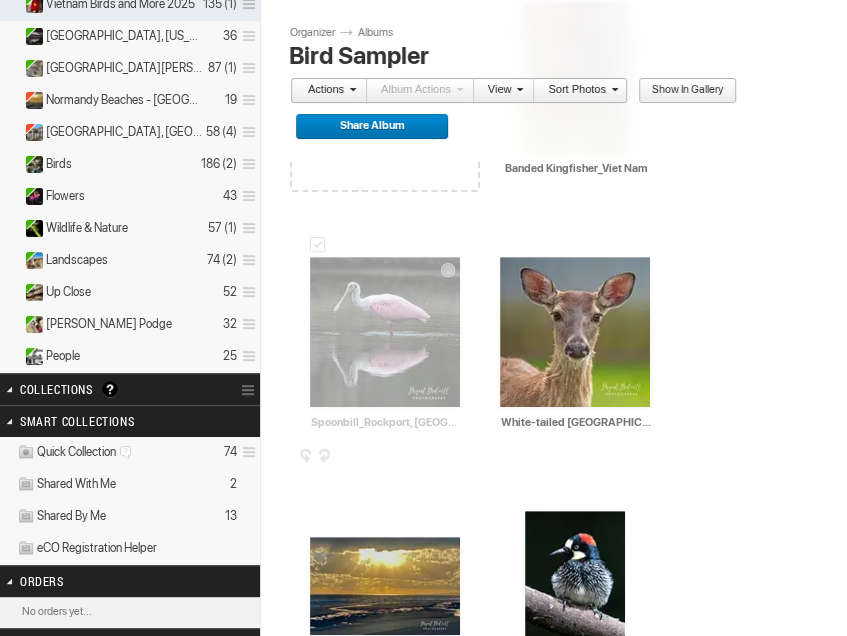 click at bounding box center [385, 332] 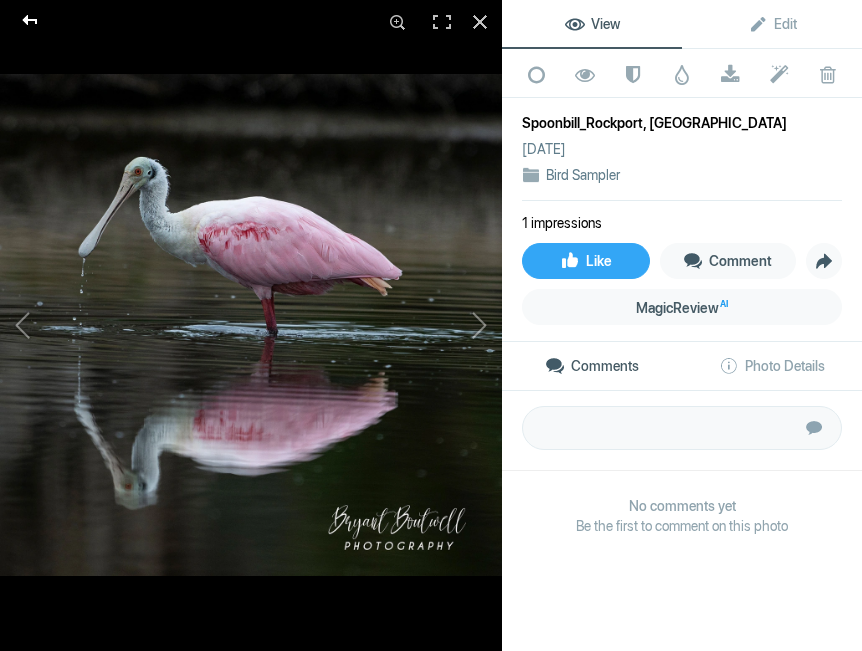 click 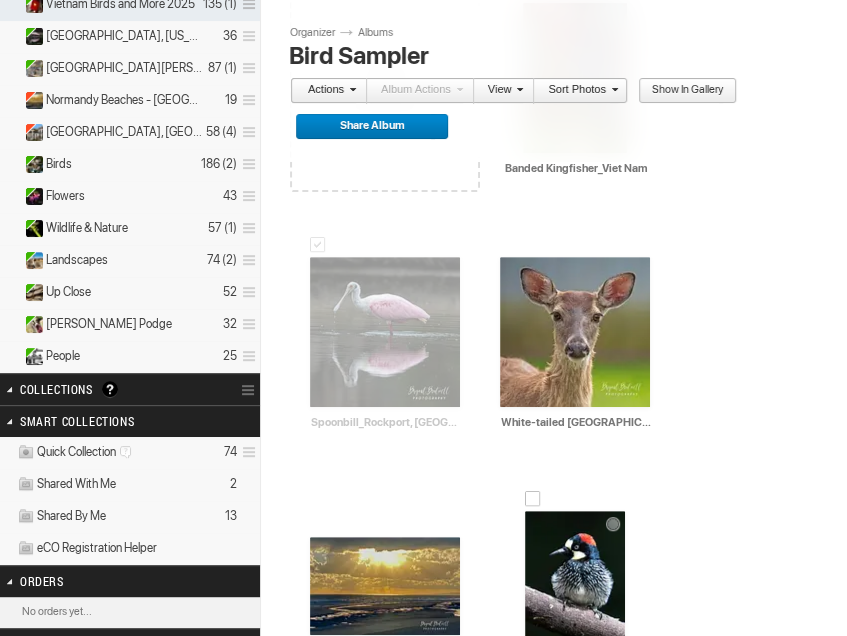 click at bounding box center [575, 586] 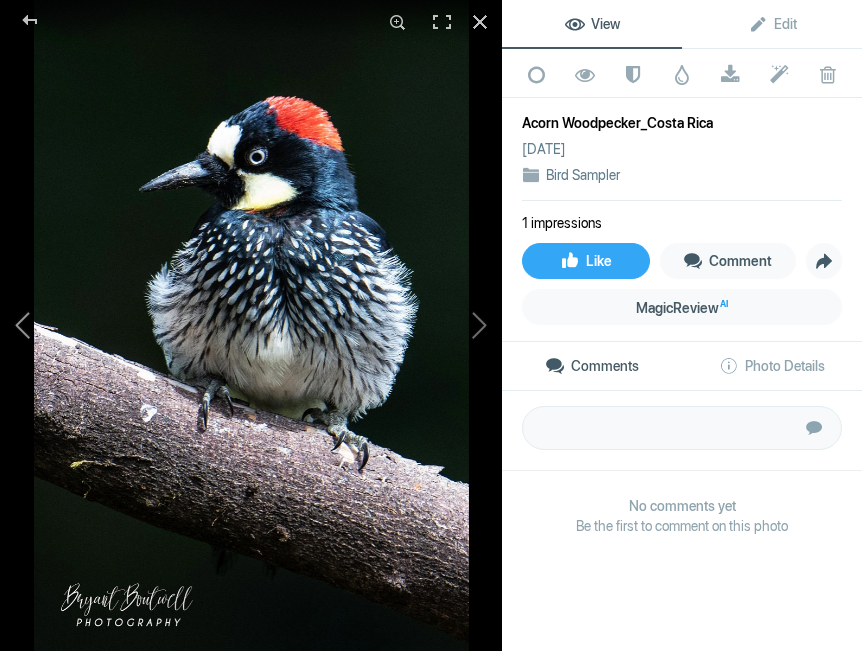 click 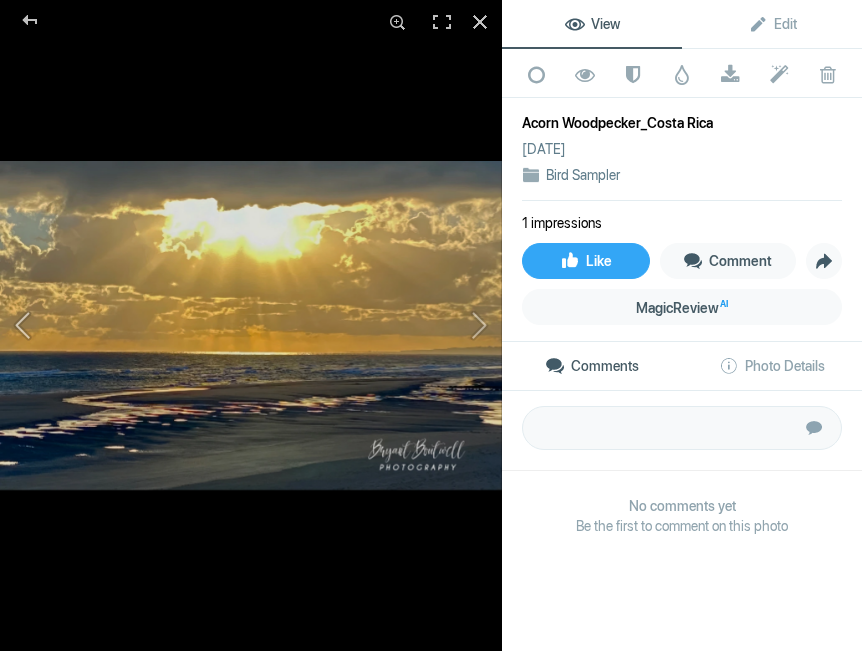 click 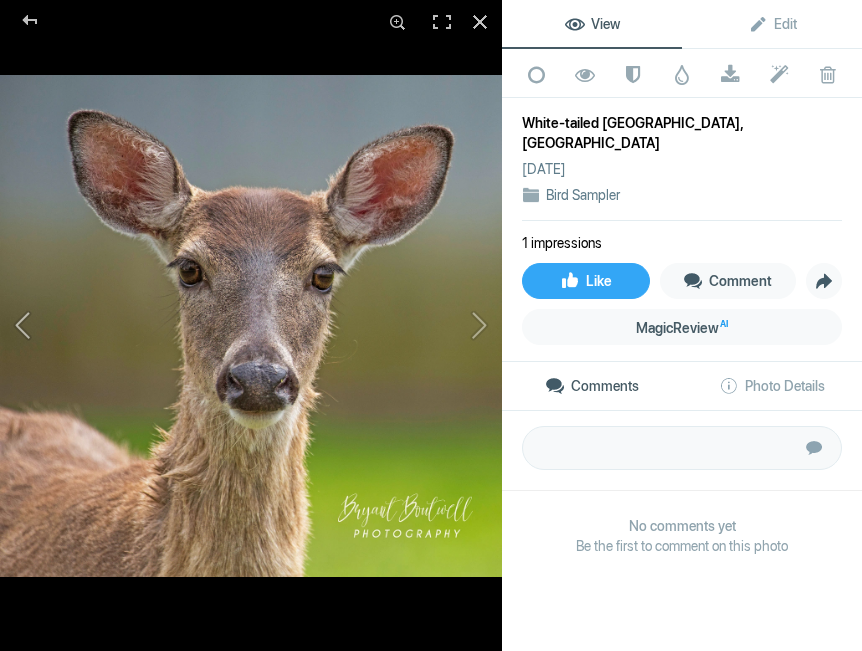 click 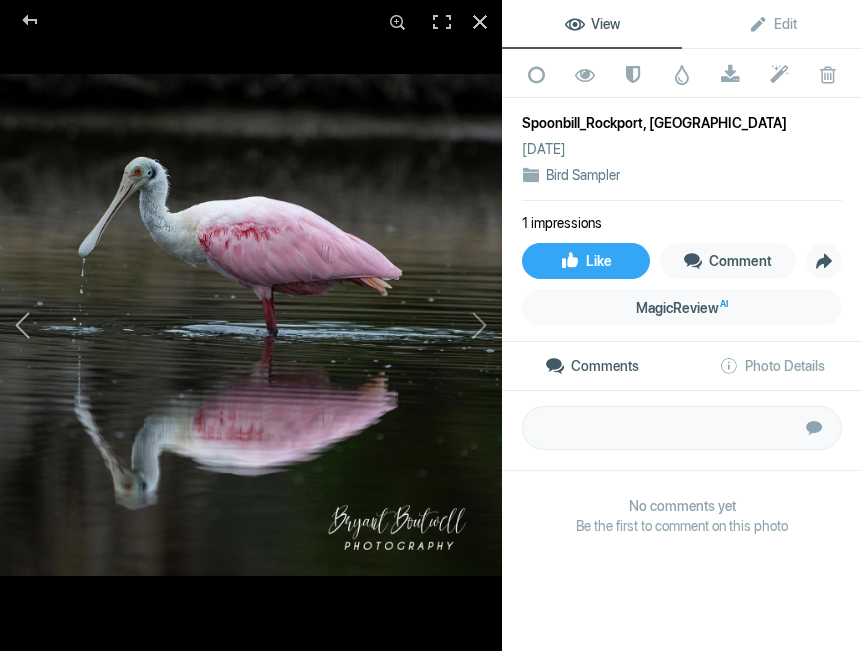 click 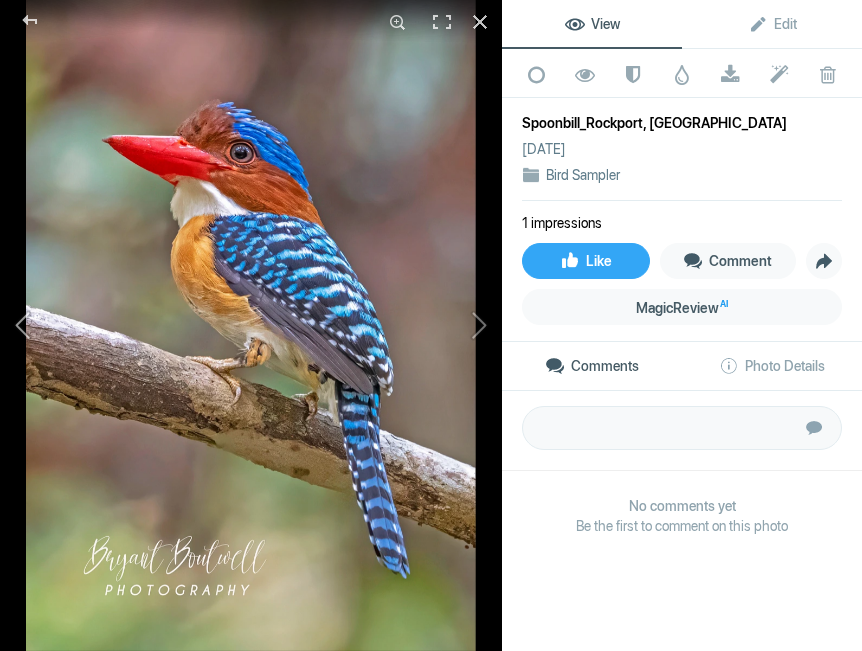 click 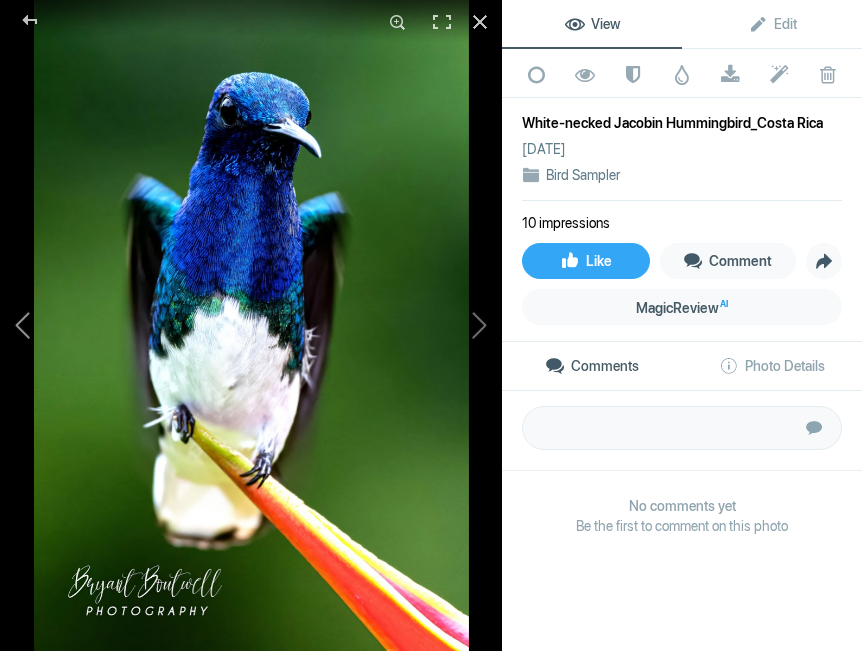 click 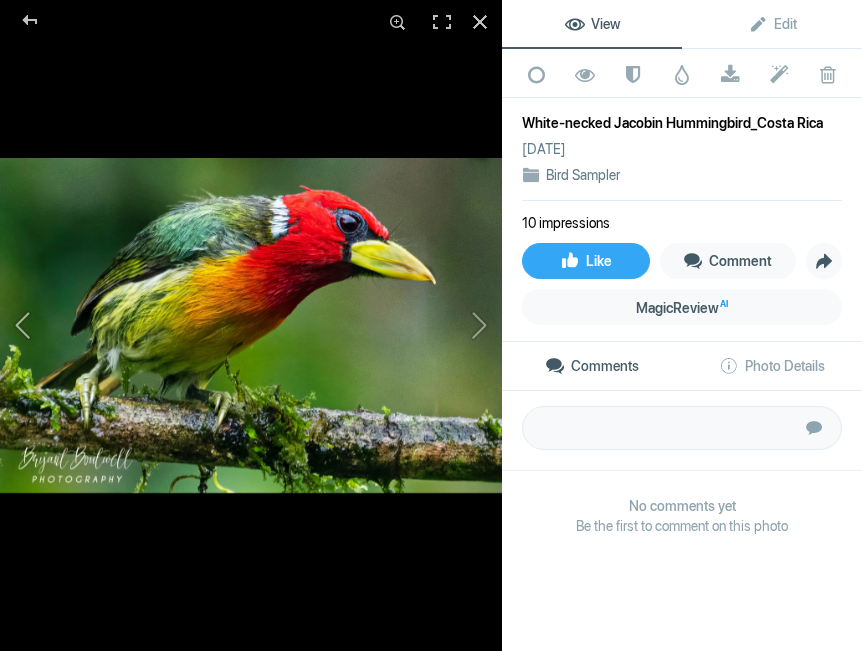 click 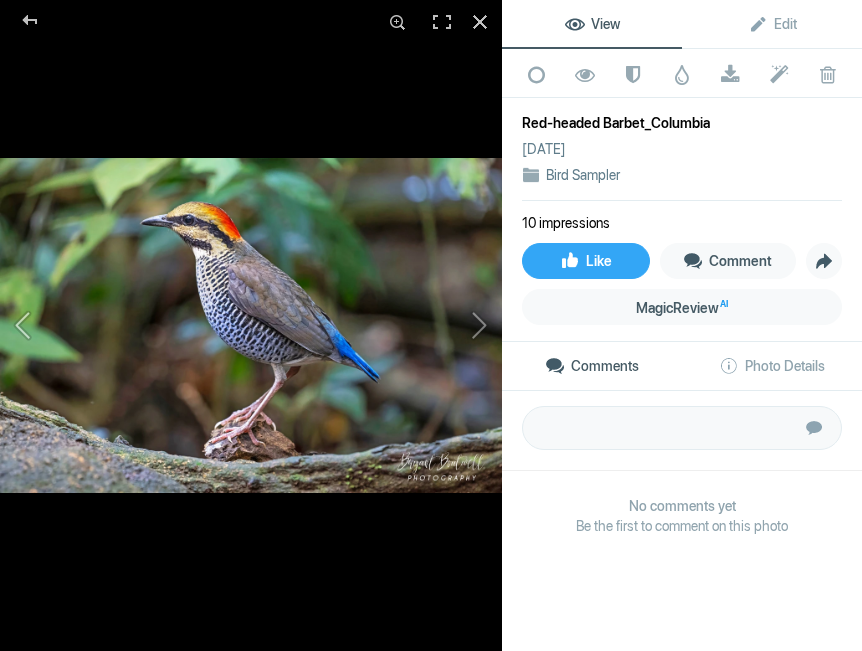 click 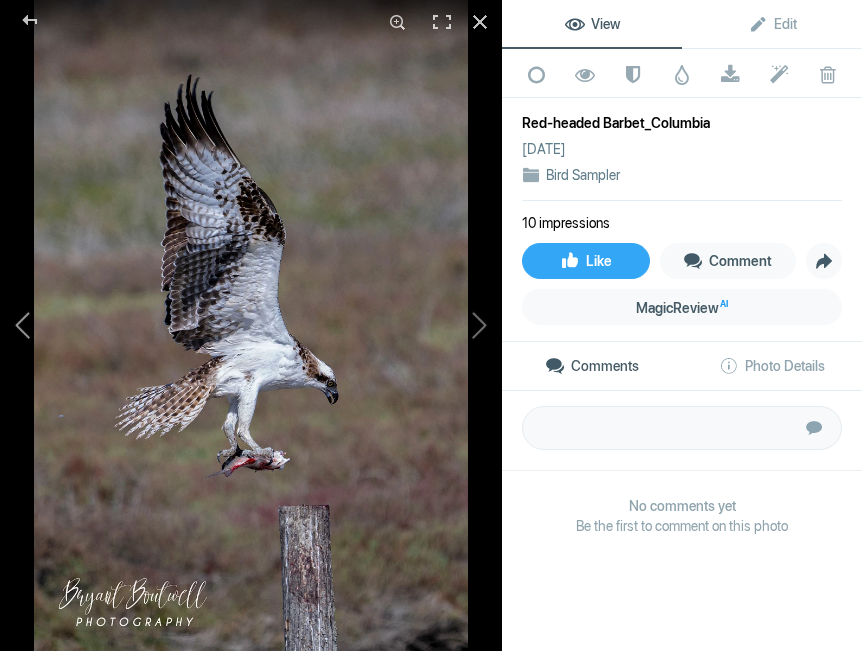 click 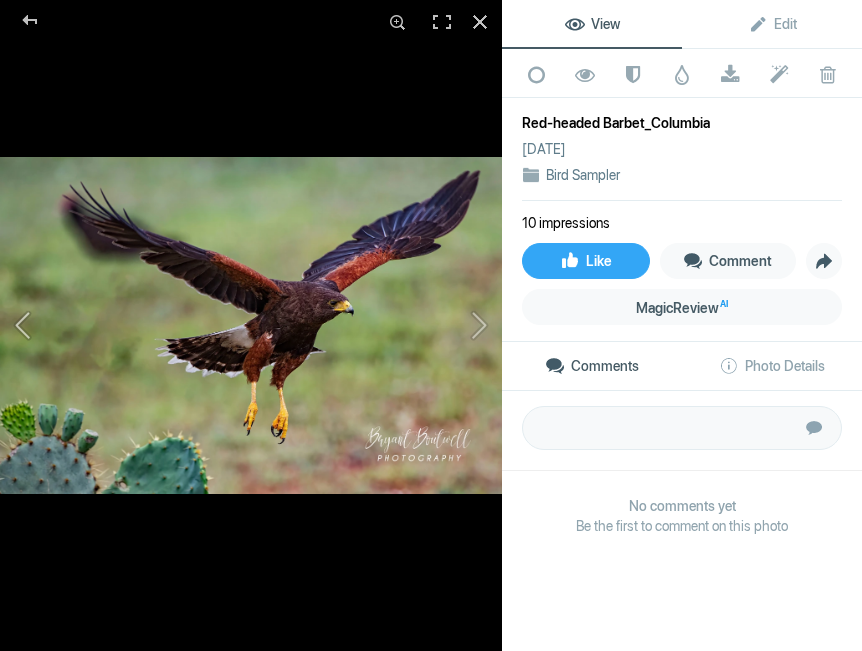 click 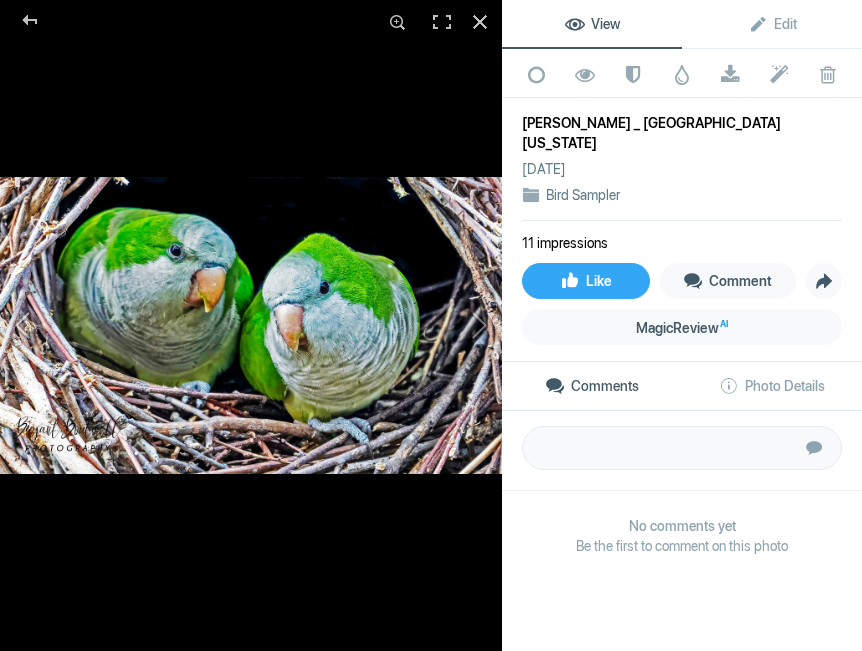 click 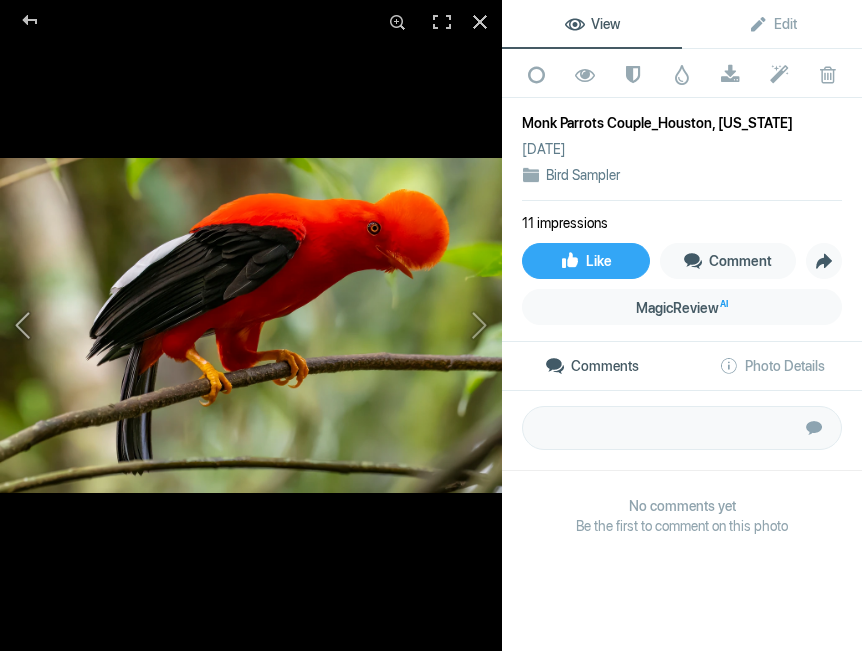 click 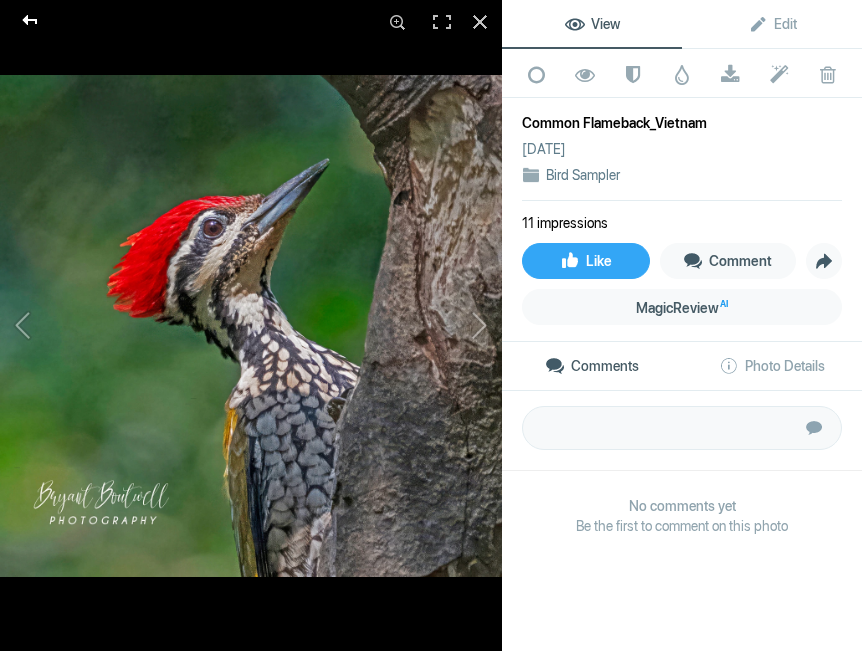 click 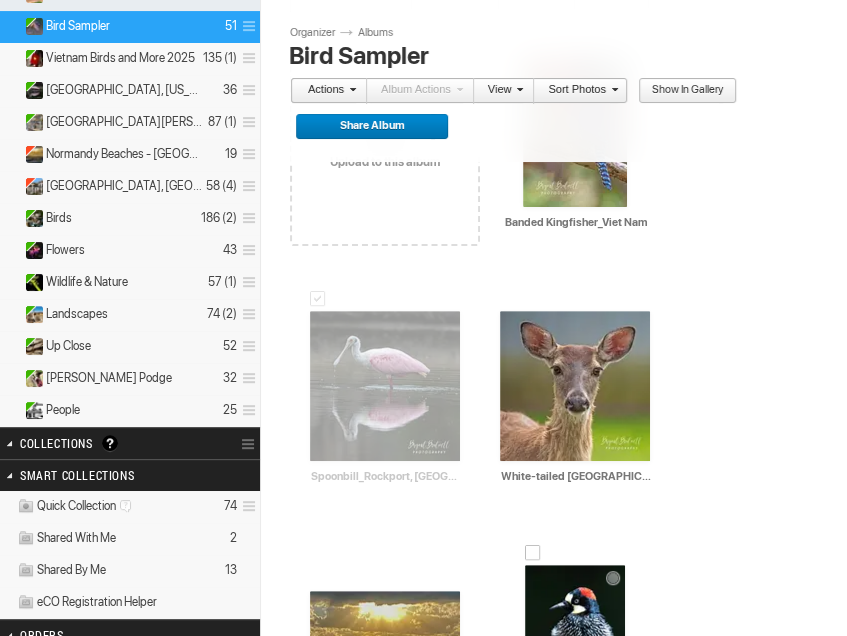 scroll, scrollTop: 200, scrollLeft: 0, axis: vertical 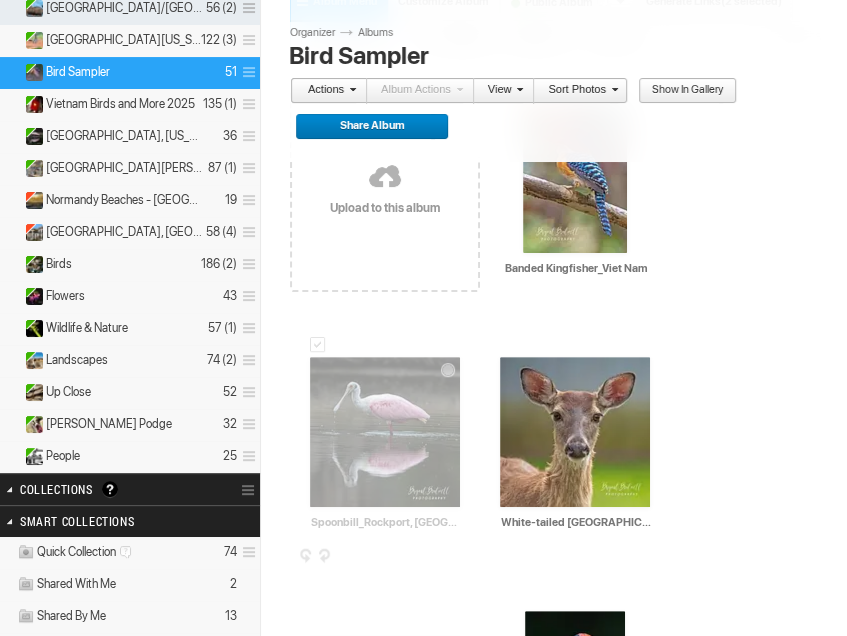 click at bounding box center (318, 345) 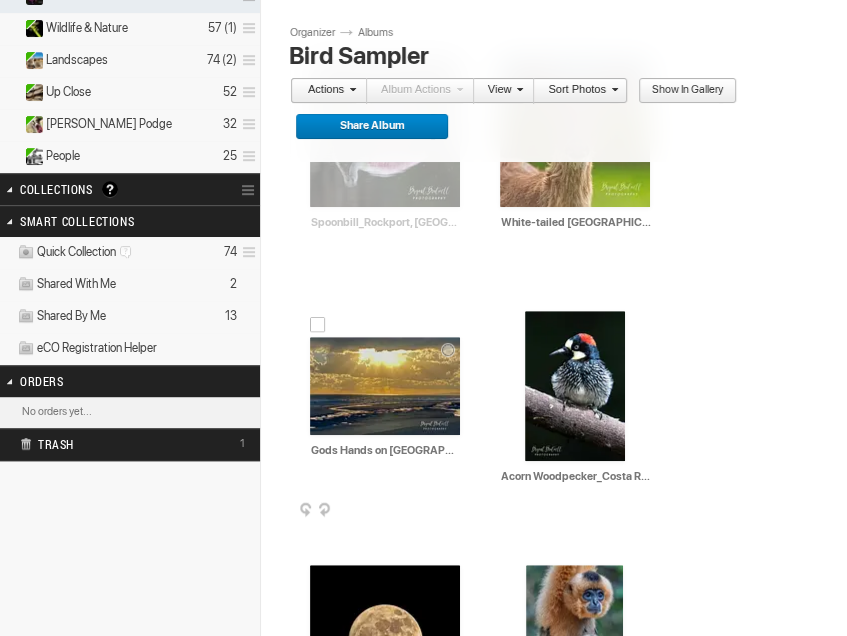 scroll, scrollTop: 200, scrollLeft: 0, axis: vertical 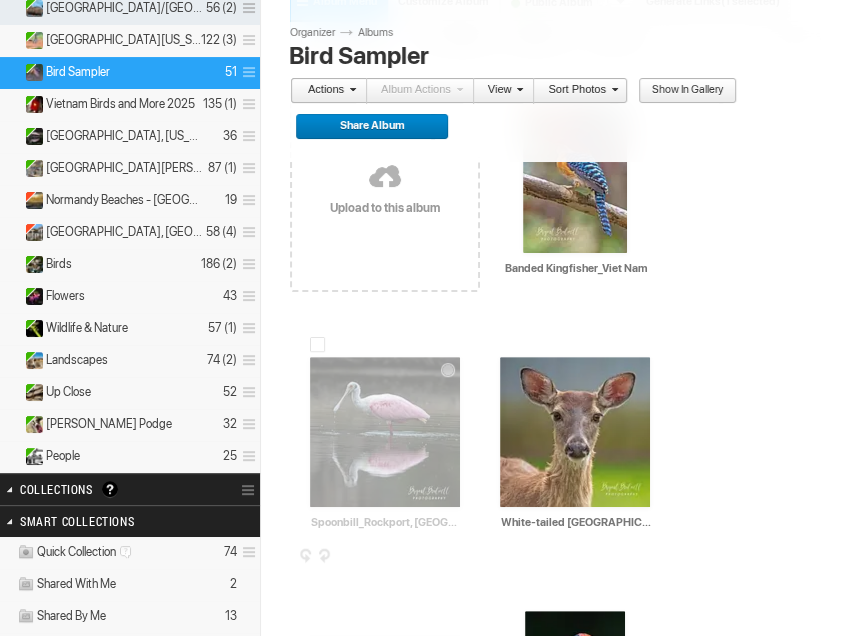 drag, startPoint x: 422, startPoint y: 437, endPoint x: 352, endPoint y: 453, distance: 71.80529 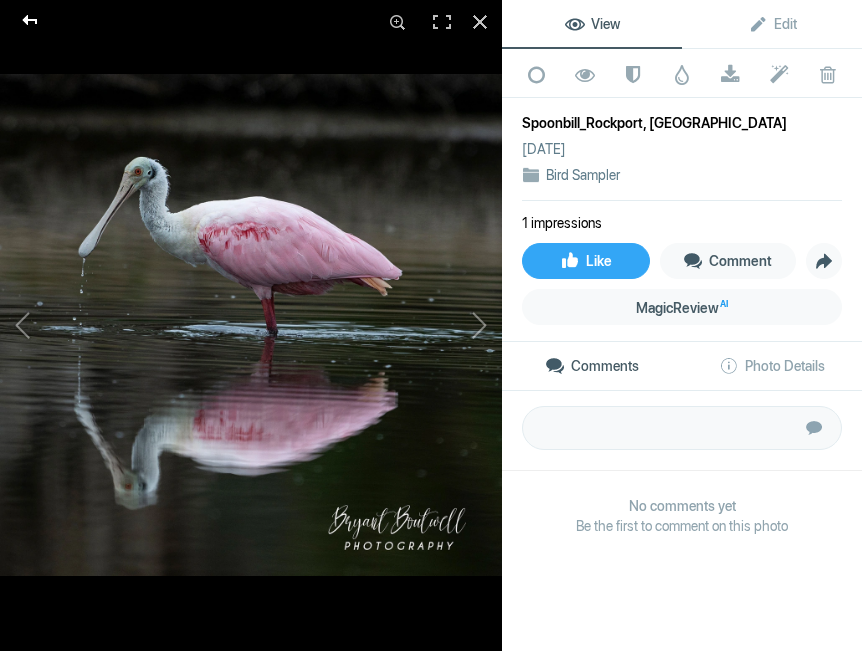 click 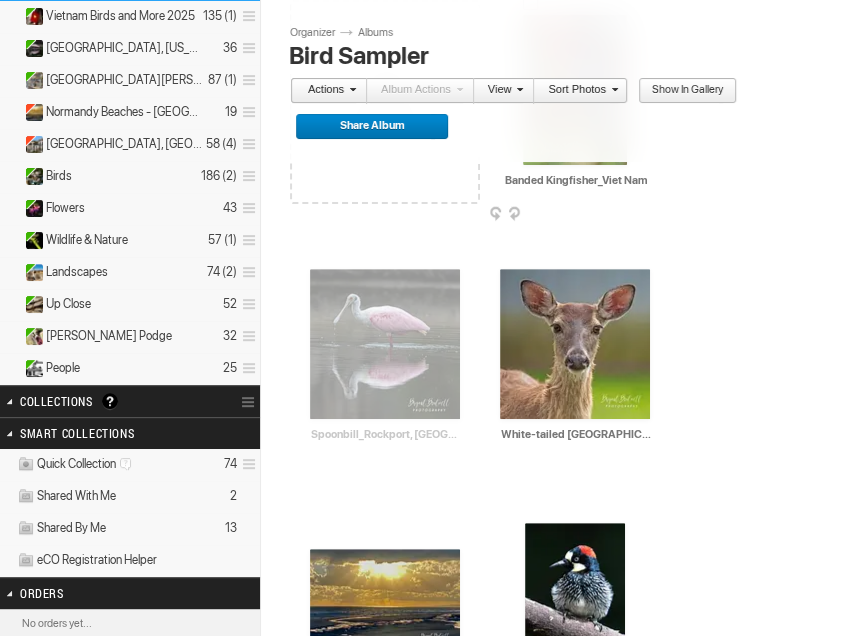 scroll, scrollTop: 300, scrollLeft: 0, axis: vertical 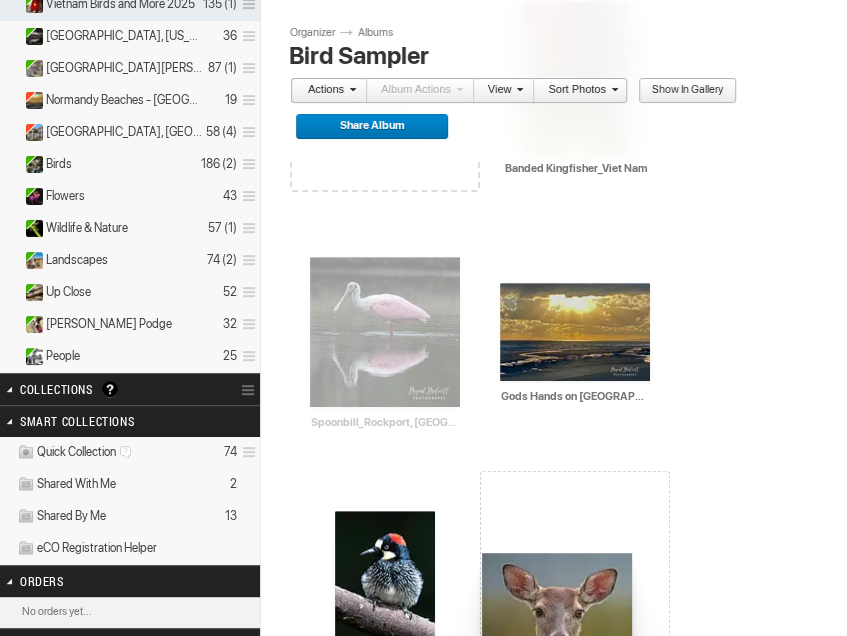 drag, startPoint x: 556, startPoint y: 323, endPoint x: 481, endPoint y: 527, distance: 217.34995 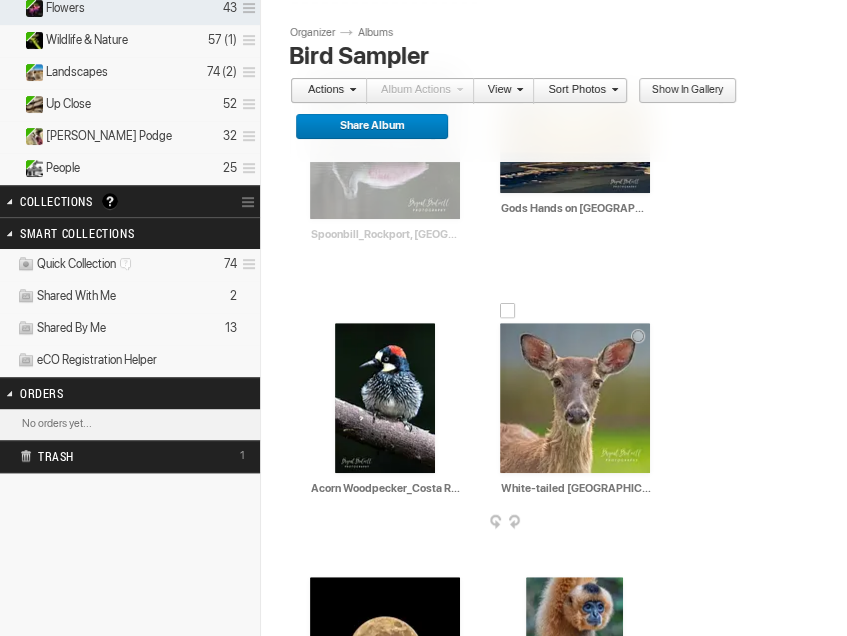 scroll, scrollTop: 600, scrollLeft: 0, axis: vertical 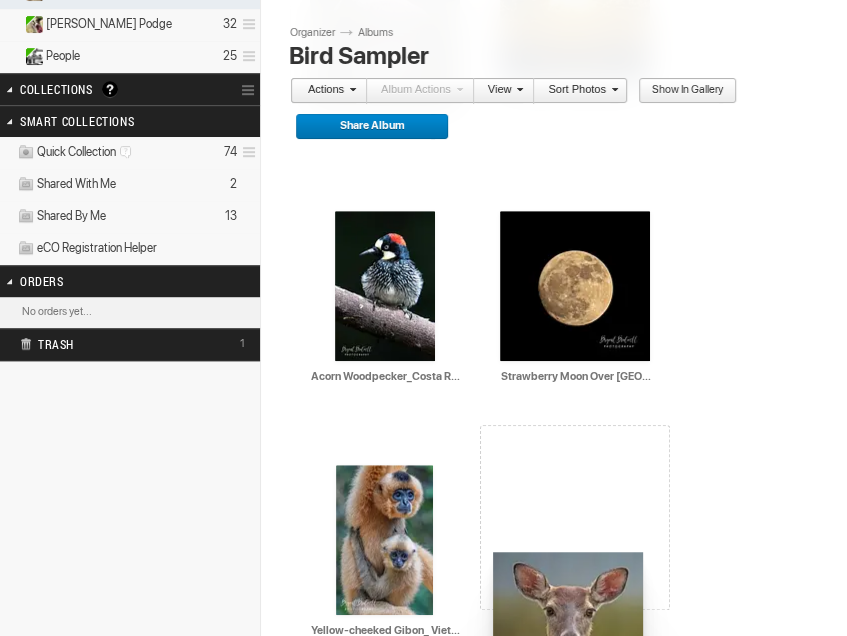 drag, startPoint x: 545, startPoint y: 274, endPoint x: 490, endPoint y: 533, distance: 264.7754 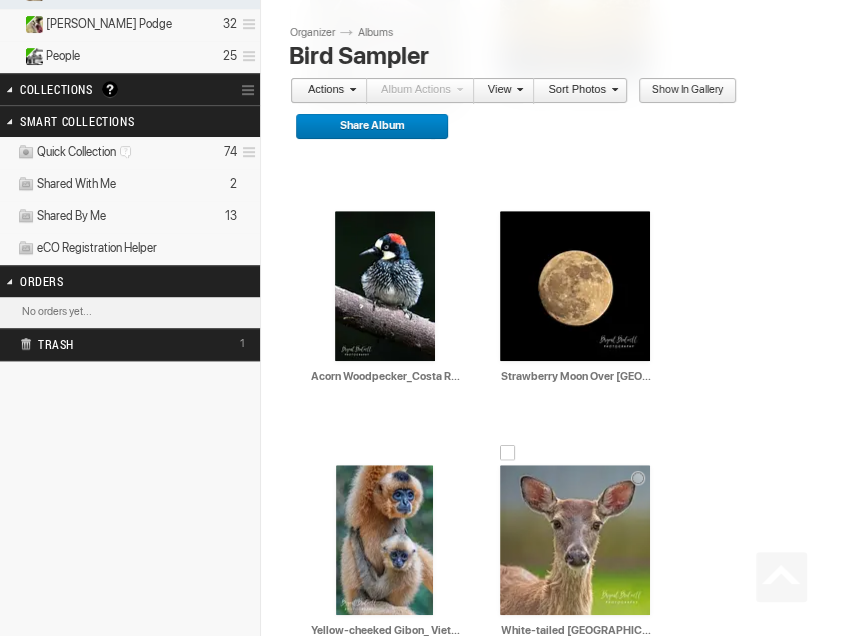 scroll, scrollTop: 1000, scrollLeft: 0, axis: vertical 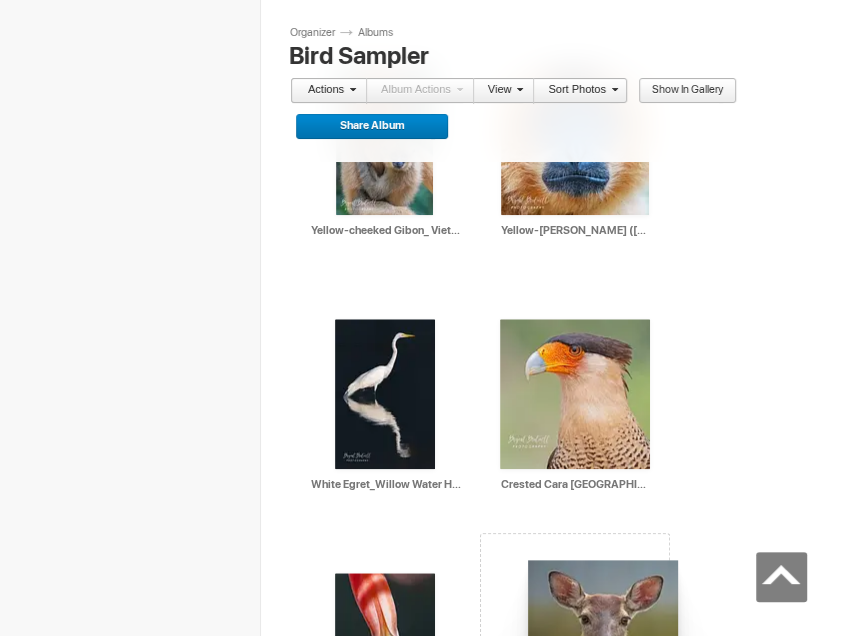 drag, startPoint x: 557, startPoint y: 182, endPoint x: 523, endPoint y: 538, distance: 357.6199 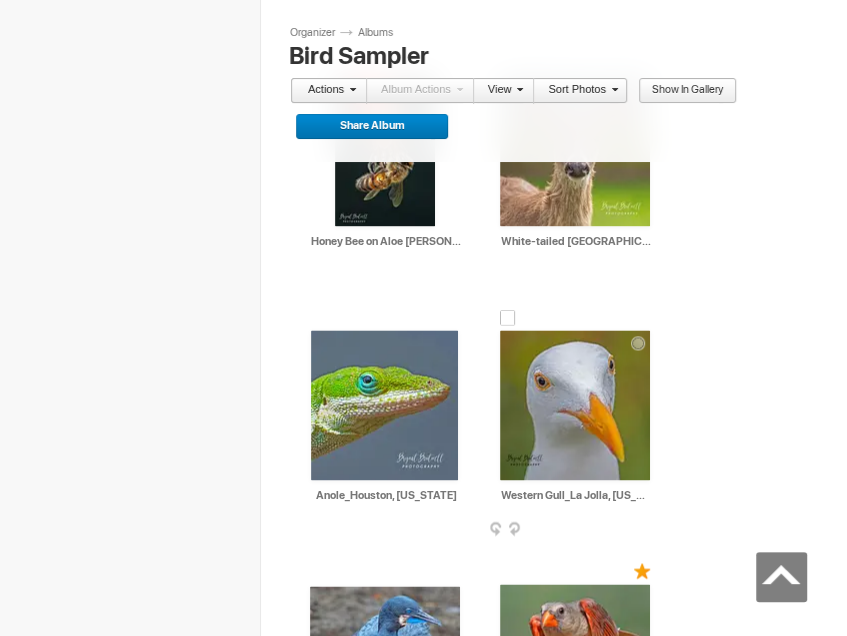 scroll, scrollTop: 1500, scrollLeft: 0, axis: vertical 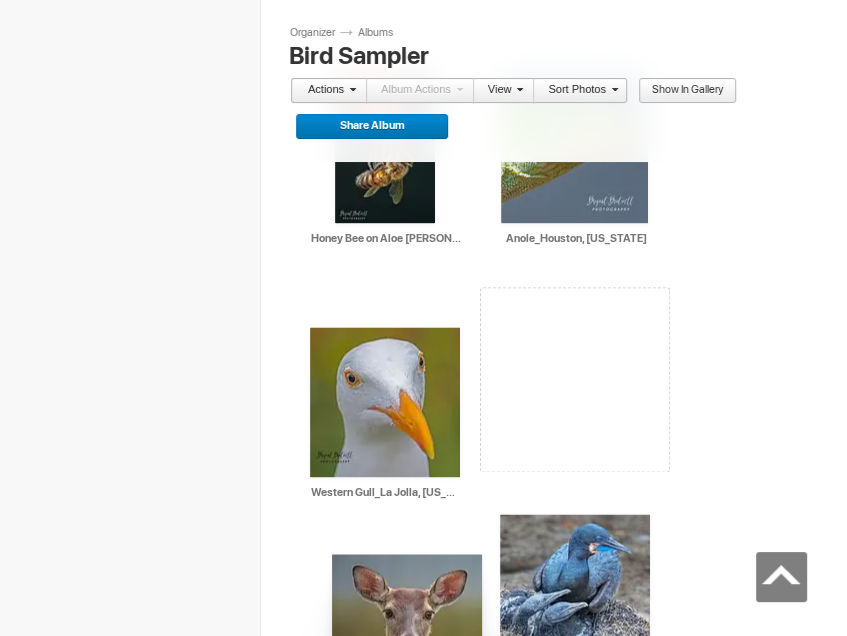 drag, startPoint x: 543, startPoint y: 181, endPoint x: 374, endPoint y: 501, distance: 361.88535 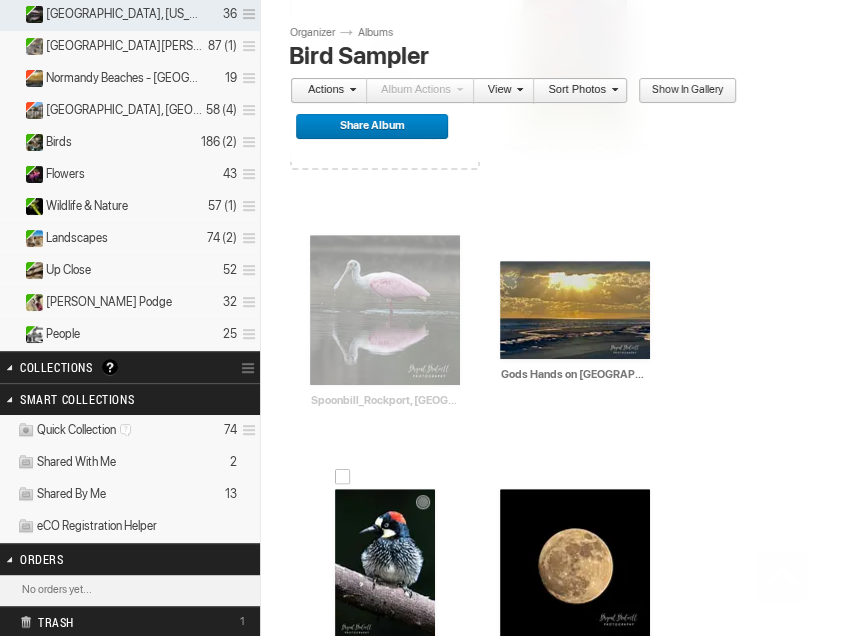 scroll, scrollTop: 200, scrollLeft: 0, axis: vertical 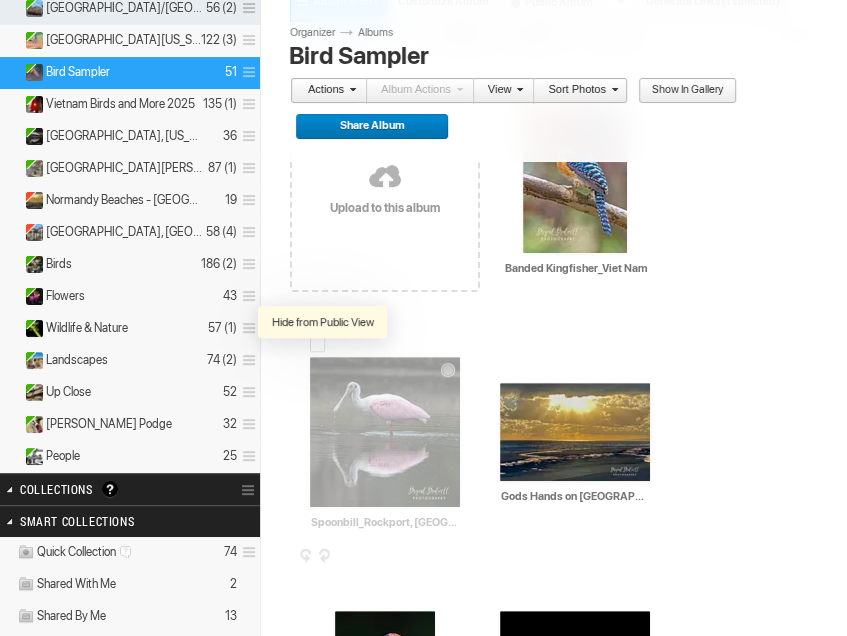 click at bounding box center (324, 371) 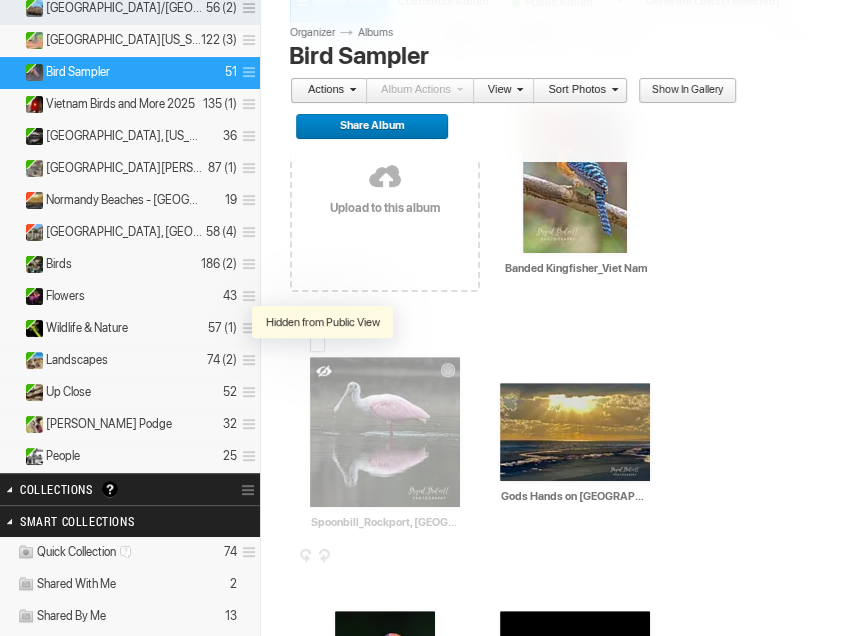 click at bounding box center (324, 371) 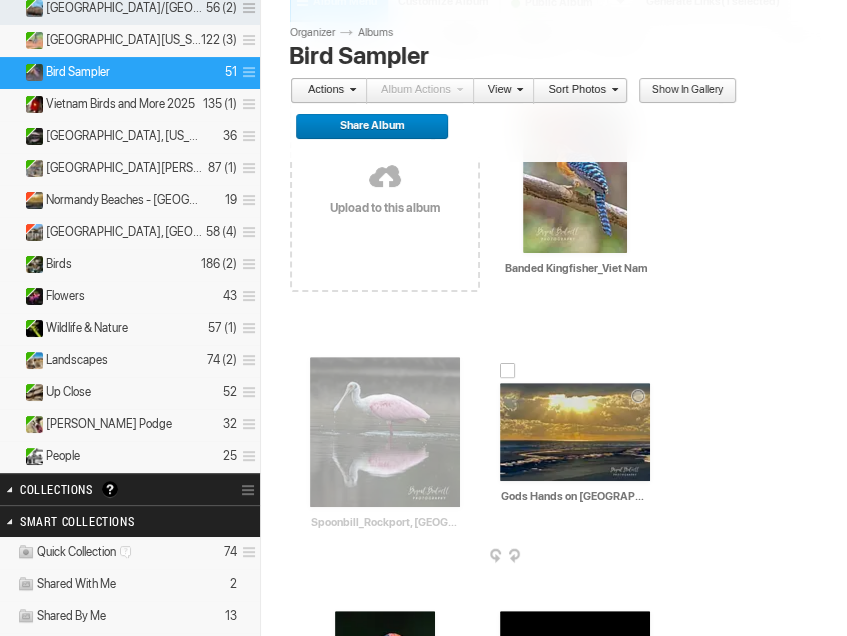 click at bounding box center (575, 432) 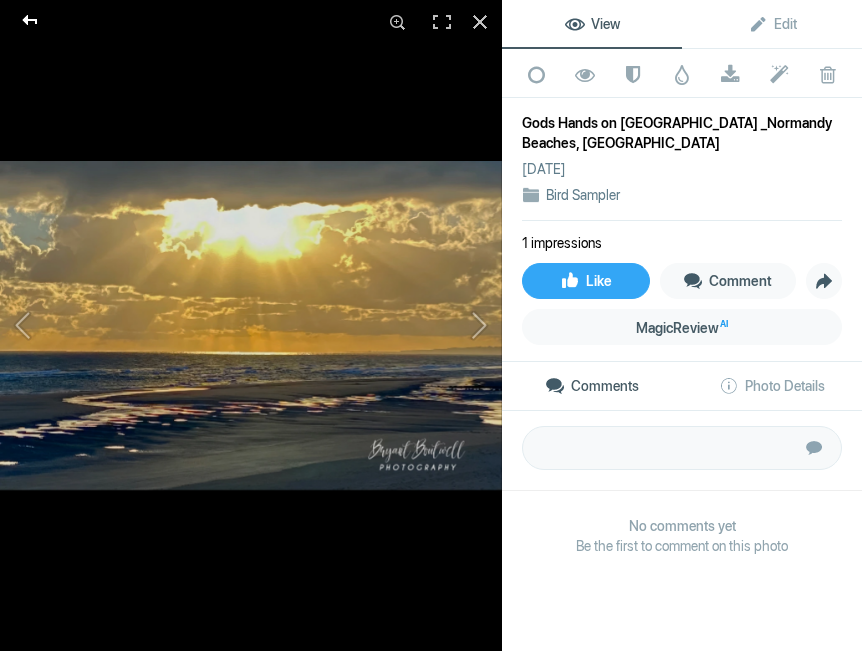 click 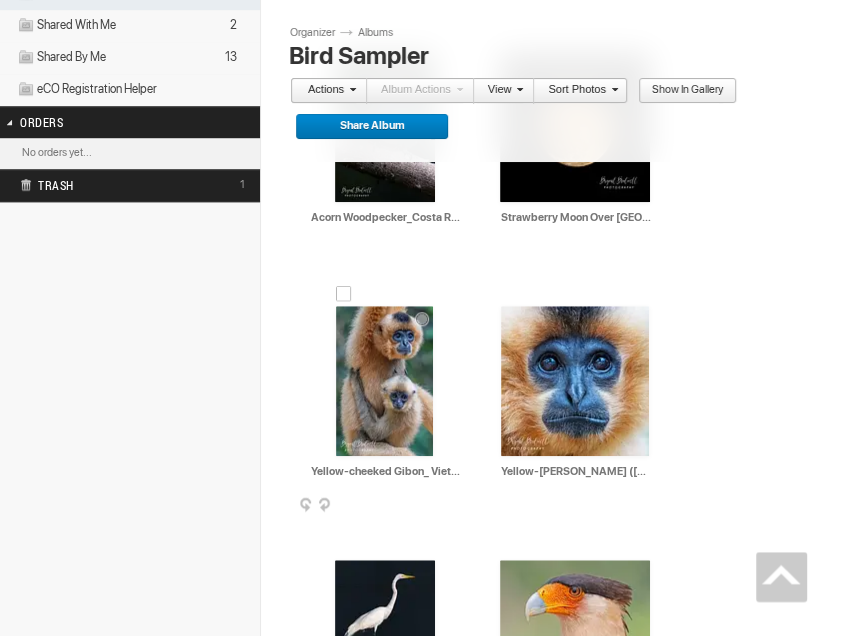scroll, scrollTop: 900, scrollLeft: 0, axis: vertical 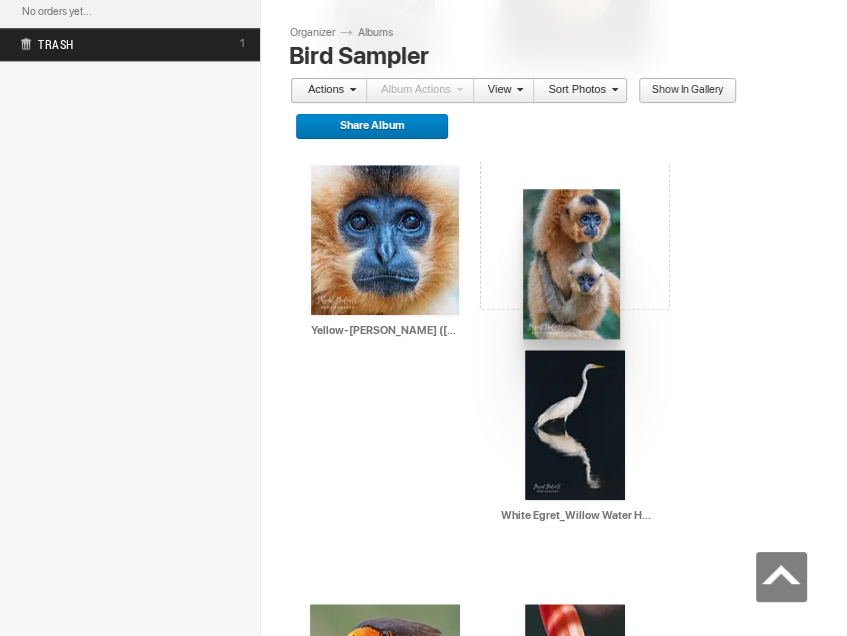 drag, startPoint x: 387, startPoint y: 242, endPoint x: 524, endPoint y: 171, distance: 154.30489 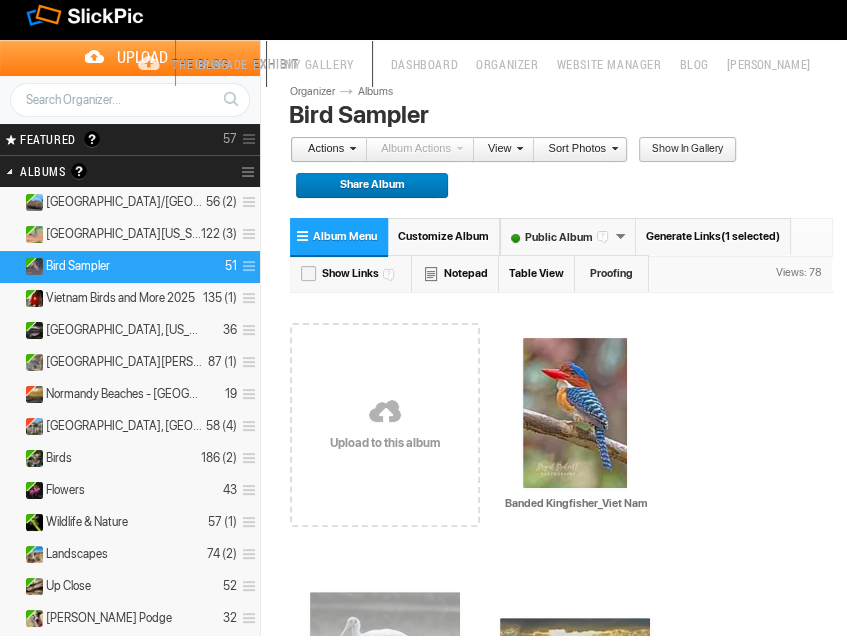 scroll, scrollTop: 0, scrollLeft: 0, axis: both 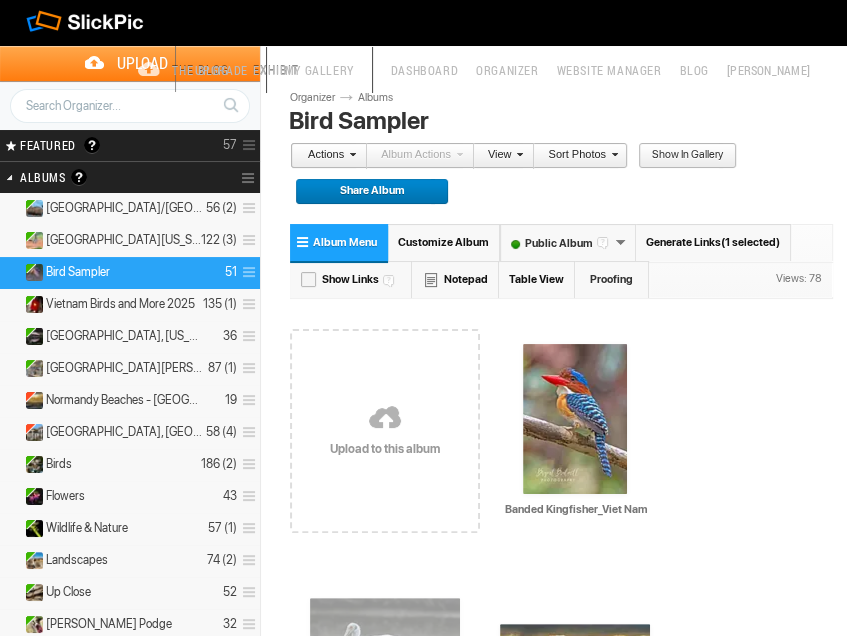 click at bounding box center (385, 419) 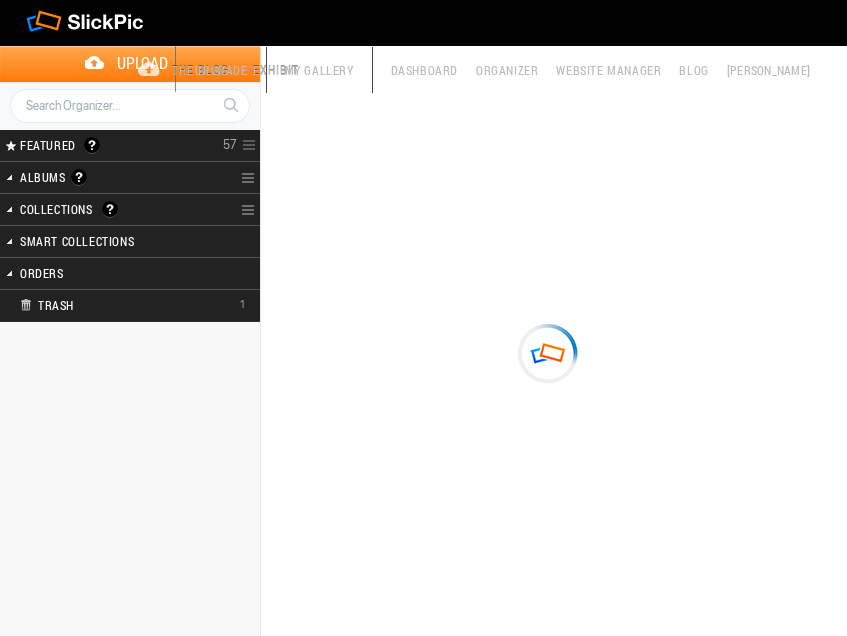 scroll, scrollTop: 0, scrollLeft: 0, axis: both 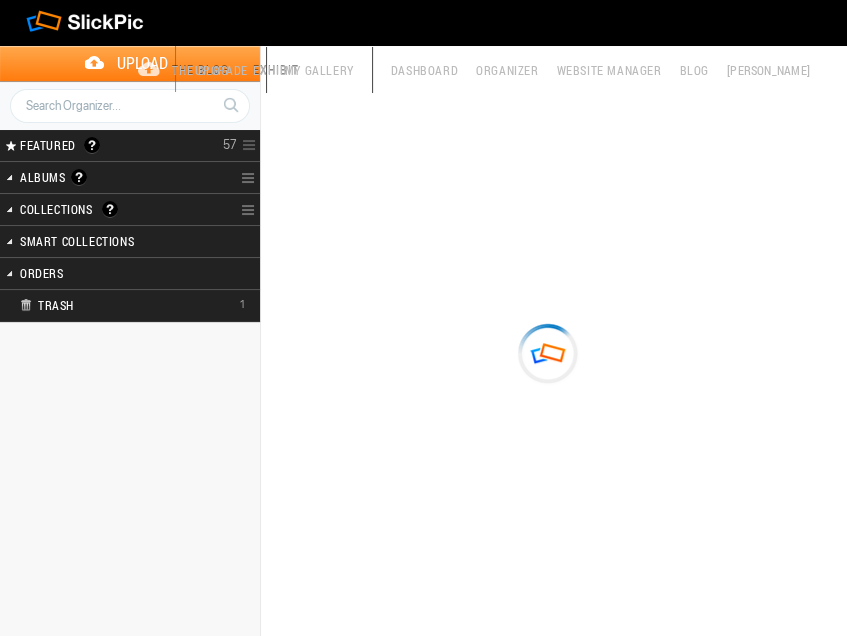 type on "Bird Sampler" 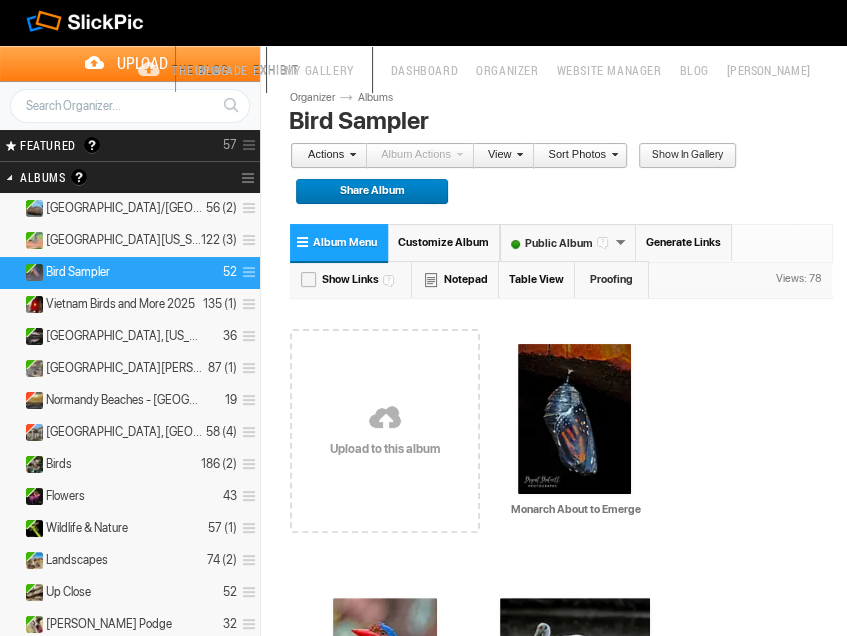 click on "Bird Sampler" at bounding box center [78, 272] 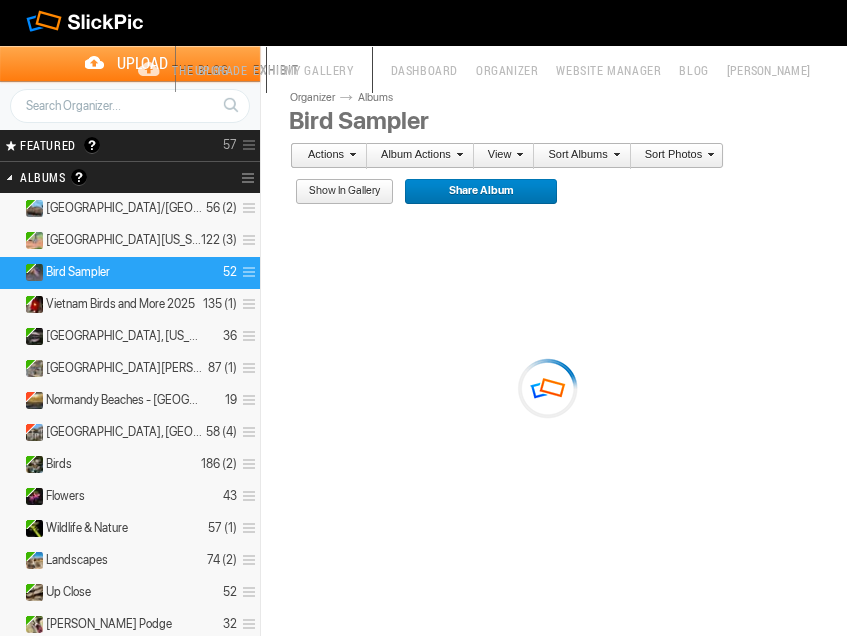 scroll, scrollTop: 0, scrollLeft: 0, axis: both 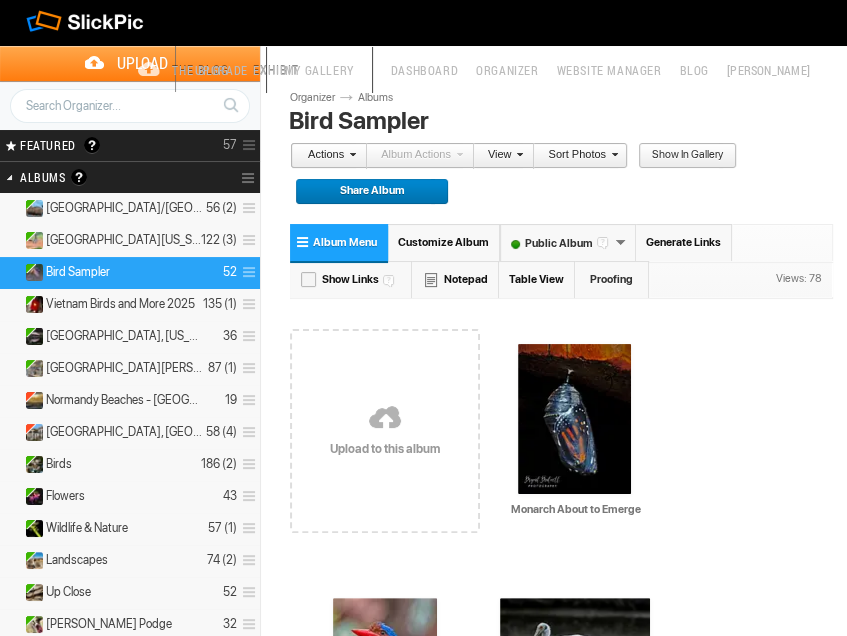 drag, startPoint x: 78, startPoint y: 272, endPoint x: 252, endPoint y: 276, distance: 174.04597 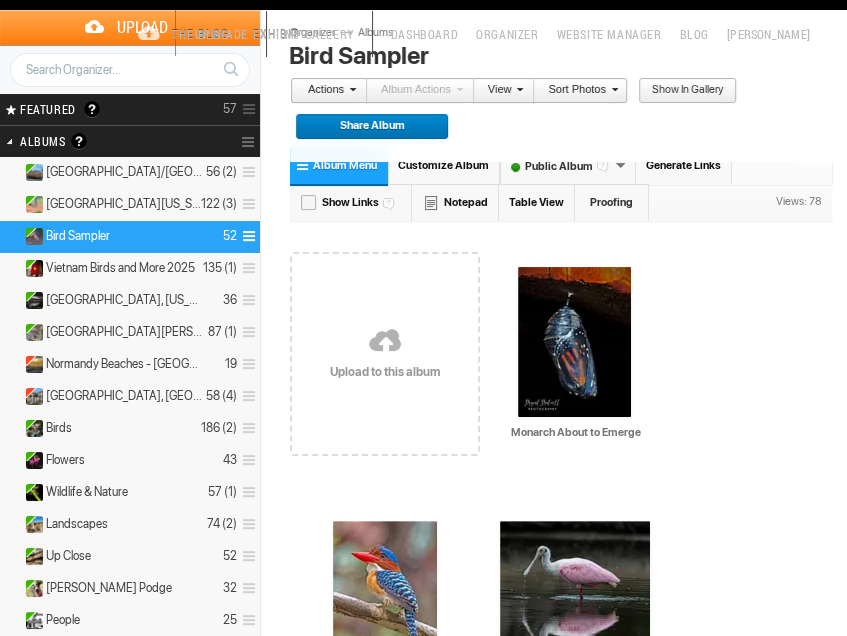 scroll, scrollTop: 0, scrollLeft: 0, axis: both 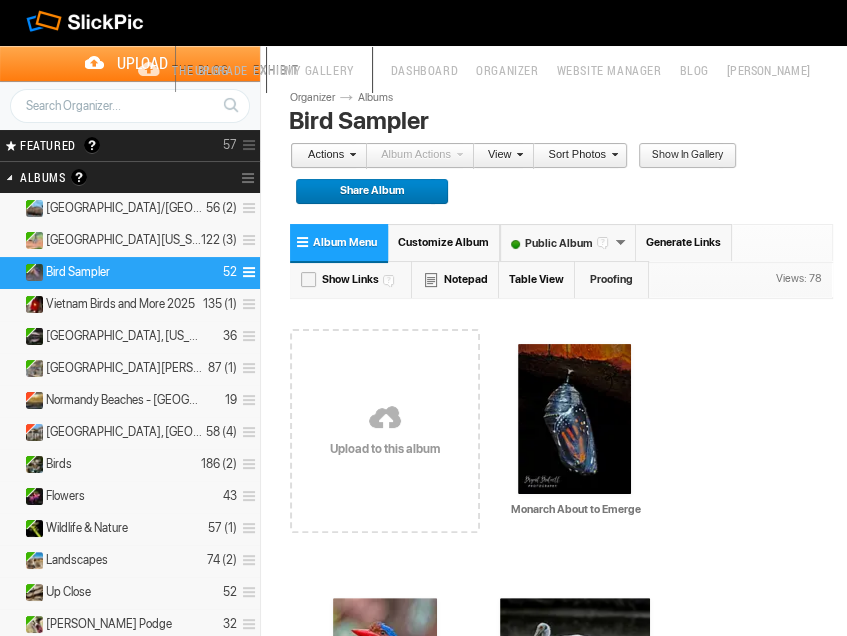 click on "Bird Sampler
52" at bounding box center [130, 273] 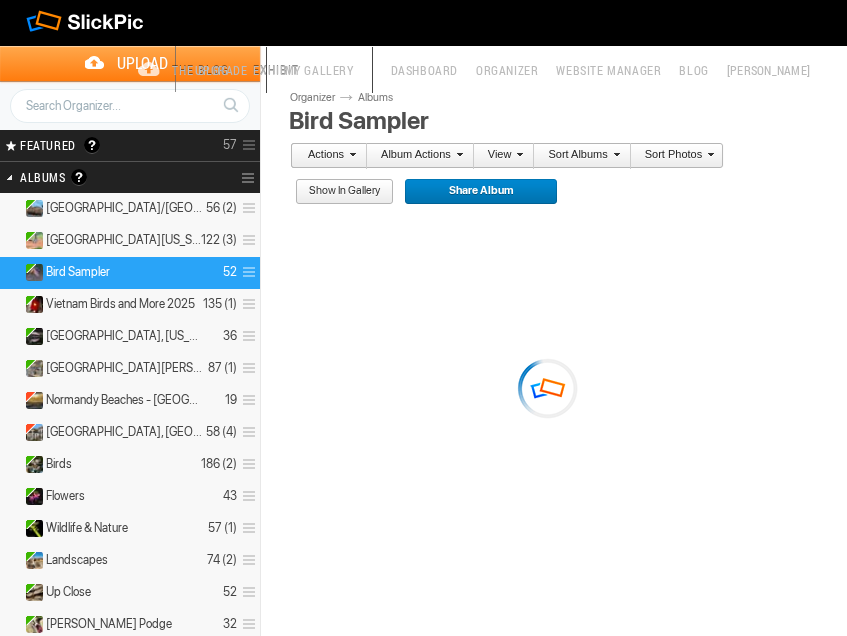 scroll, scrollTop: 0, scrollLeft: 0, axis: both 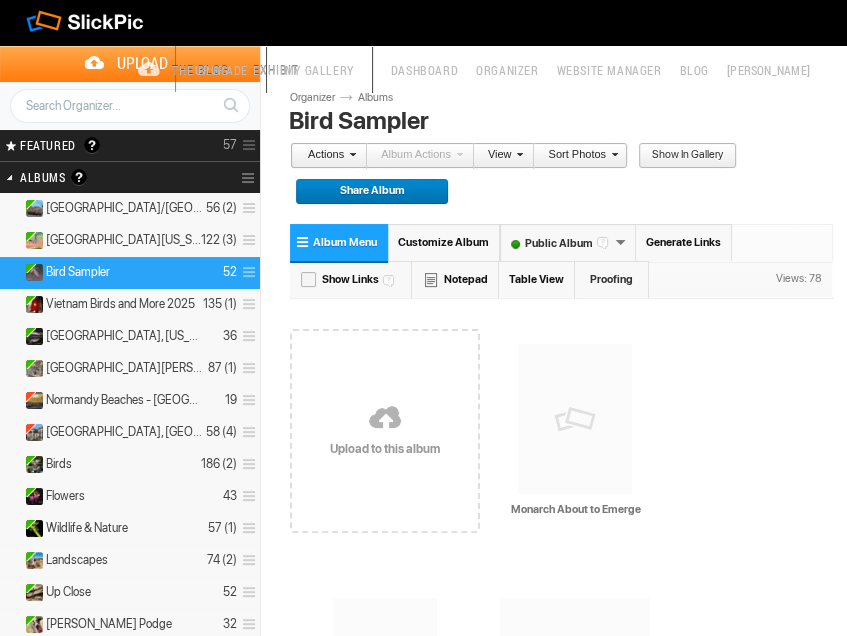 drag, startPoint x: 0, startPoint y: 0, endPoint x: 104, endPoint y: 277, distance: 295.88004 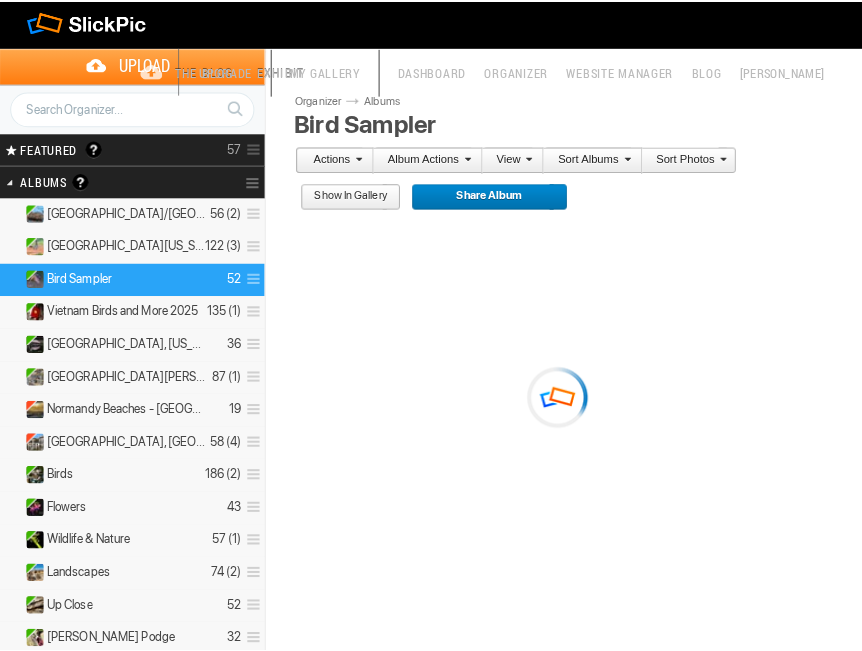 scroll, scrollTop: 0, scrollLeft: 0, axis: both 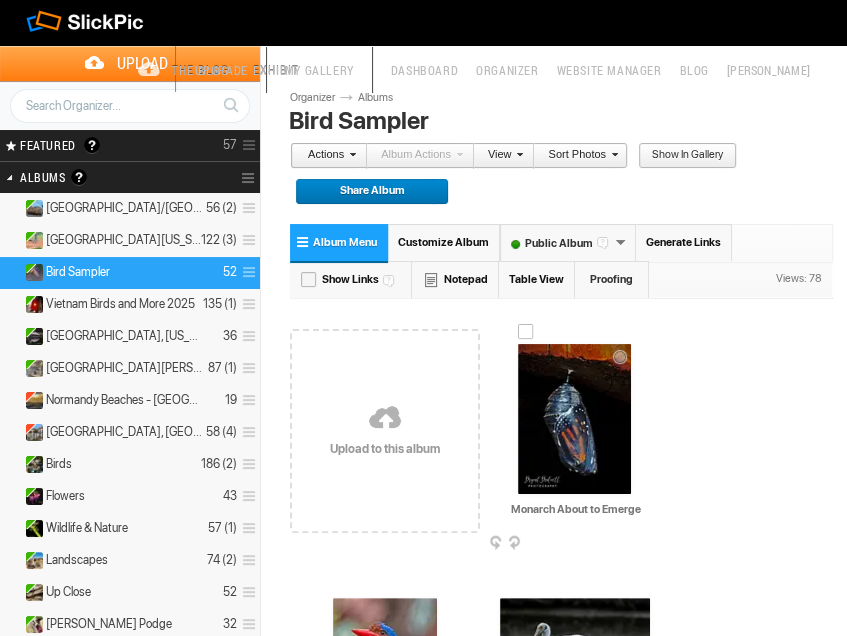 click at bounding box center (574, 419) 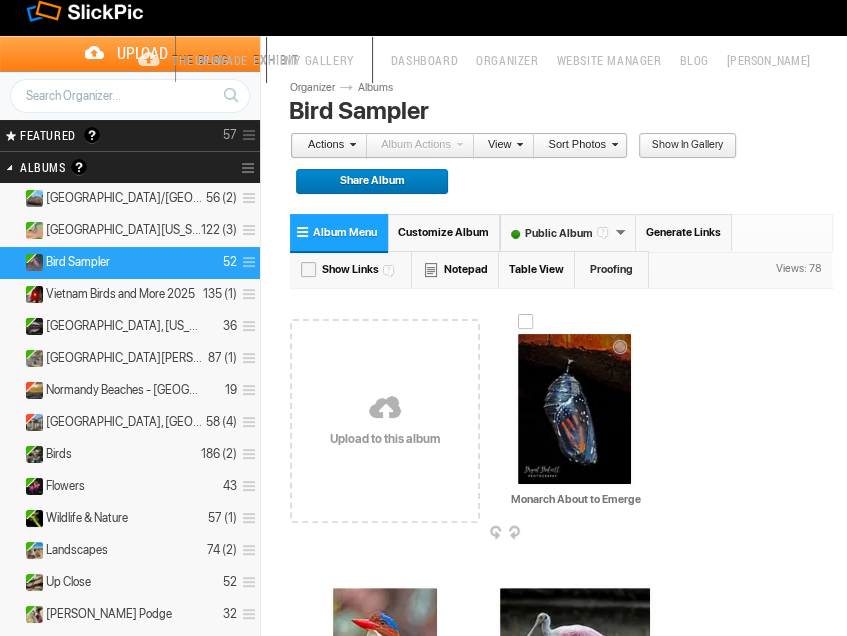 scroll, scrollTop: 0, scrollLeft: 0, axis: both 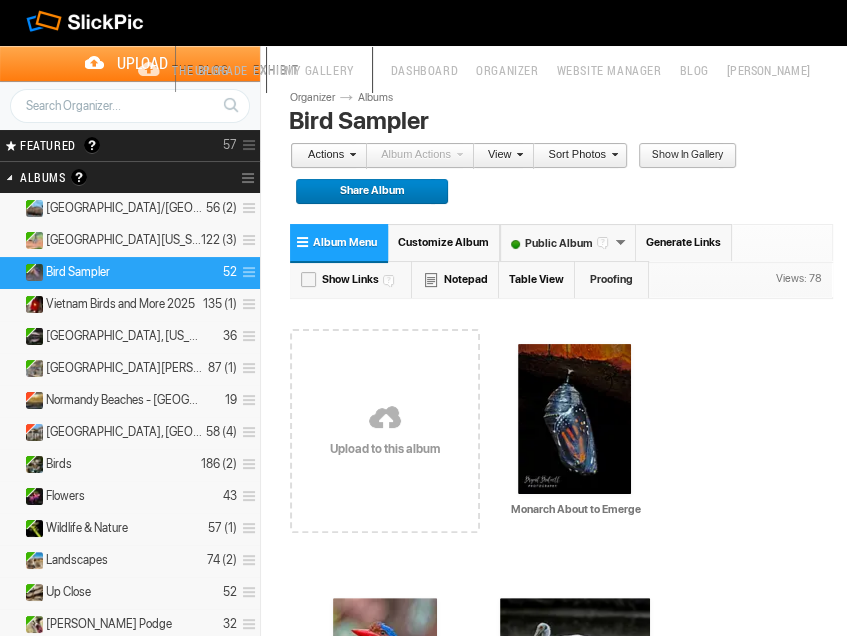 click on "Bird Sampler
52" at bounding box center (130, 273) 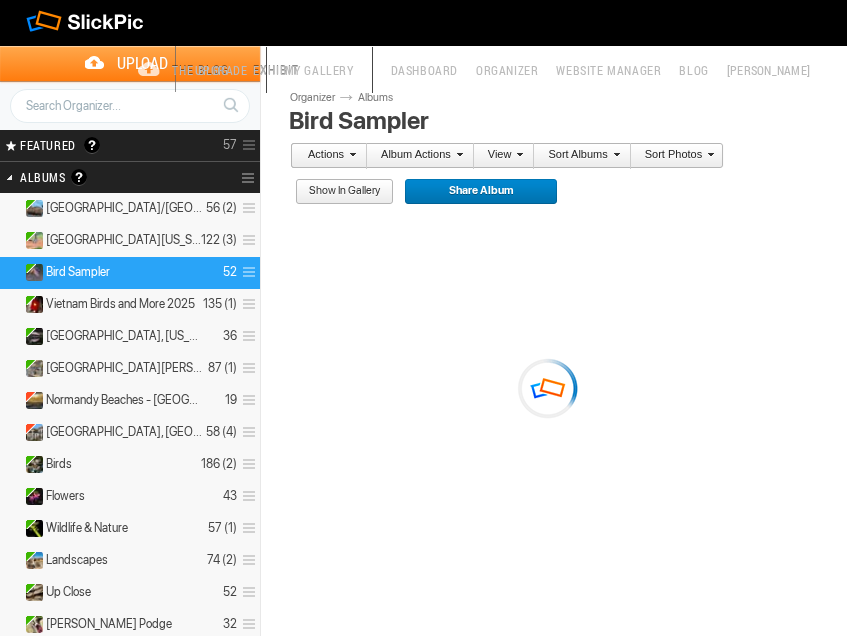 scroll, scrollTop: 0, scrollLeft: 0, axis: both 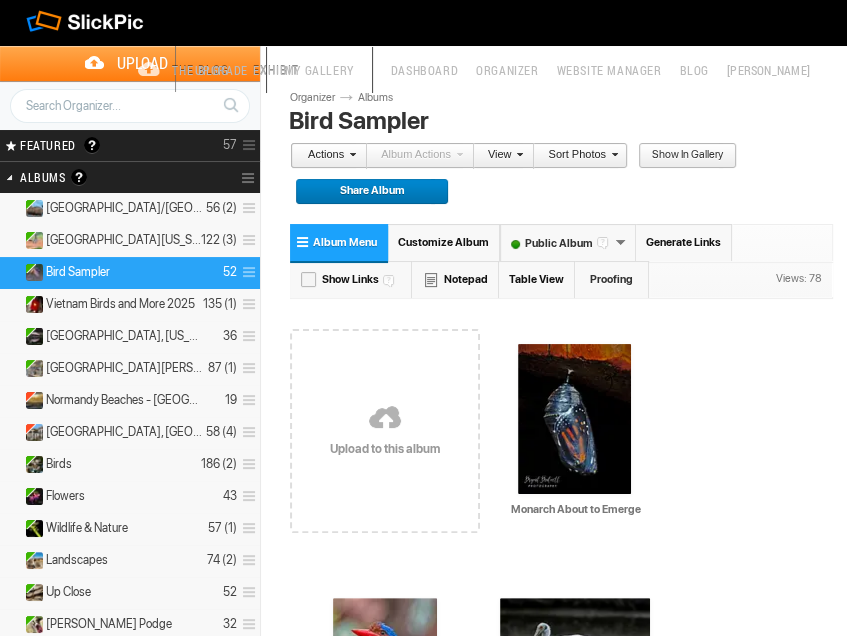 drag, startPoint x: 0, startPoint y: 0, endPoint x: 513, endPoint y: 92, distance: 521.1842 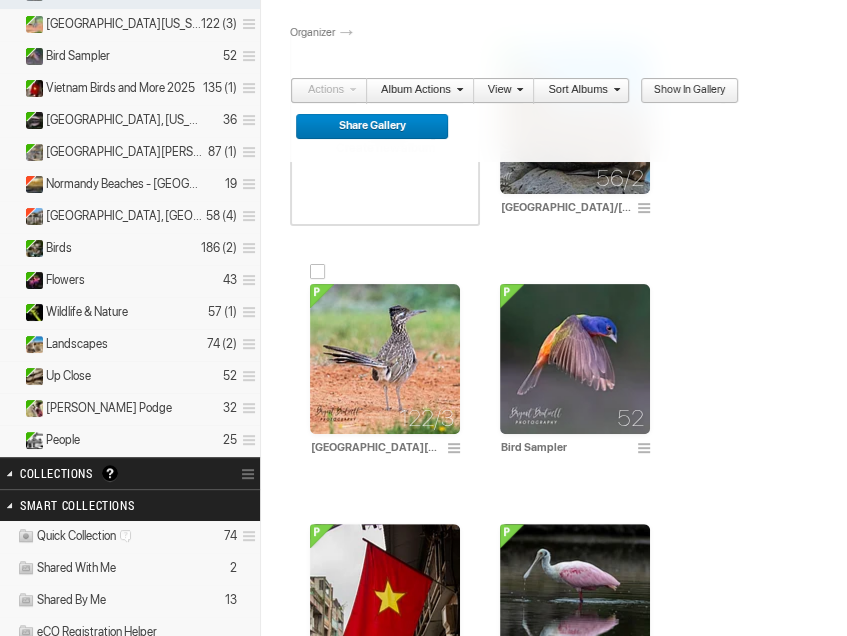 scroll, scrollTop: 300, scrollLeft: 0, axis: vertical 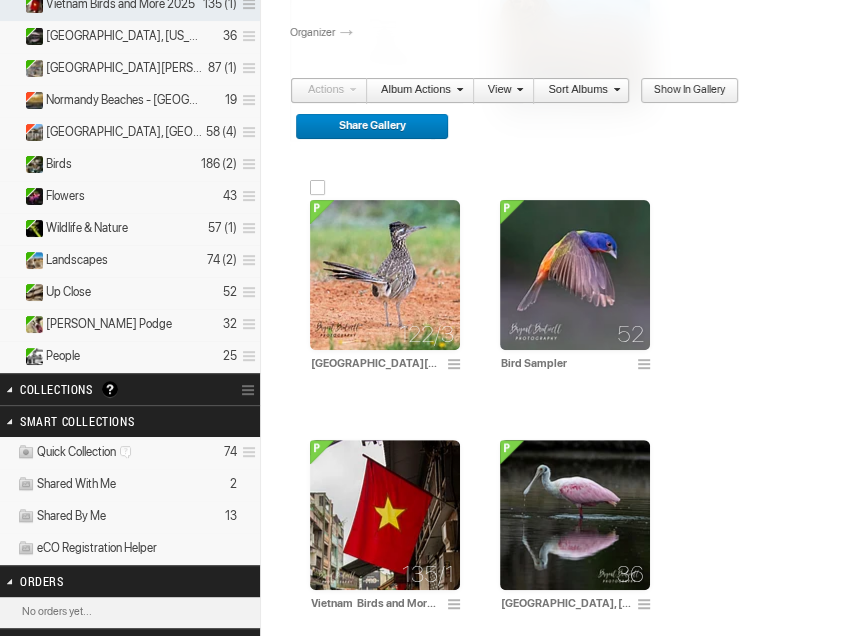 drag, startPoint x: 523, startPoint y: 352, endPoint x: 443, endPoint y: 332, distance: 82.46211 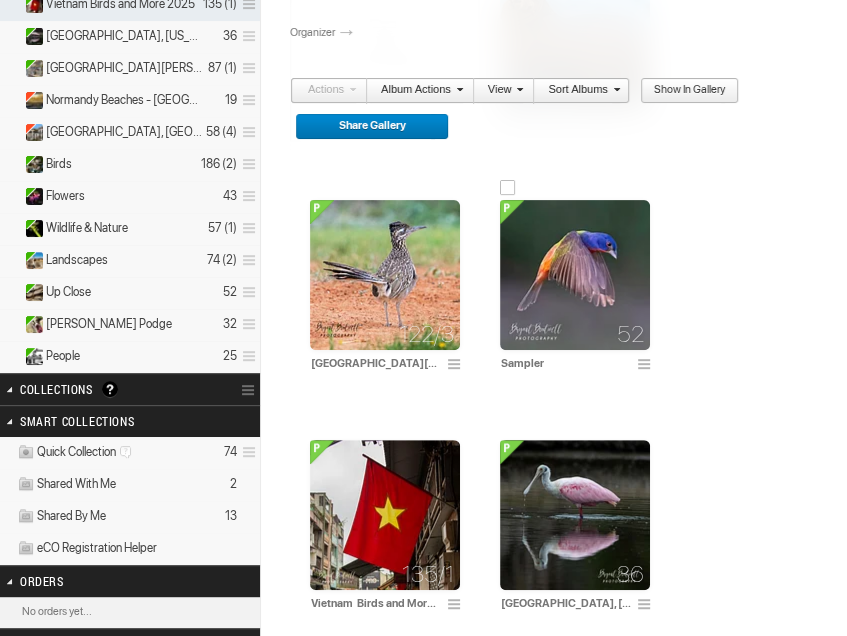 type on "Sampler" 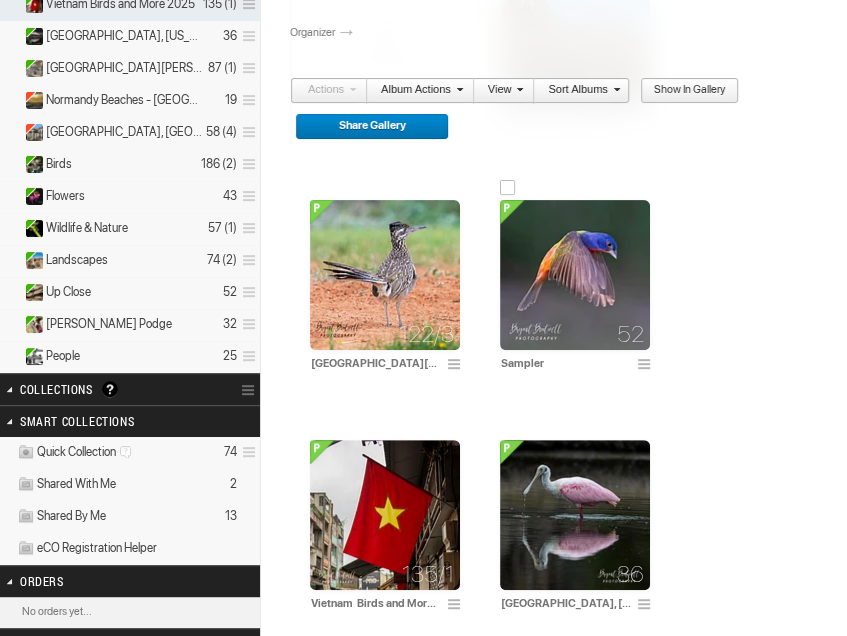 click at bounding box center [575, 275] 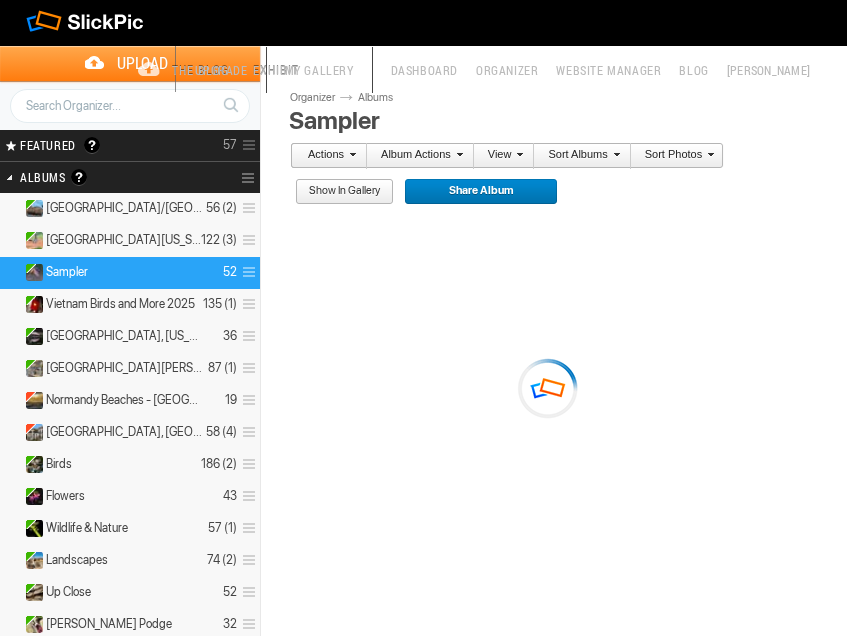 scroll, scrollTop: 0, scrollLeft: 0, axis: both 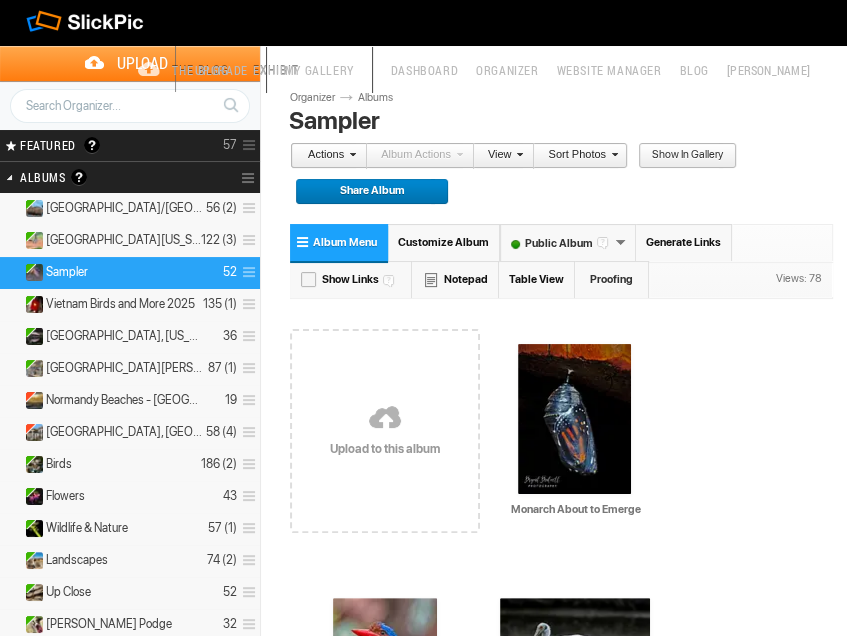 drag, startPoint x: 360, startPoint y: 417, endPoint x: 328, endPoint y: 424, distance: 32.75668 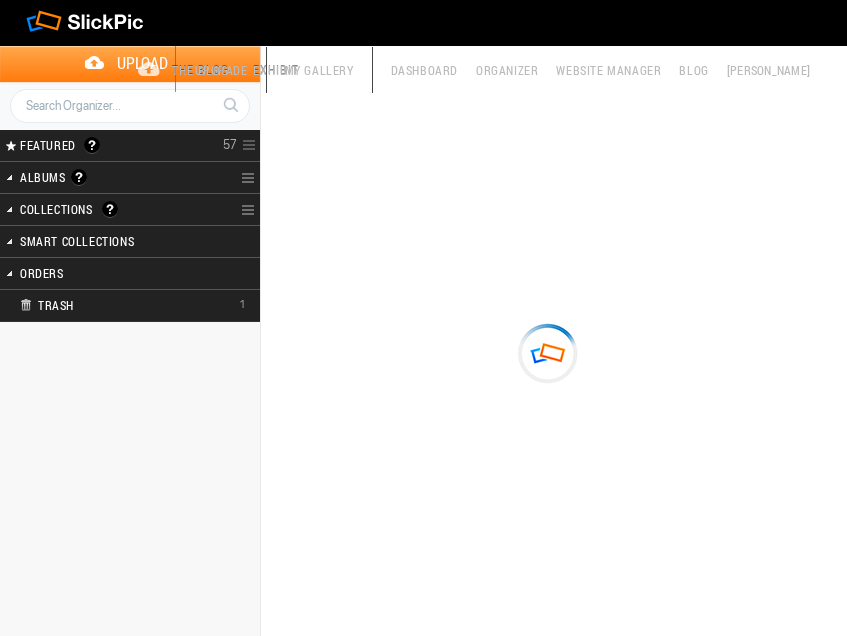 scroll, scrollTop: 0, scrollLeft: 0, axis: both 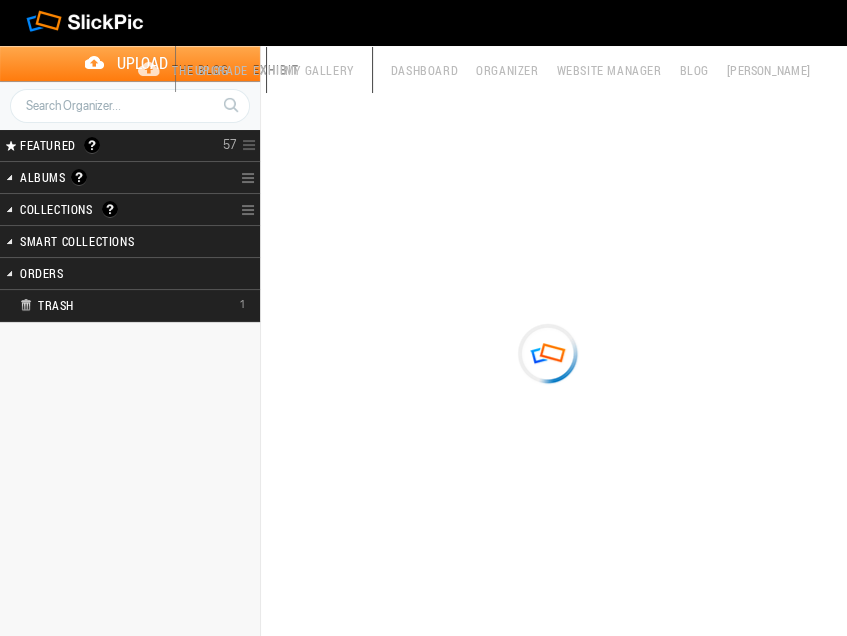 type on "Sampler" 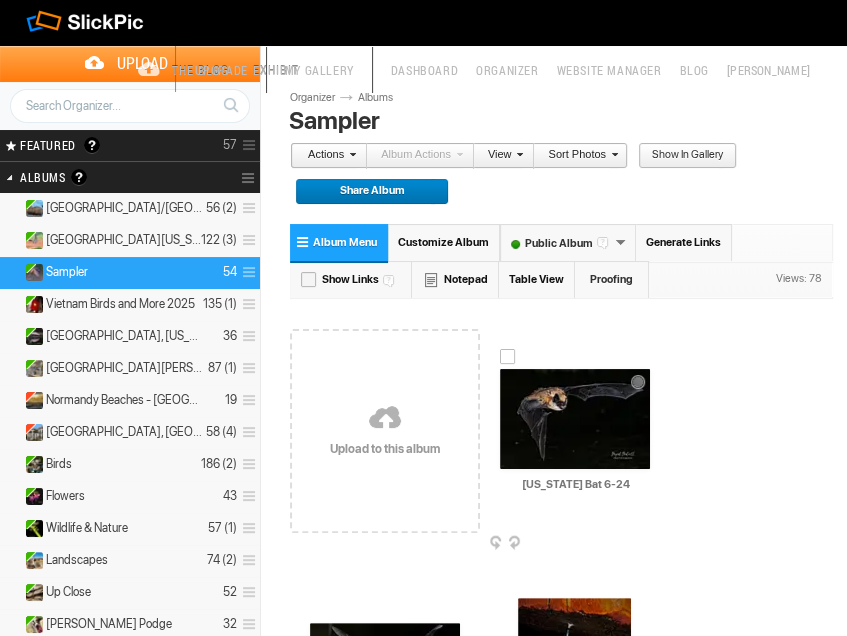 click on "Arizona Bat 6-24" at bounding box center [576, 484] 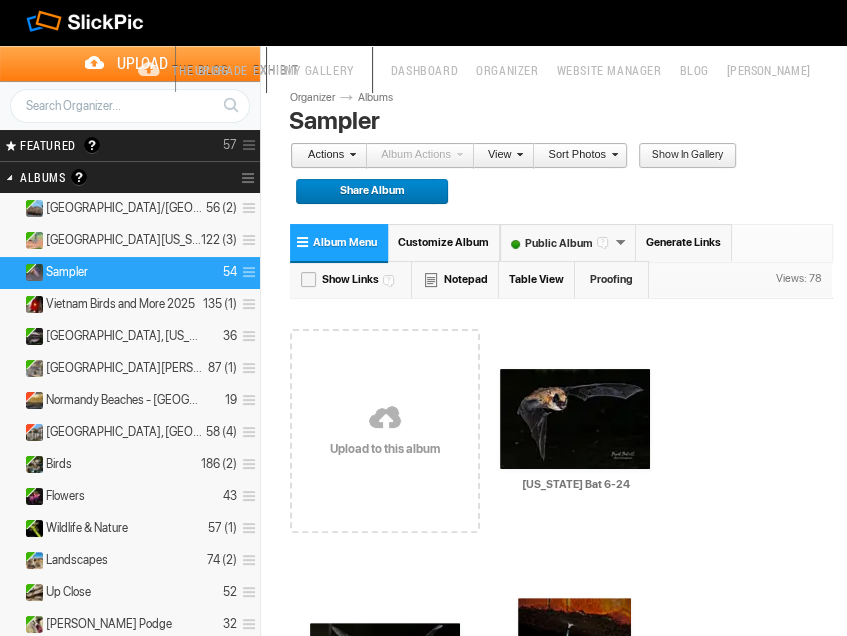 drag, startPoint x: 573, startPoint y: 472, endPoint x: 385, endPoint y: 425, distance: 193.78596 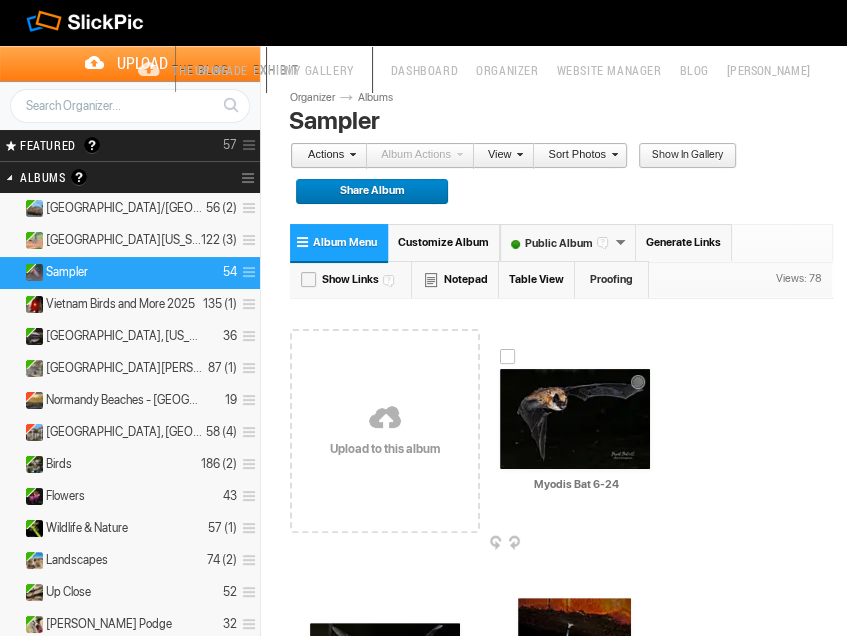 drag, startPoint x: 609, startPoint y: 473, endPoint x: 654, endPoint y: 466, distance: 45.54119 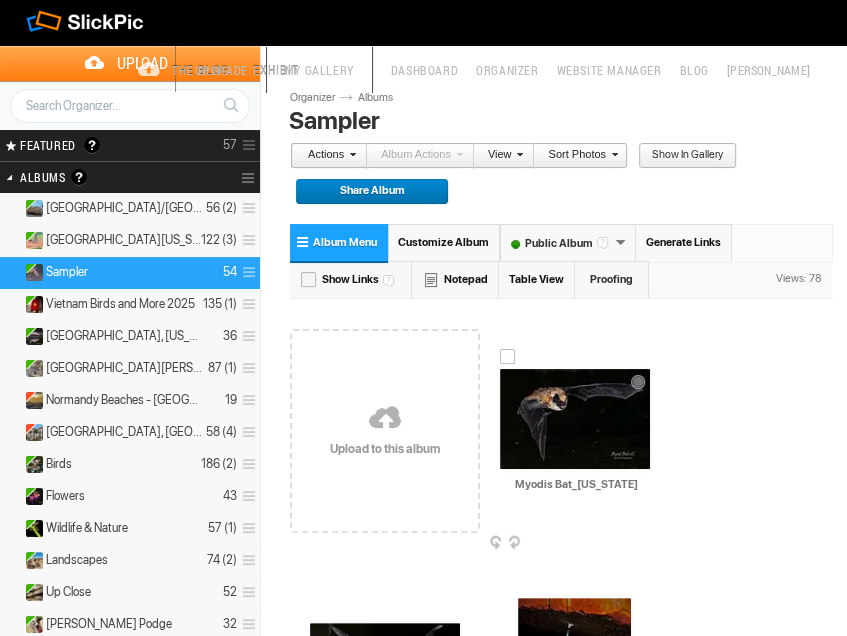 drag, startPoint x: 521, startPoint y: 471, endPoint x: 662, endPoint y: 466, distance: 141.08862 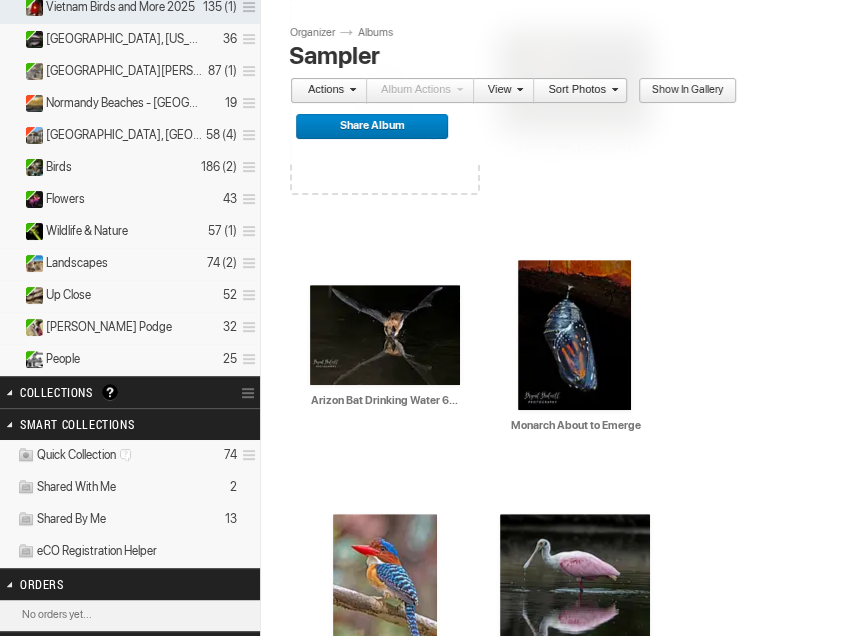 scroll, scrollTop: 300, scrollLeft: 0, axis: vertical 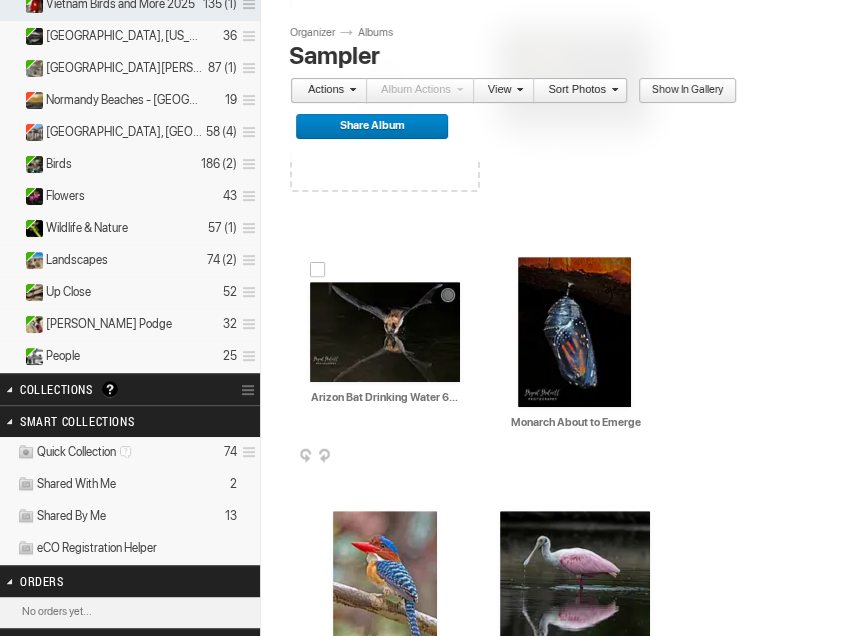 type on "Myodis Bat_[US_STATE]" 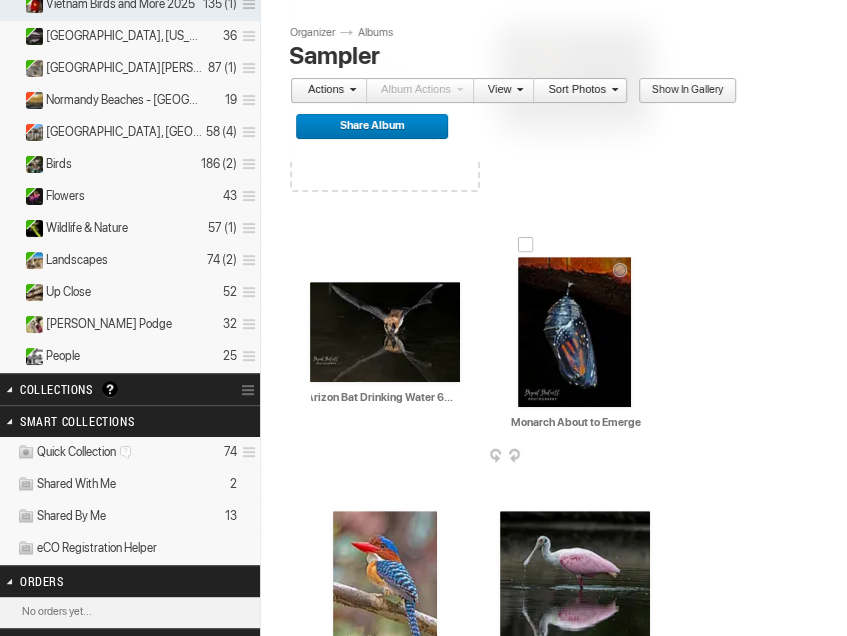 drag, startPoint x: 314, startPoint y: 389, endPoint x: 516, endPoint y: 390, distance: 202.00247 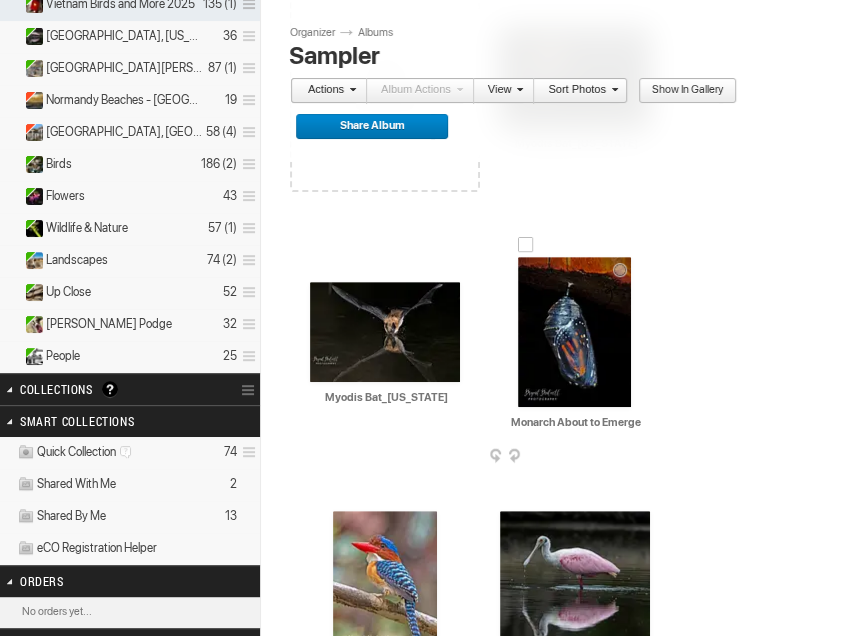scroll, scrollTop: 0, scrollLeft: 0, axis: both 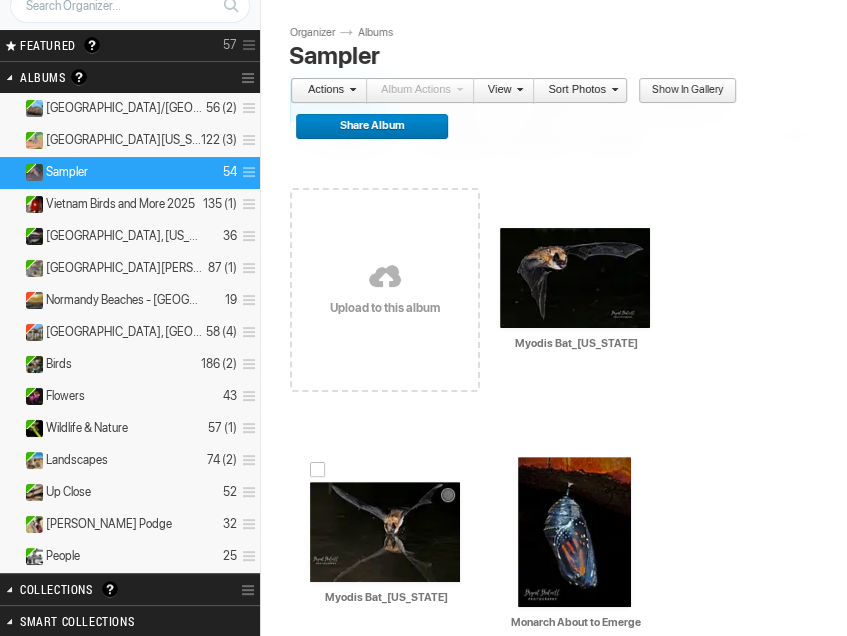 click on "Myodis Bat_[US_STATE]" at bounding box center (386, 597) 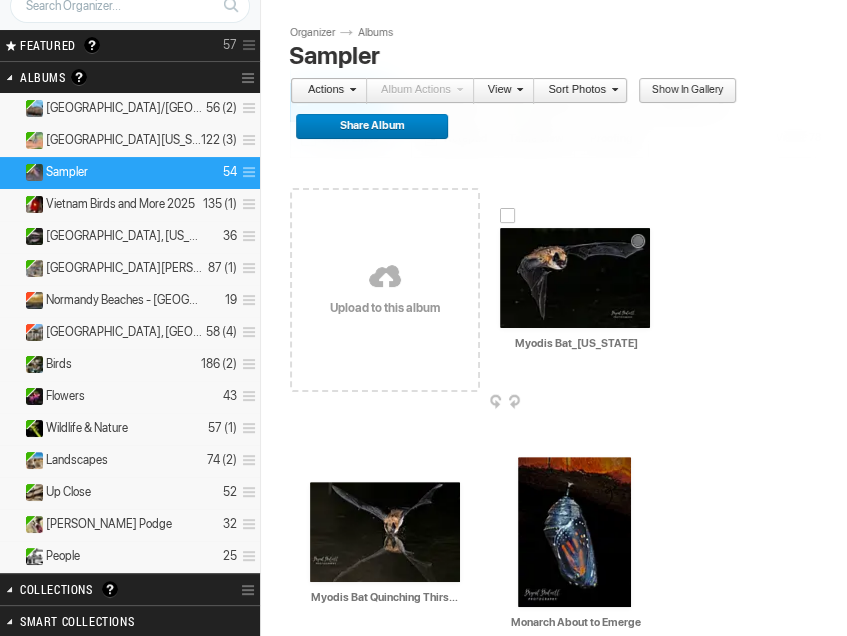 click at bounding box center (575, 278) 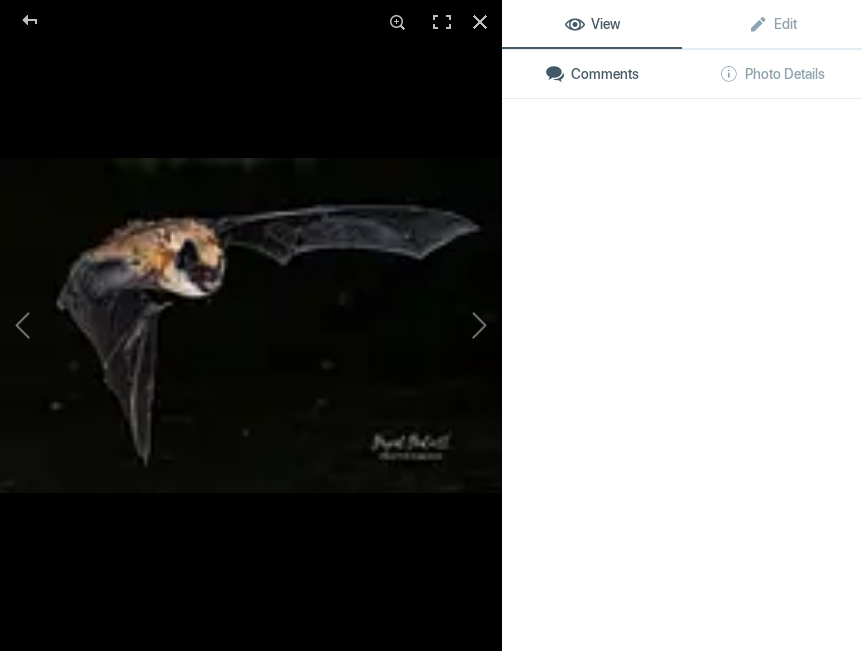 type on "Myodis Bat Quinching Thirst_[US_STATE]" 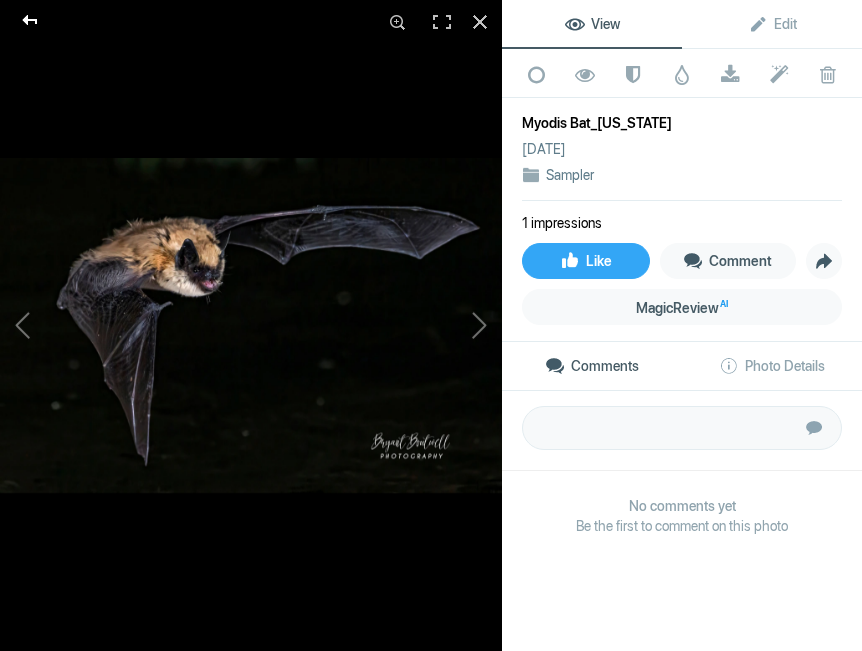 click 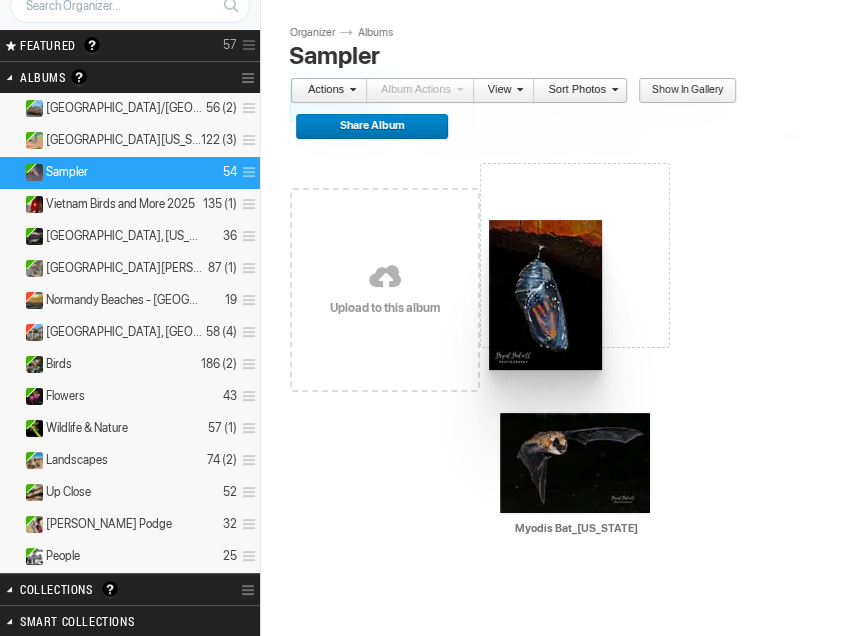 drag, startPoint x: 600, startPoint y: 547, endPoint x: 525, endPoint y: 221, distance: 334.51608 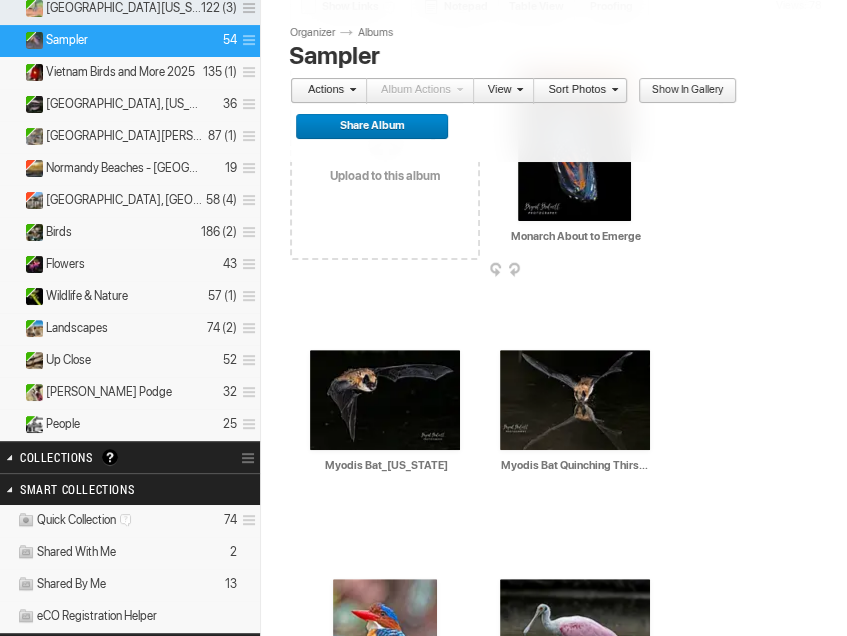 scroll, scrollTop: 400, scrollLeft: 0, axis: vertical 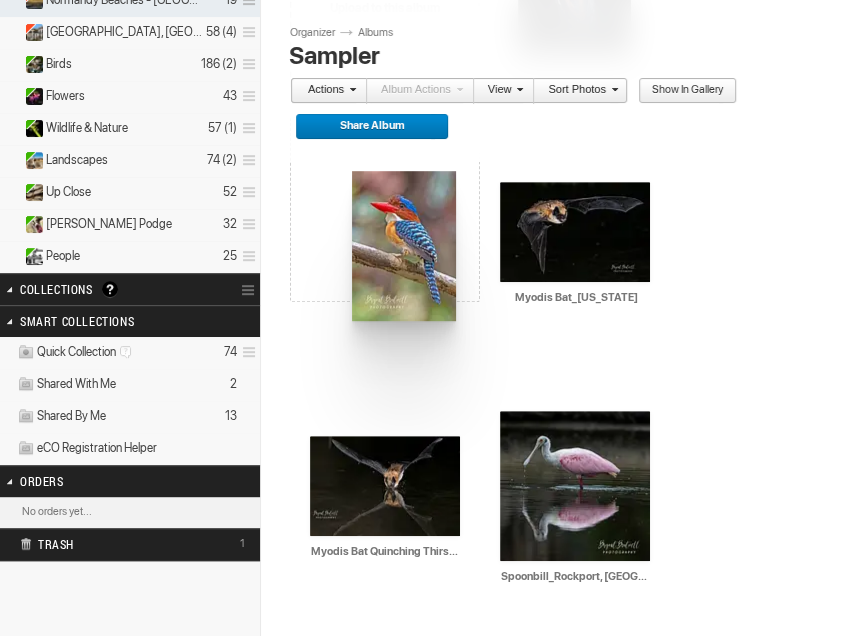 drag, startPoint x: 392, startPoint y: 493, endPoint x: 353, endPoint y: 187, distance: 308.47528 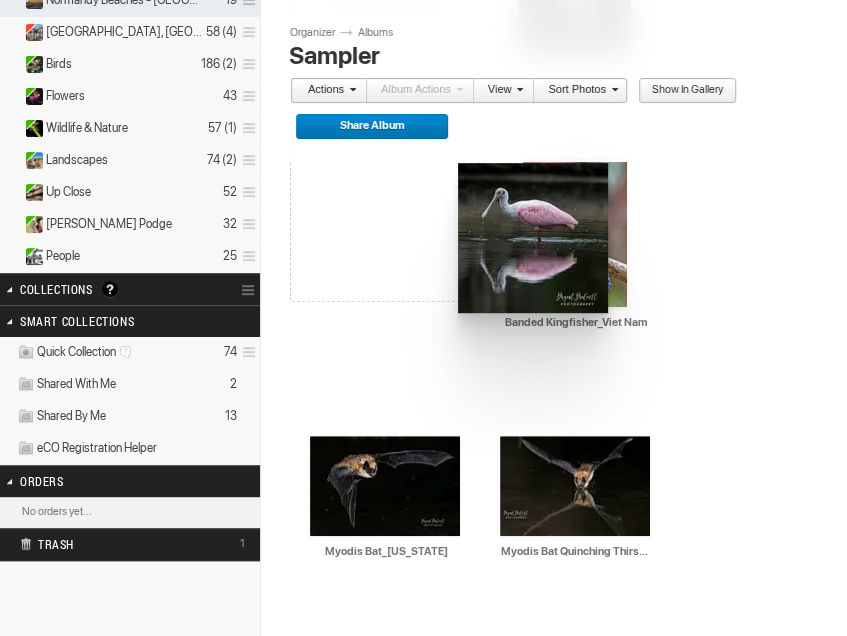 drag, startPoint x: 598, startPoint y: 501, endPoint x: 458, endPoint y: 157, distance: 371.39737 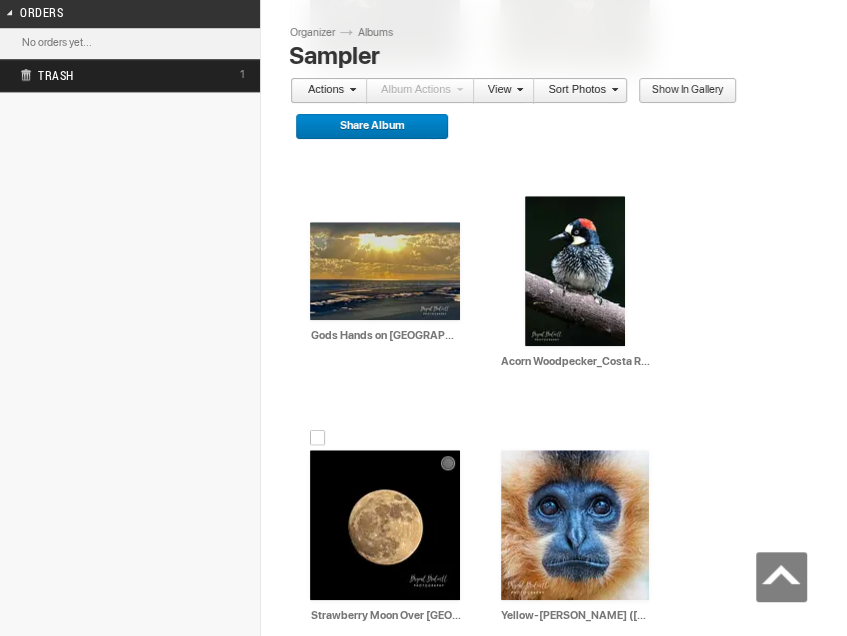 scroll, scrollTop: 800, scrollLeft: 0, axis: vertical 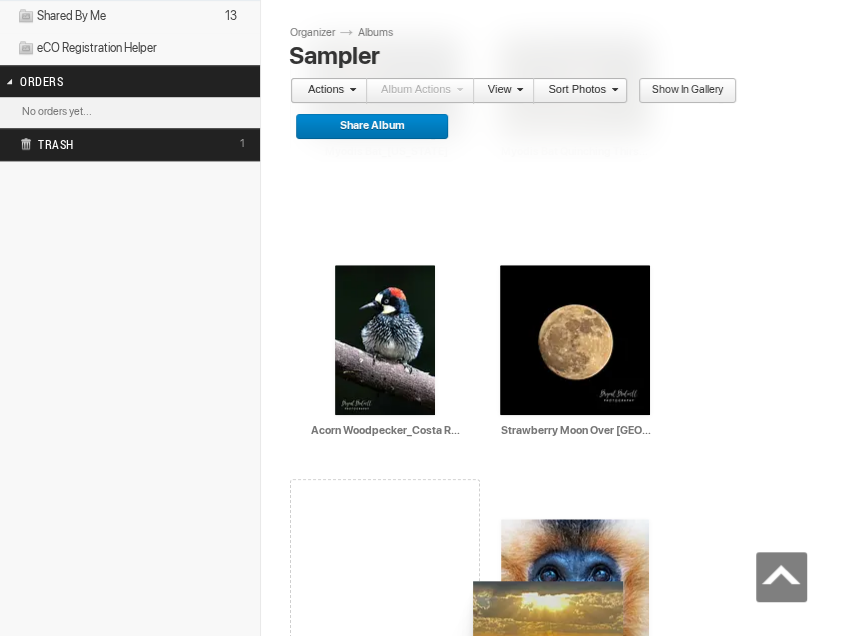 drag, startPoint x: 331, startPoint y: 323, endPoint x: 466, endPoint y: 552, distance: 265.83078 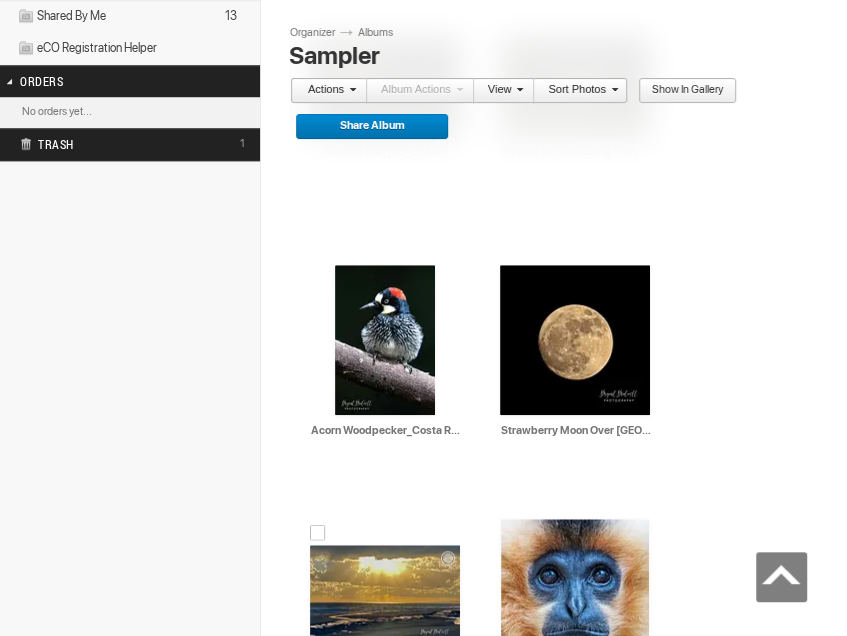 scroll, scrollTop: 1100, scrollLeft: 0, axis: vertical 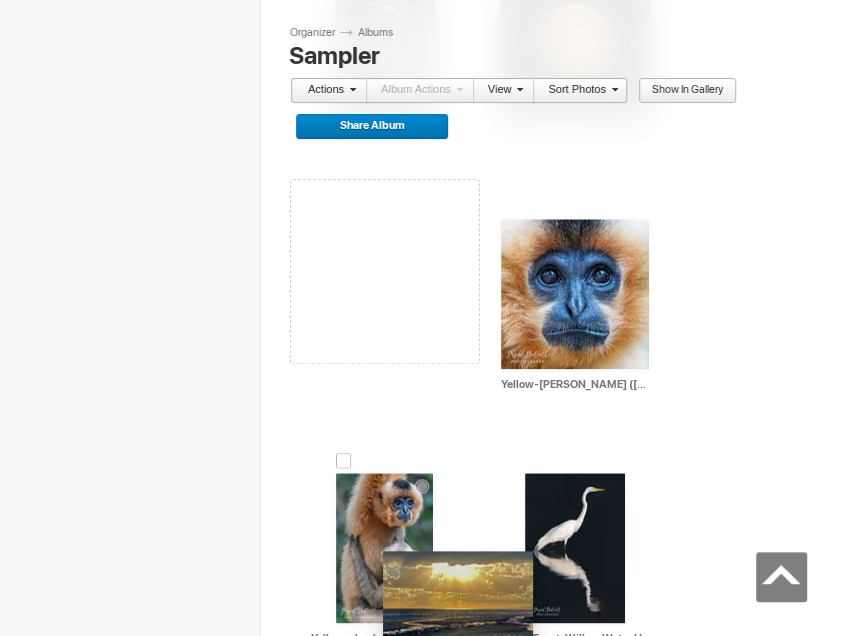 drag, startPoint x: 383, startPoint y: 286, endPoint x: 389, endPoint y: 519, distance: 233.07724 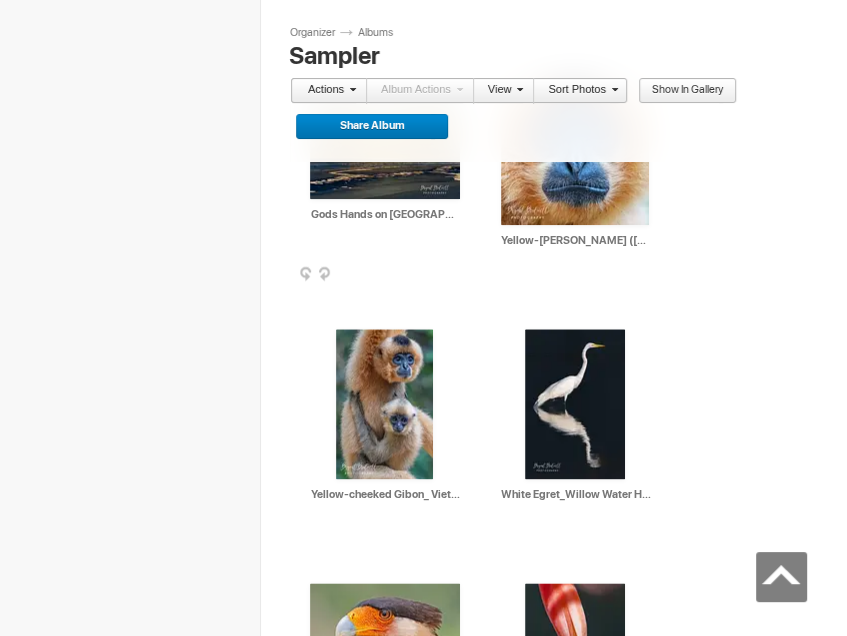 scroll, scrollTop: 1200, scrollLeft: 0, axis: vertical 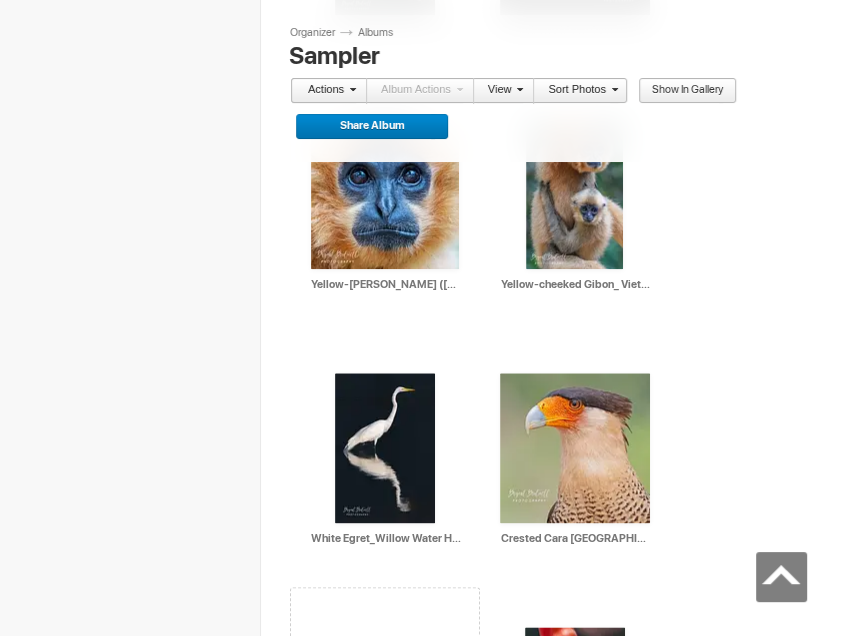 drag, startPoint x: 396, startPoint y: 208, endPoint x: 414, endPoint y: 617, distance: 409.3959 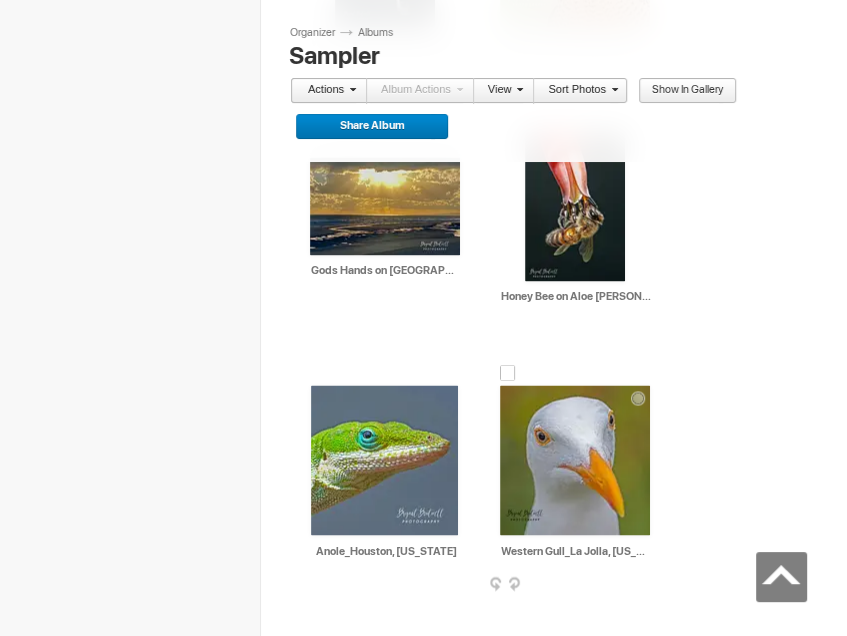 scroll, scrollTop: 1700, scrollLeft: 0, axis: vertical 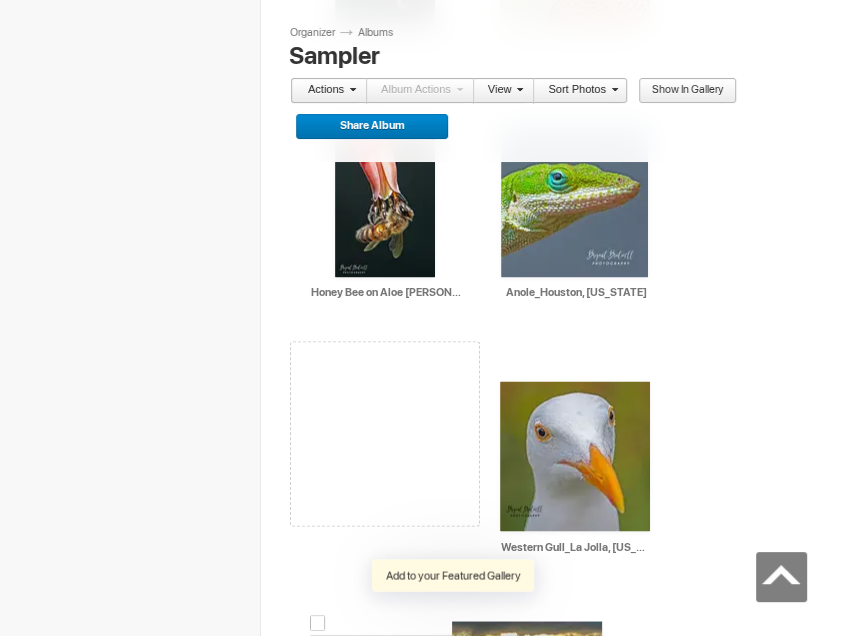 drag, startPoint x: 418, startPoint y: 209, endPoint x: 450, endPoint y: 609, distance: 401.27795 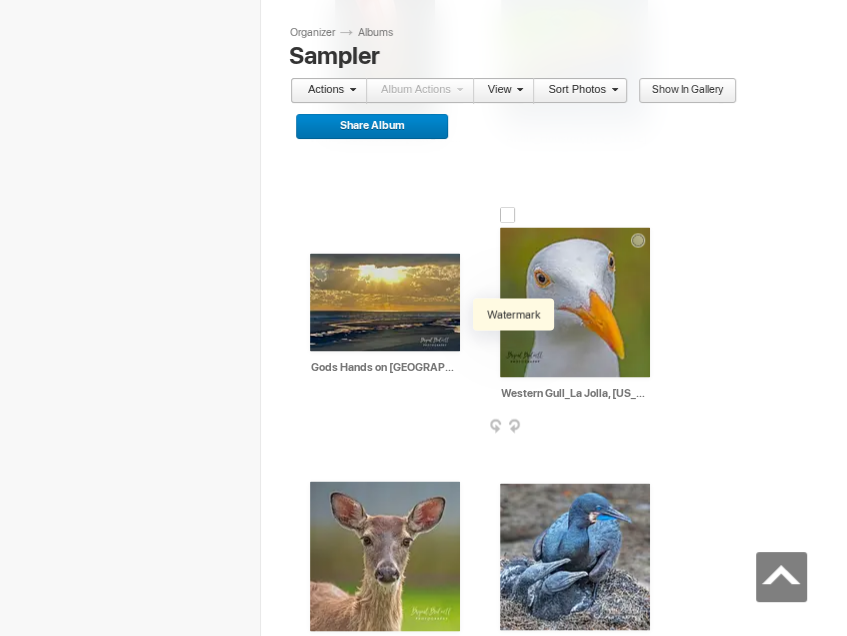 scroll, scrollTop: 1900, scrollLeft: 0, axis: vertical 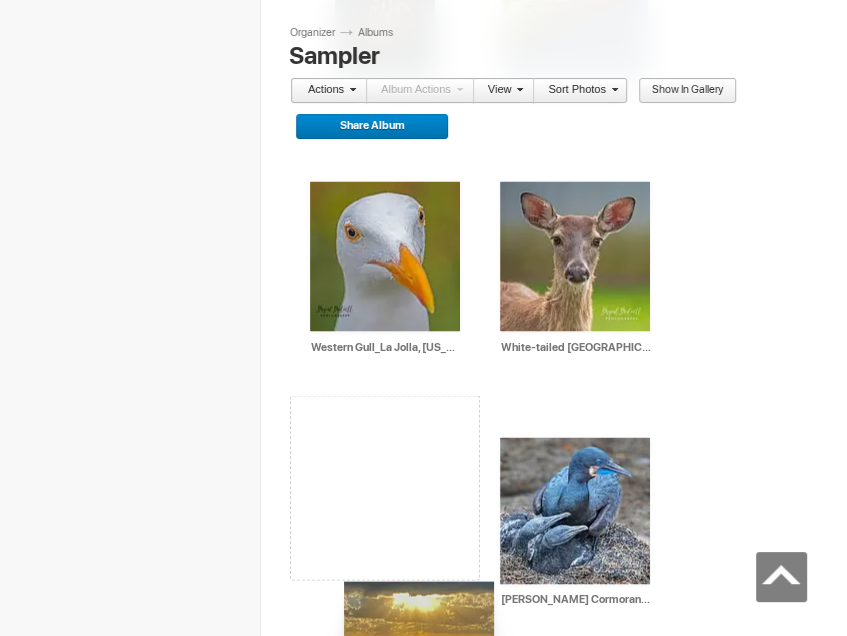 drag, startPoint x: 380, startPoint y: 248, endPoint x: 342, endPoint y: 569, distance: 323.2414 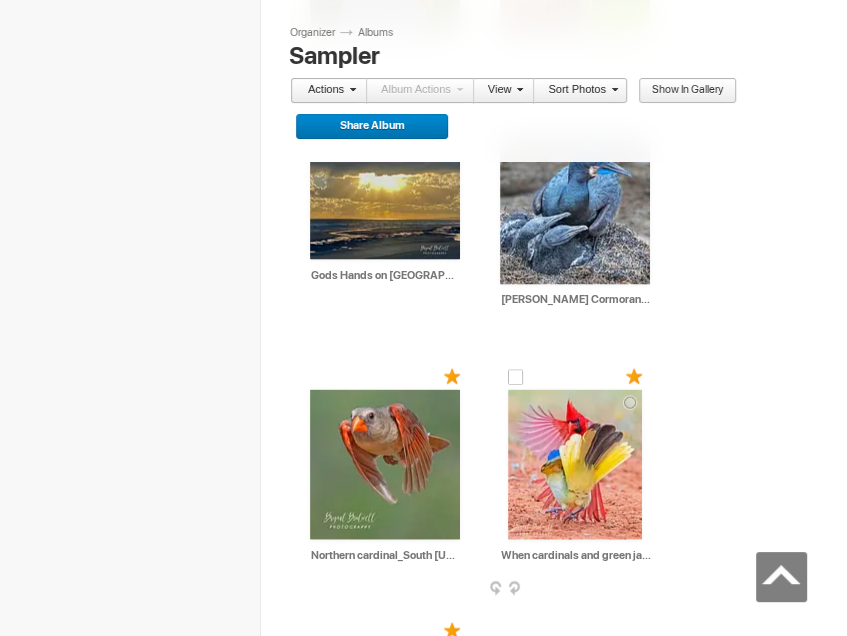 scroll, scrollTop: 2200, scrollLeft: 0, axis: vertical 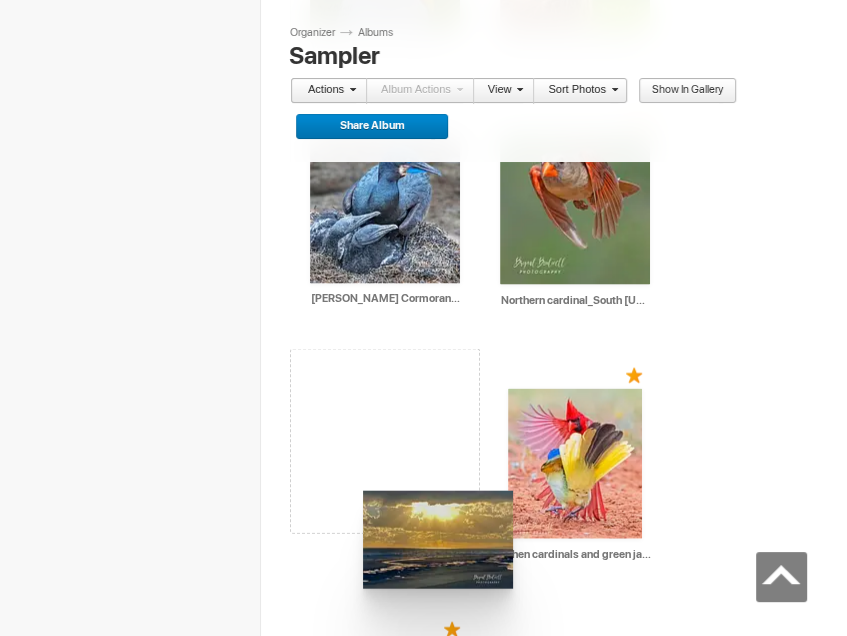drag, startPoint x: 391, startPoint y: 227, endPoint x: 355, endPoint y: 459, distance: 234.77649 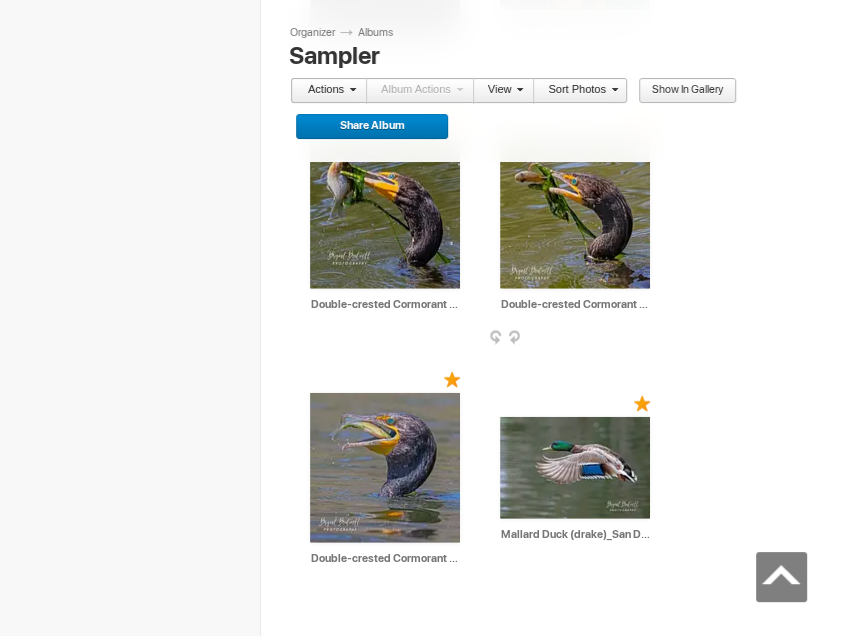 scroll, scrollTop: 3000, scrollLeft: 0, axis: vertical 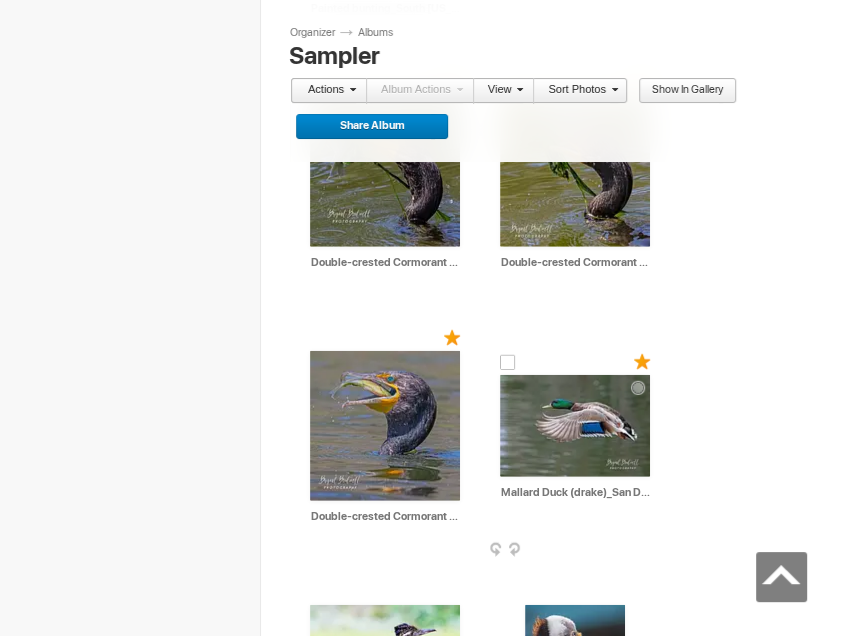 click on "AI Mallard Duck (drake)_San Diego
HTML:
Direct:
Forum:
Photo ID:
22636165
More...
Order Print Submit For Edit" at bounding box center (575, 438) 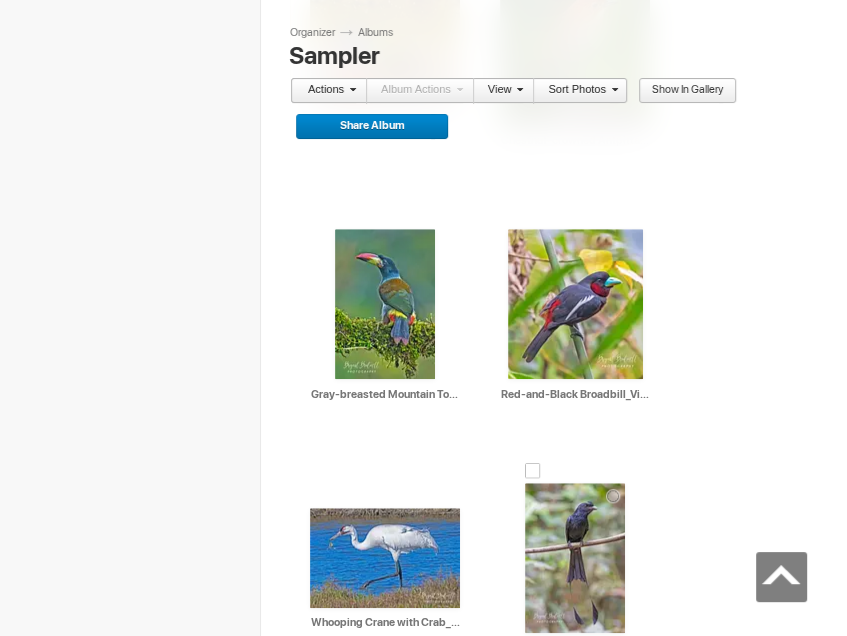 scroll, scrollTop: 5200, scrollLeft: 0, axis: vertical 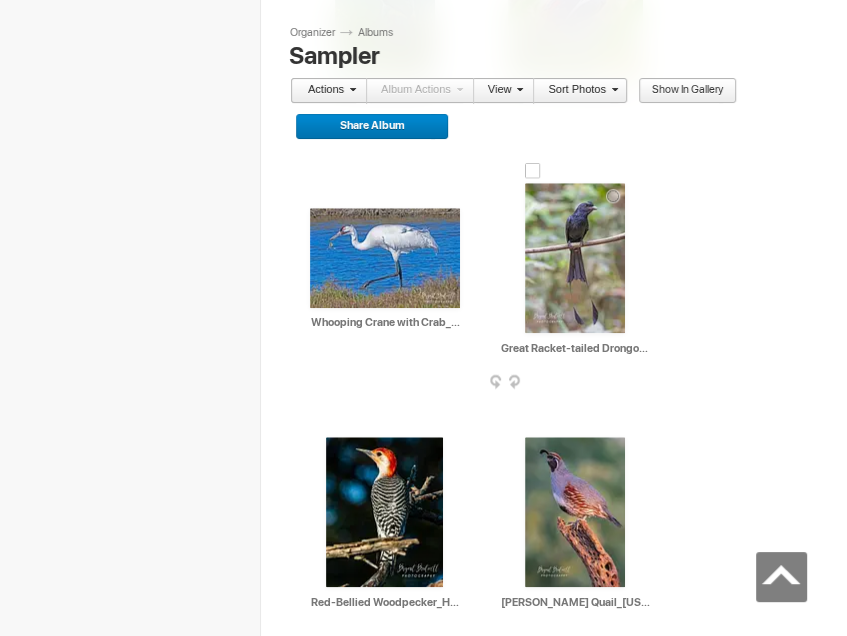 click at bounding box center (575, 258) 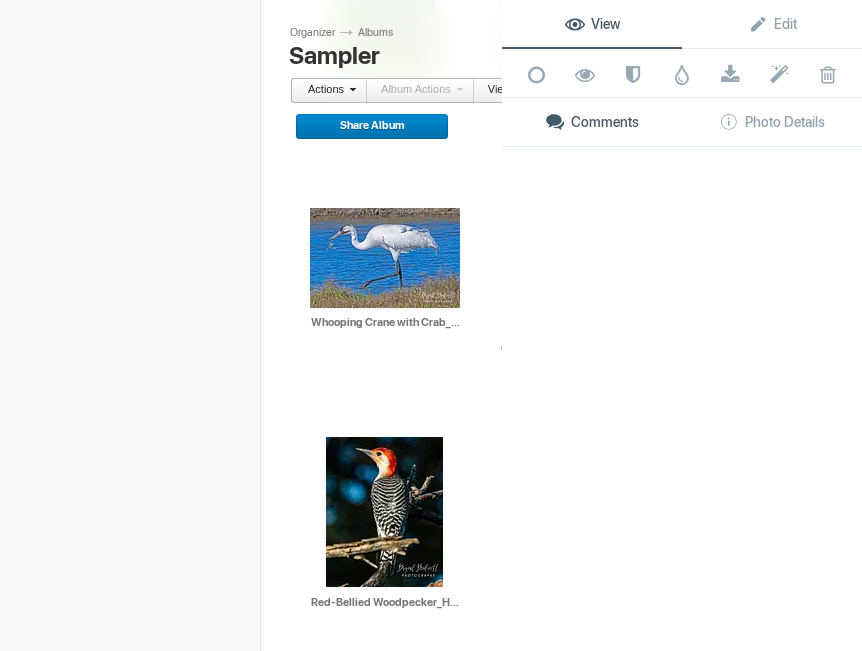 click on "View Edit Add to Quick Collection Remove from Quick Collection Hide from Public View Unhide from Public View Mark as Restricted Unmark as Restricted Watermark Download Submit to Photo Enhancement Order Remove from Photo Enhancement Order Delete Comments Photo Details" 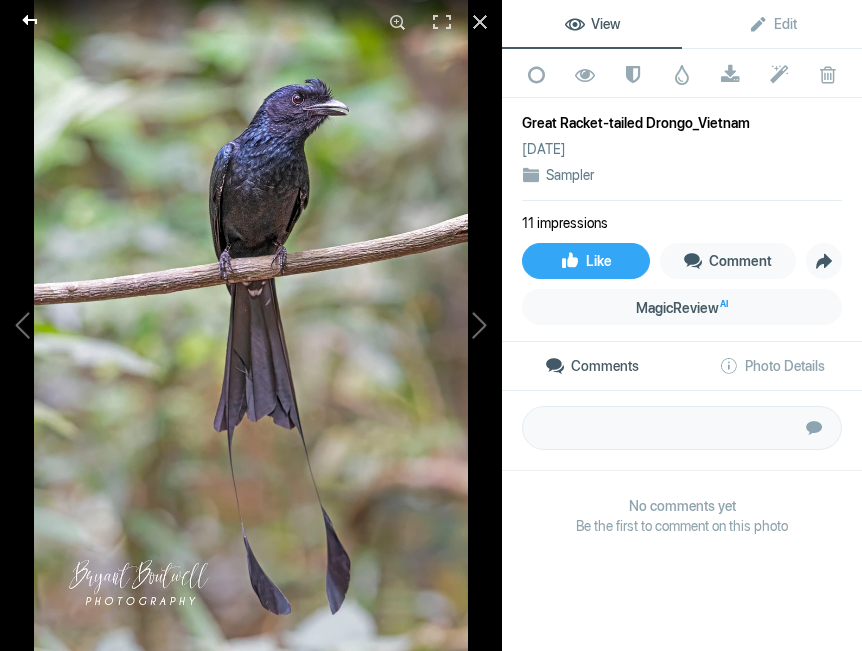 click 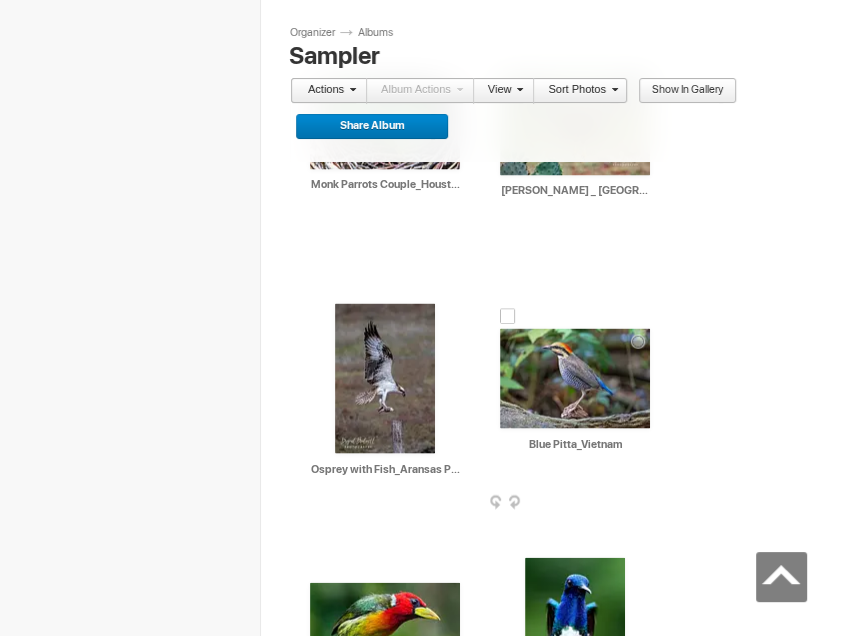 scroll, scrollTop: 6225, scrollLeft: 0, axis: vertical 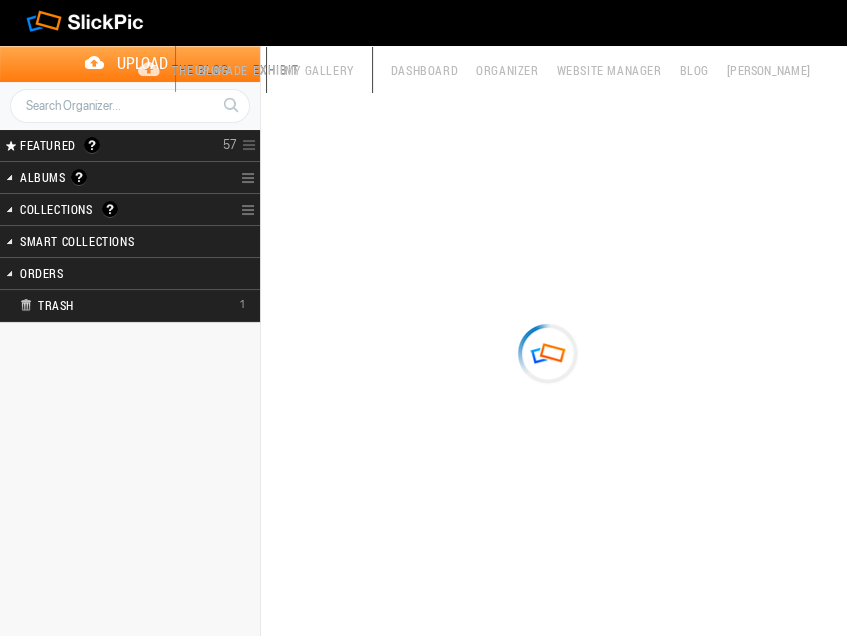 click on "Organizer" at bounding box center (507, 70) 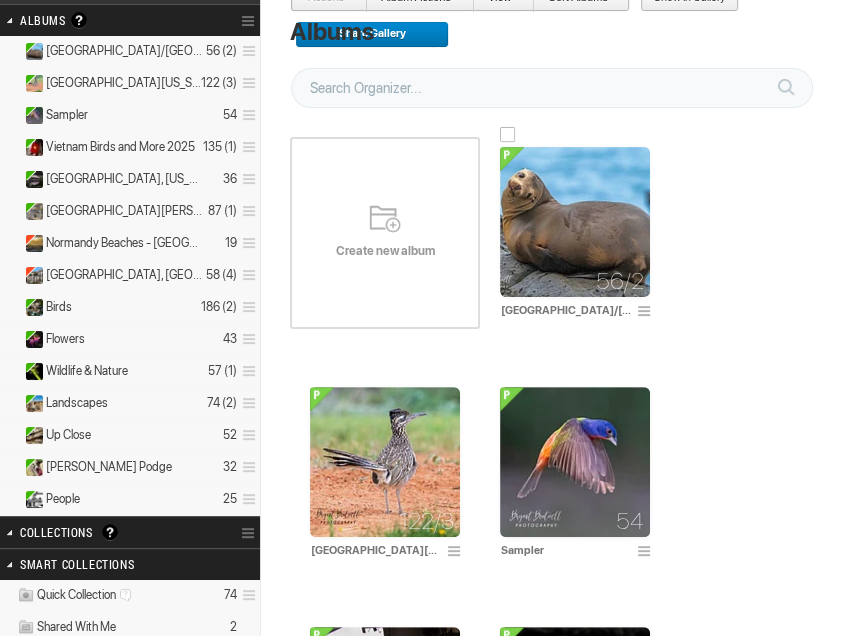scroll, scrollTop: 200, scrollLeft: 0, axis: vertical 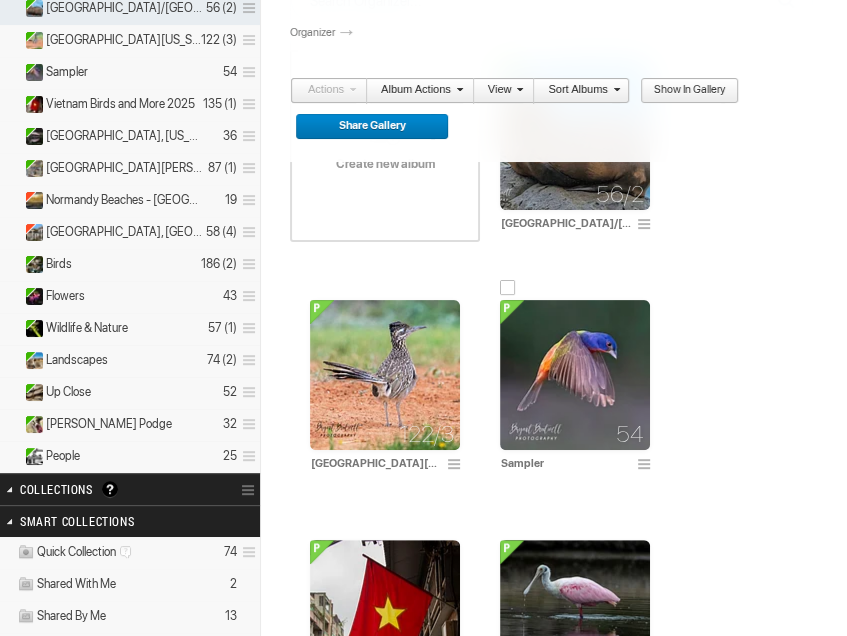 click at bounding box center [566, 479] 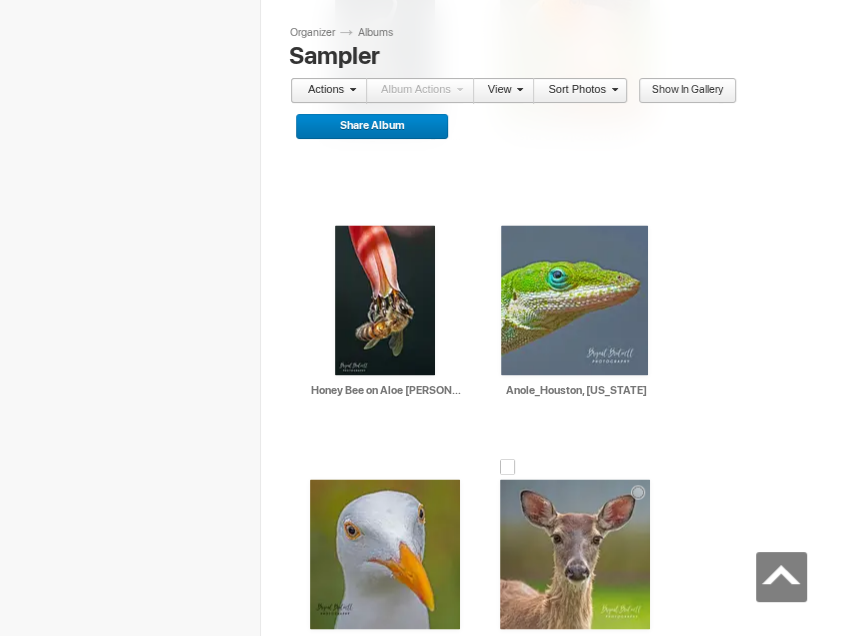 scroll, scrollTop: 1600, scrollLeft: 0, axis: vertical 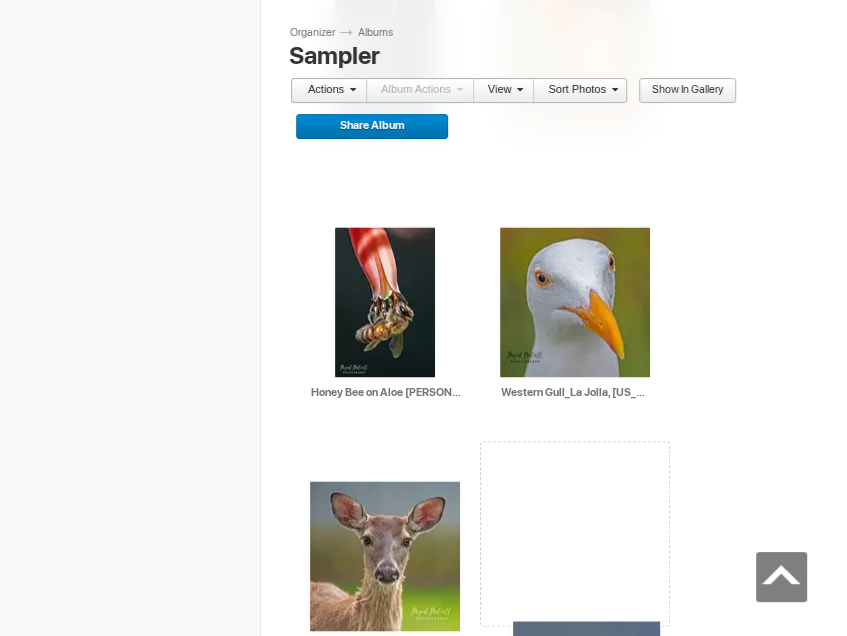 drag, startPoint x: 580, startPoint y: 312, endPoint x: 520, endPoint y: 591, distance: 285.3787 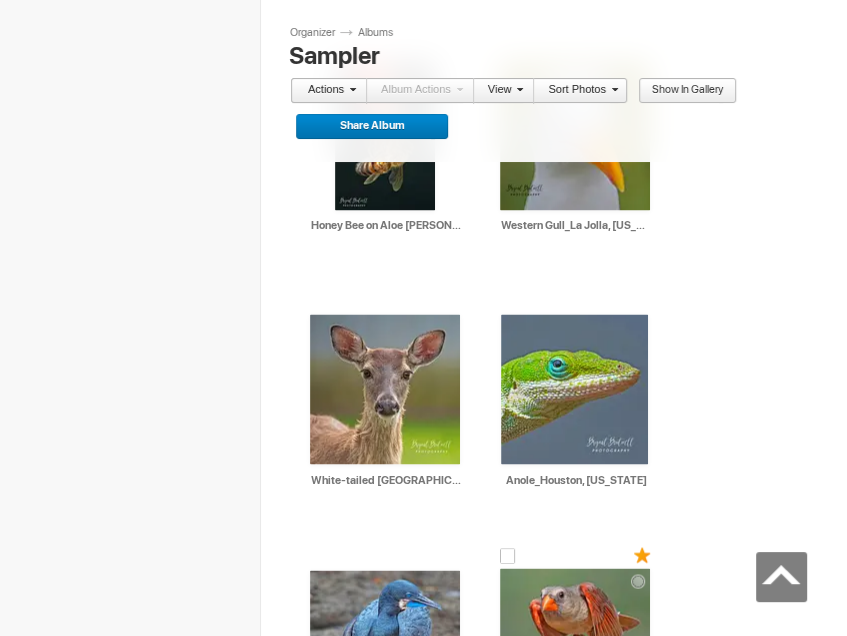 scroll, scrollTop: 1900, scrollLeft: 0, axis: vertical 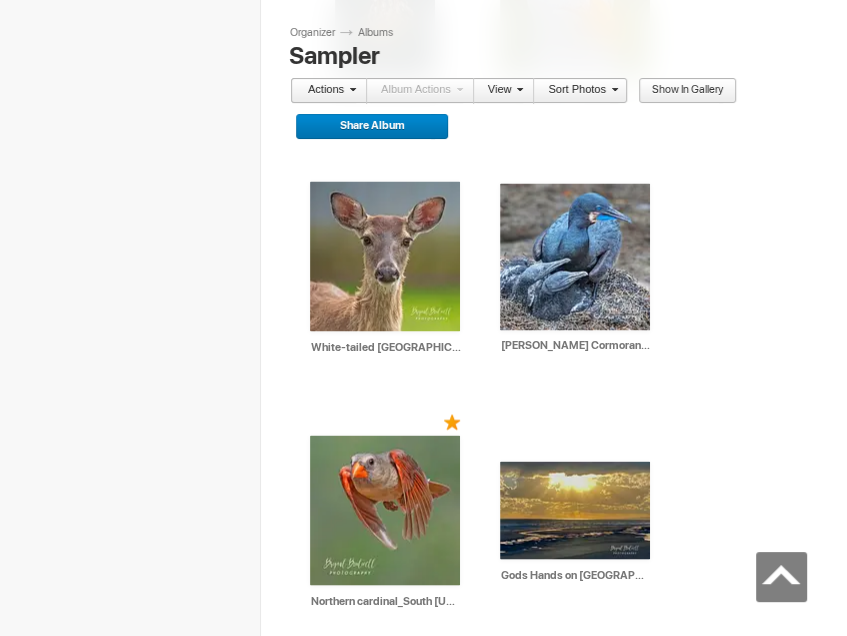 drag, startPoint x: 563, startPoint y: 277, endPoint x: 471, endPoint y: 679, distance: 412.393 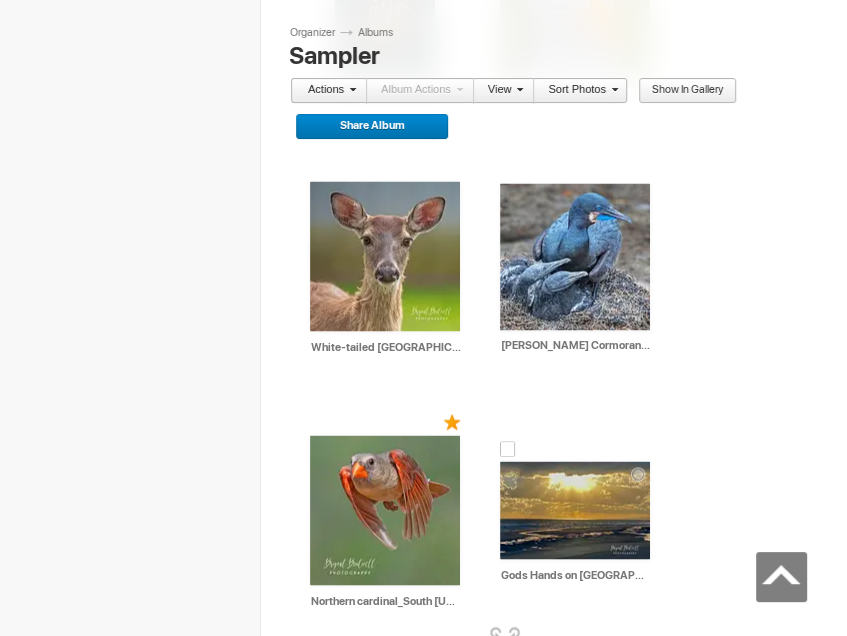 scroll, scrollTop: 2300, scrollLeft: 0, axis: vertical 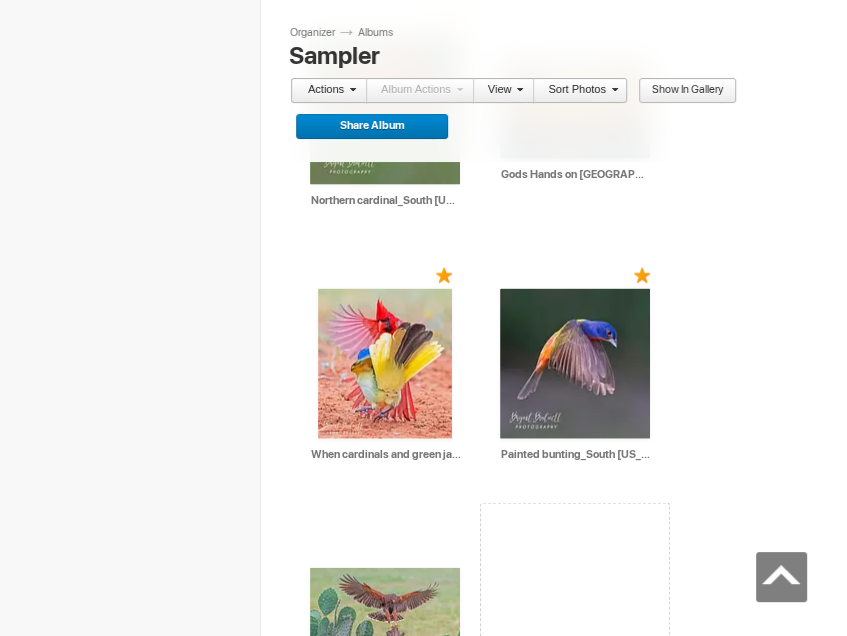 drag, startPoint x: 551, startPoint y: 372, endPoint x: 524, endPoint y: 673, distance: 302.20853 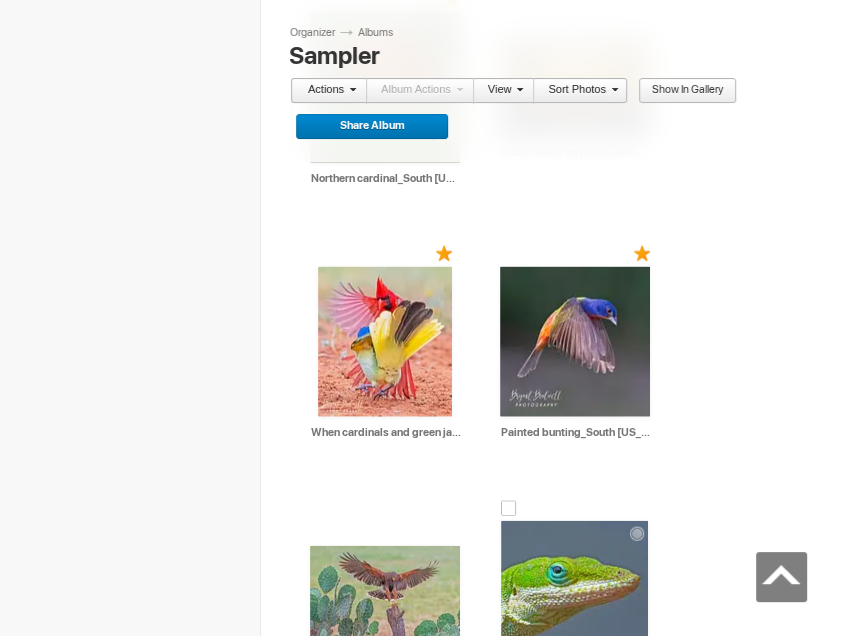 scroll, scrollTop: 2700, scrollLeft: 0, axis: vertical 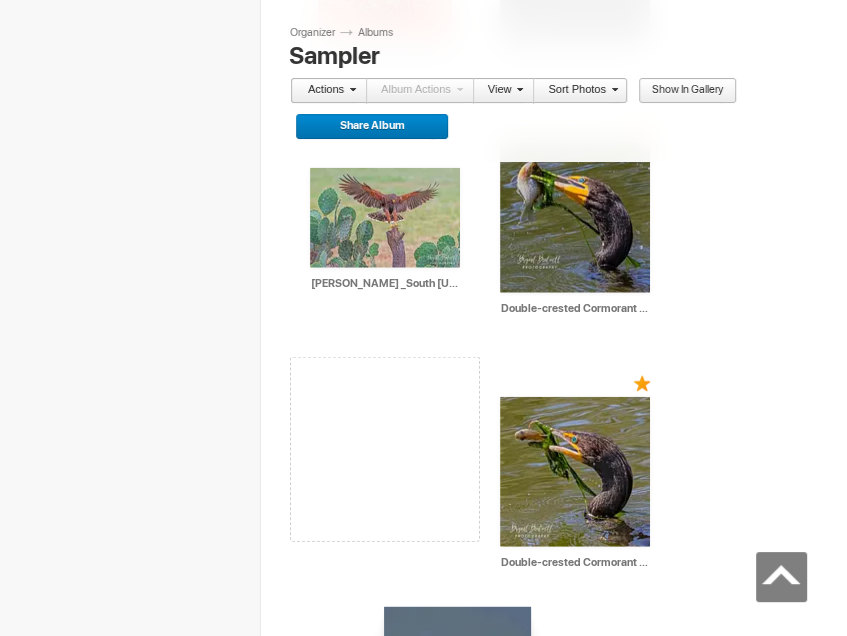 drag, startPoint x: 558, startPoint y: 245, endPoint x: 416, endPoint y: 564, distance: 349.1776 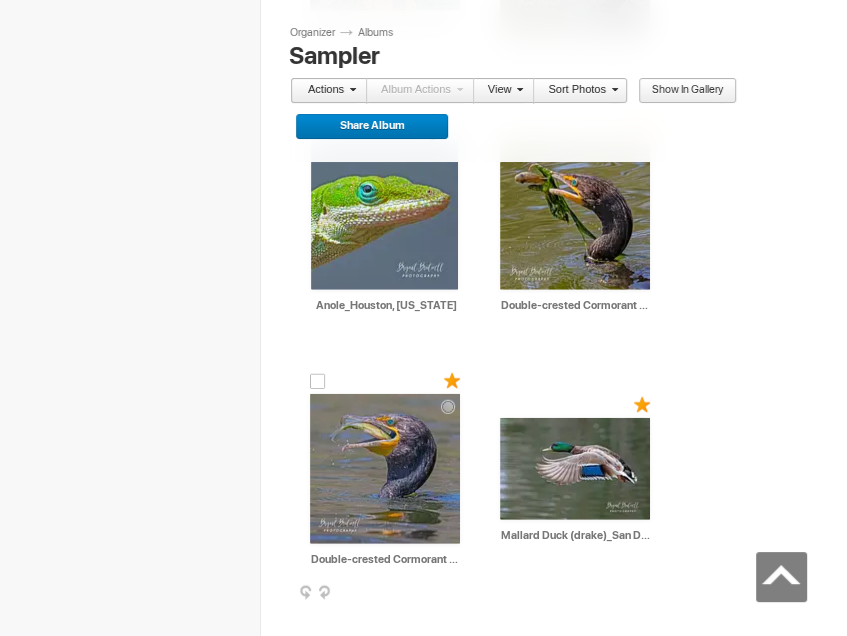 scroll, scrollTop: 3000, scrollLeft: 0, axis: vertical 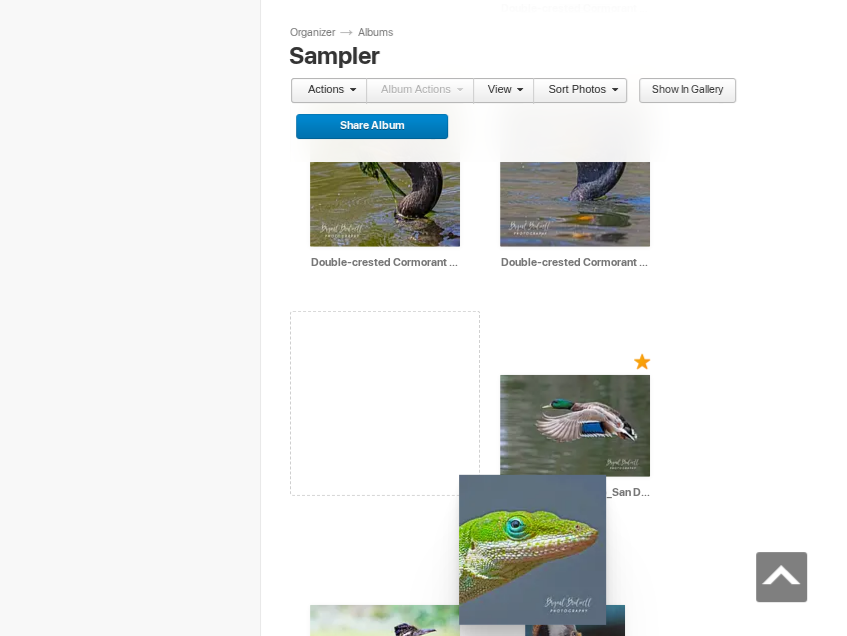 drag, startPoint x: 407, startPoint y: 191, endPoint x: 458, endPoint y: 462, distance: 275.75714 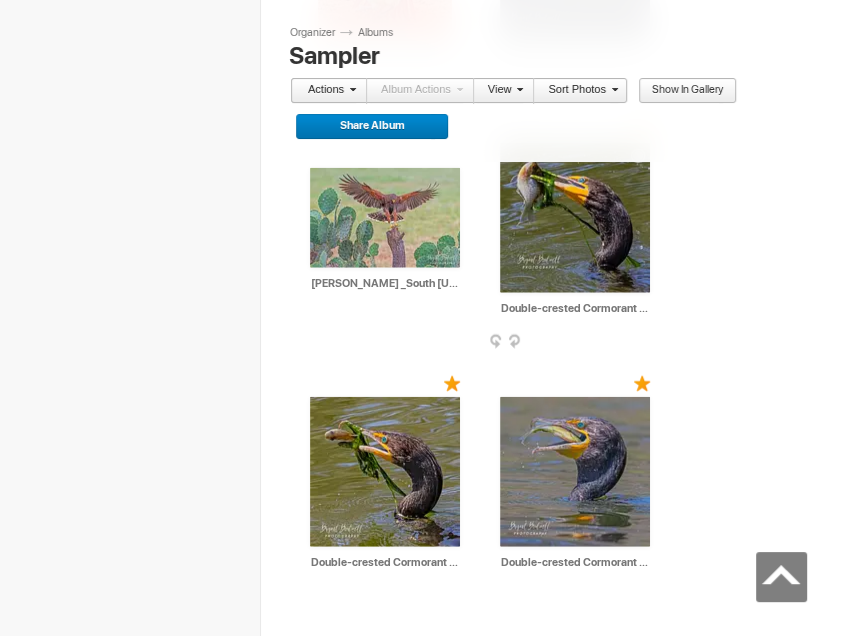 scroll, scrollTop: 2400, scrollLeft: 0, axis: vertical 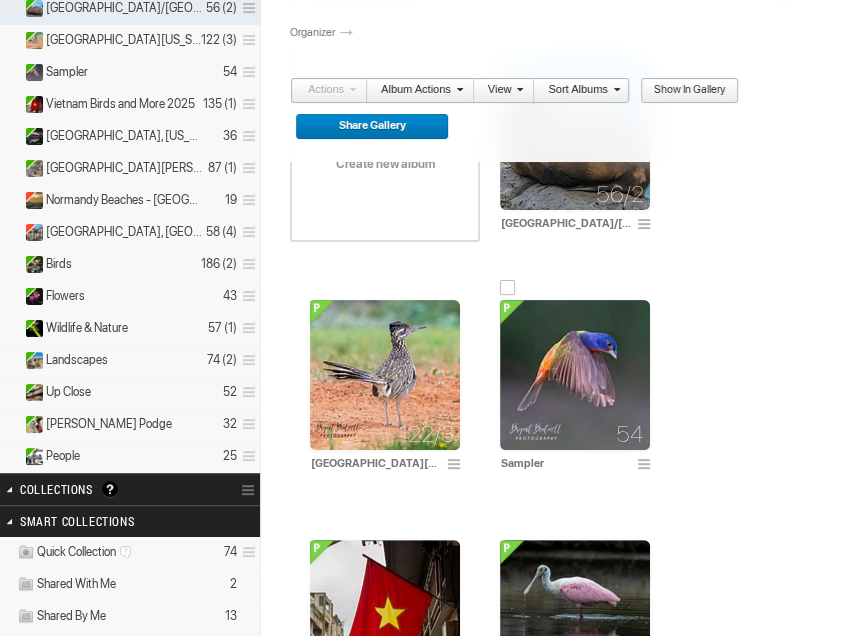 click at bounding box center [575, 375] 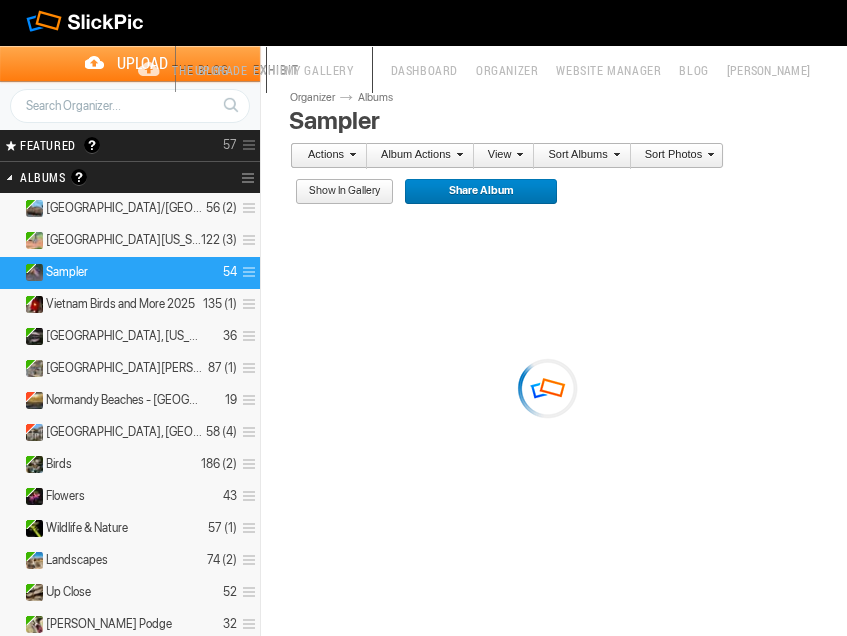 scroll, scrollTop: 0, scrollLeft: 0, axis: both 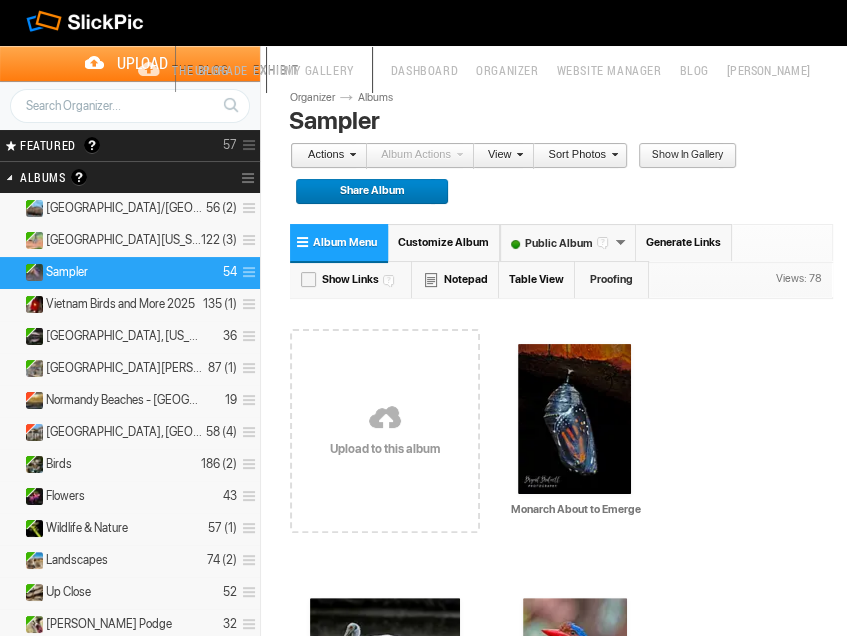 click on "[PERSON_NAME]" at bounding box center [768, 70] 